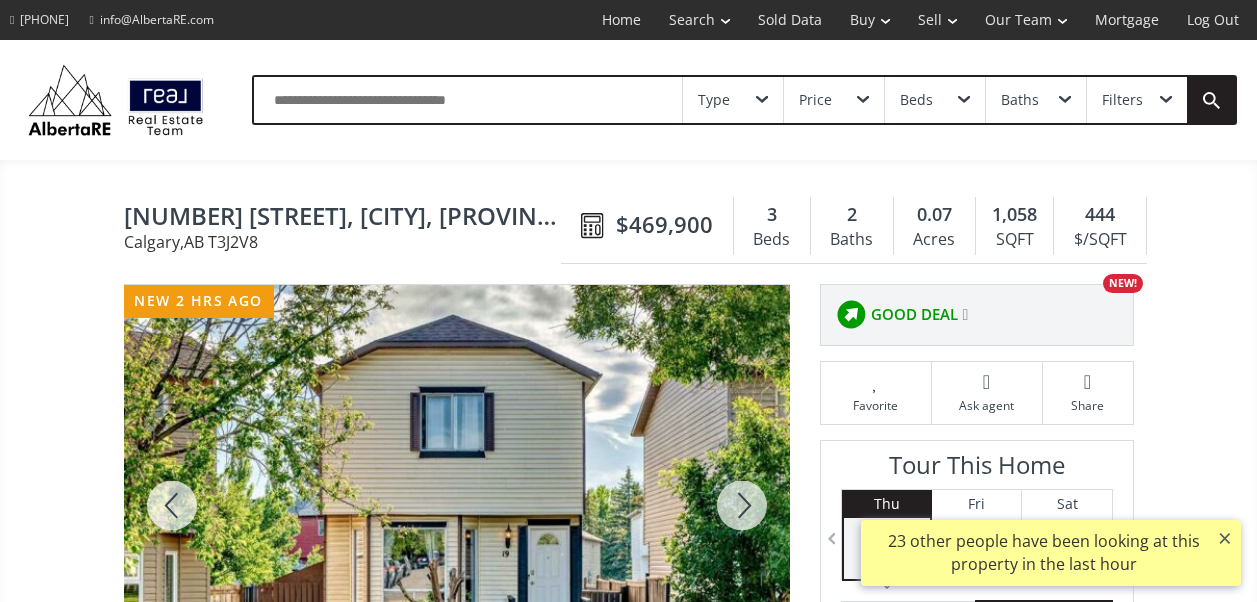 scroll, scrollTop: 200, scrollLeft: 0, axis: vertical 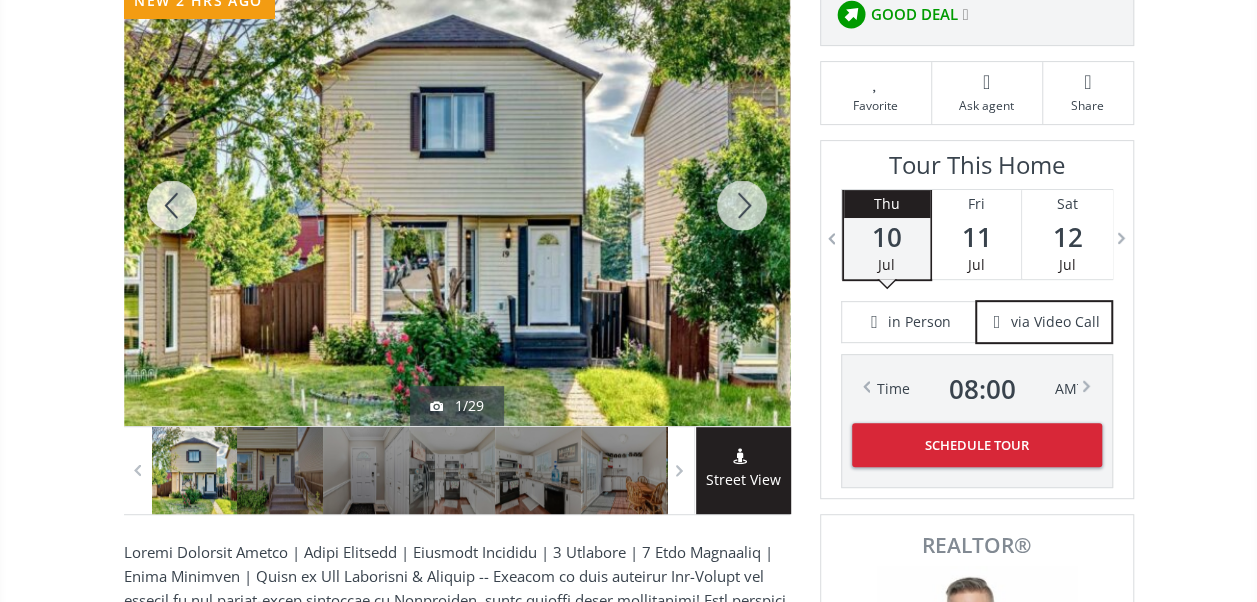 click at bounding box center (742, 205) 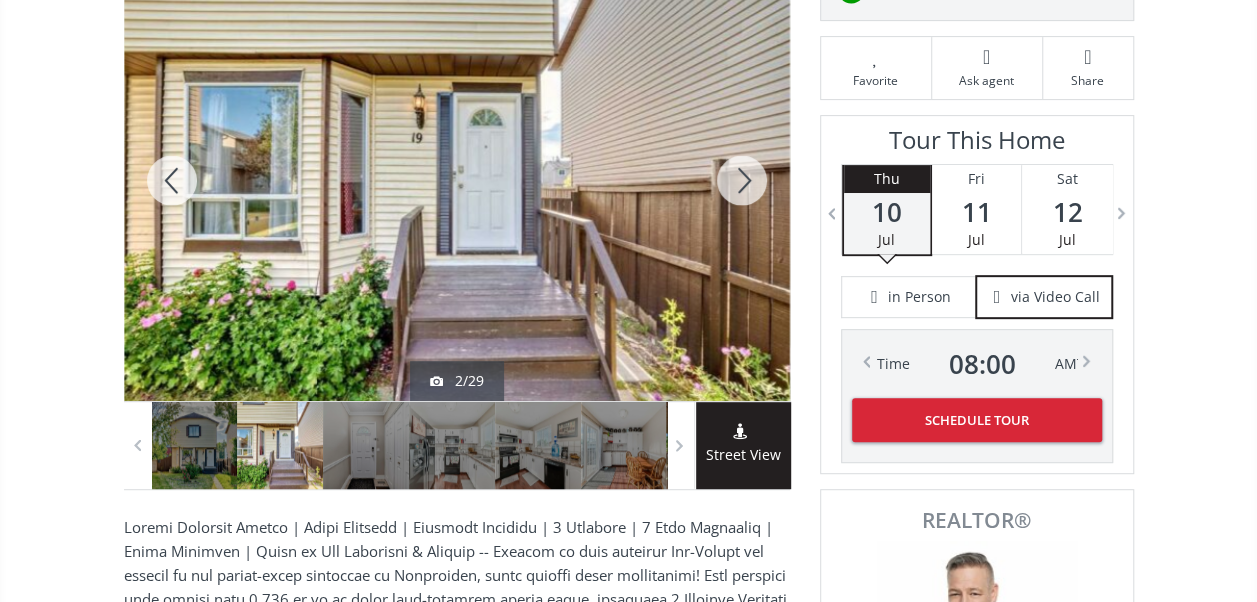 scroll, scrollTop: 300, scrollLeft: 0, axis: vertical 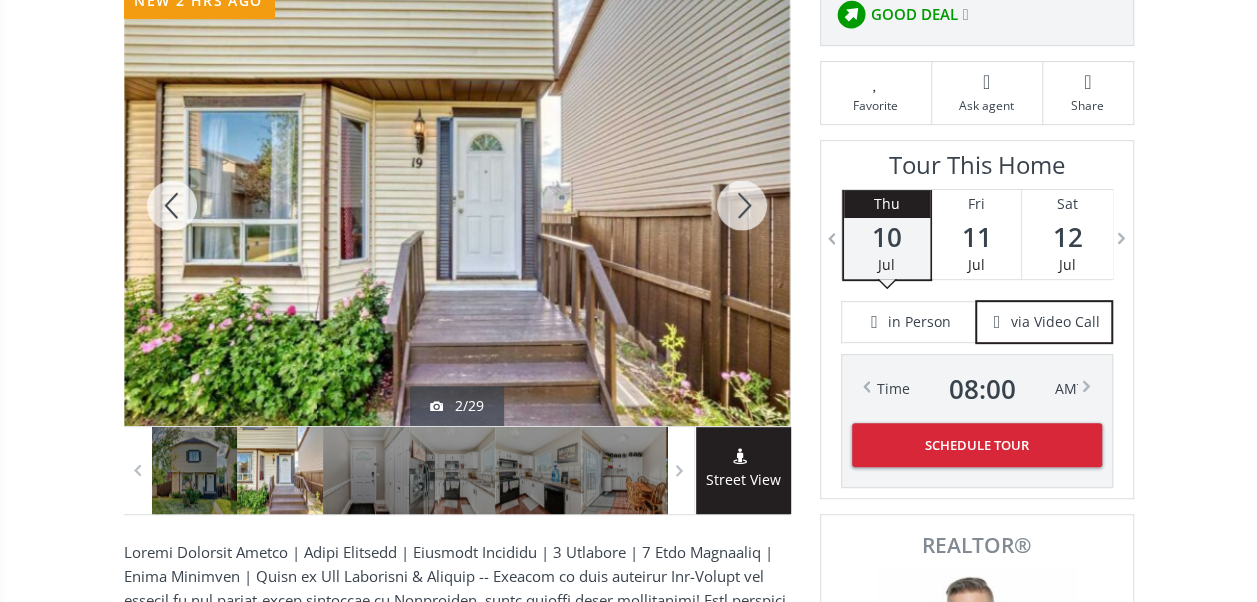 click at bounding box center [742, 205] 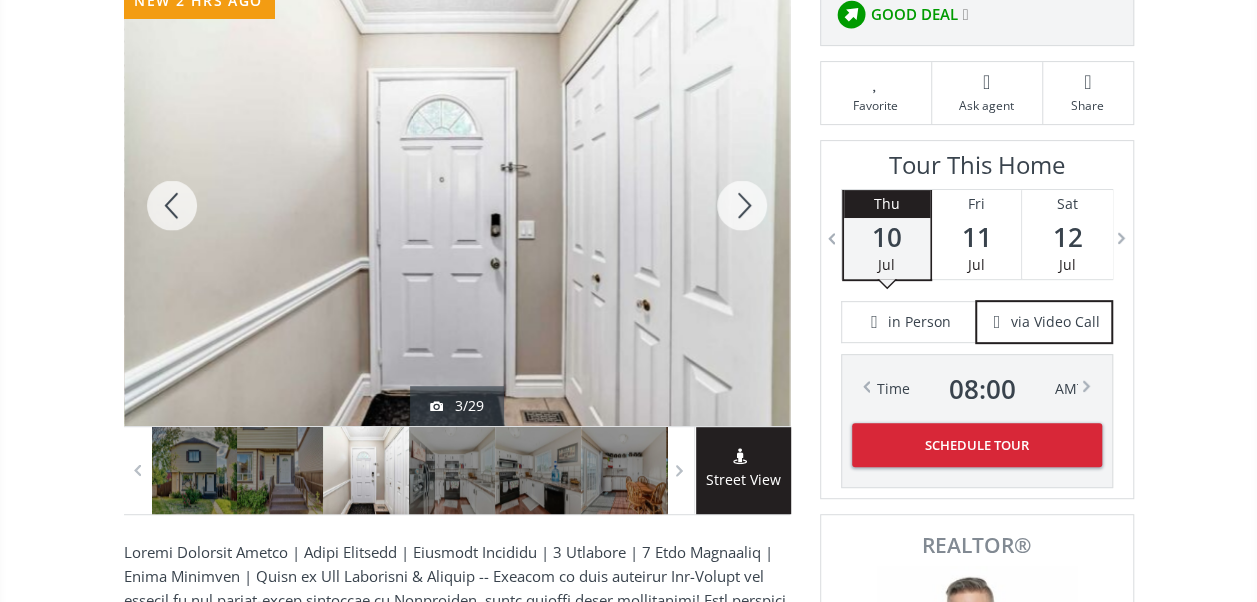 click at bounding box center (742, 205) 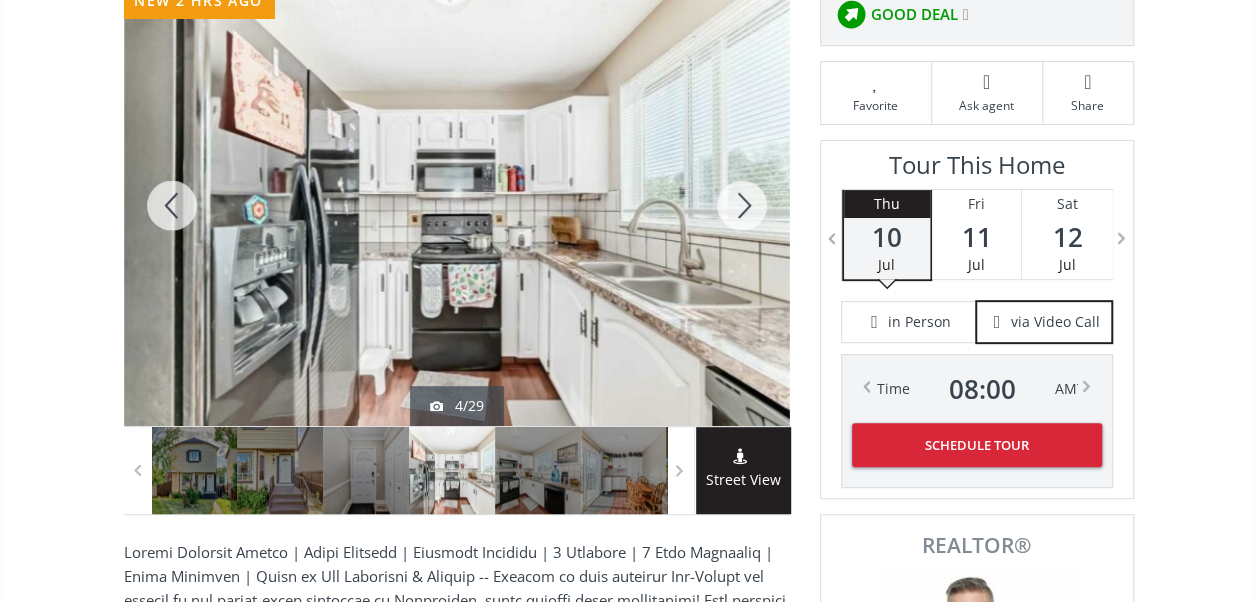 click at bounding box center [742, 205] 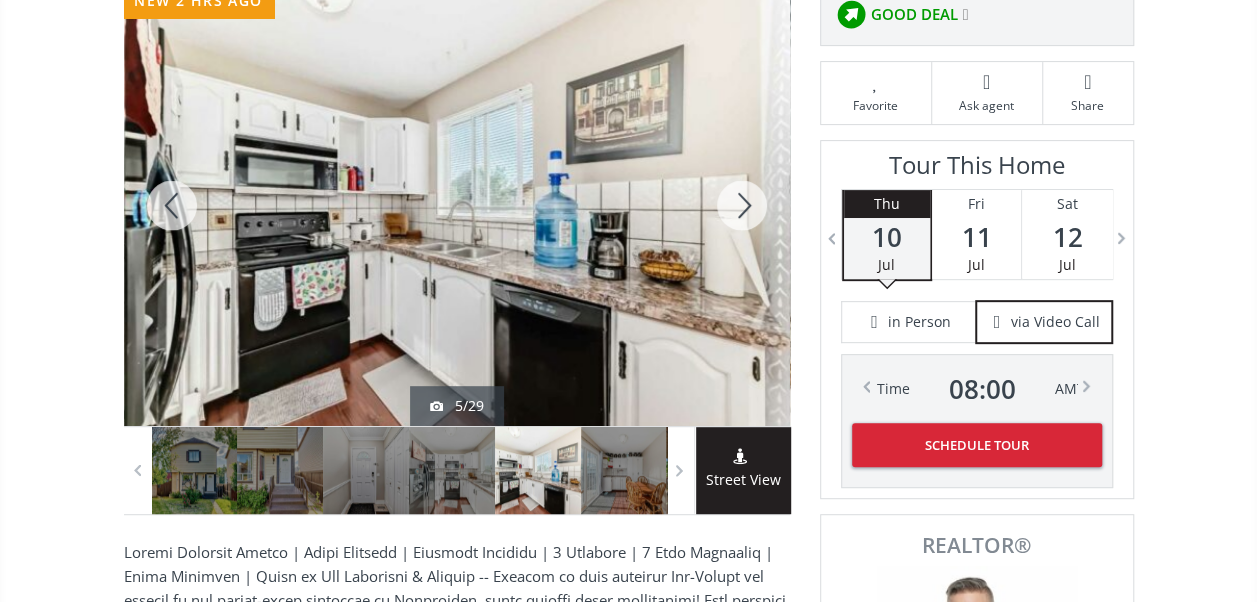 click at bounding box center [742, 205] 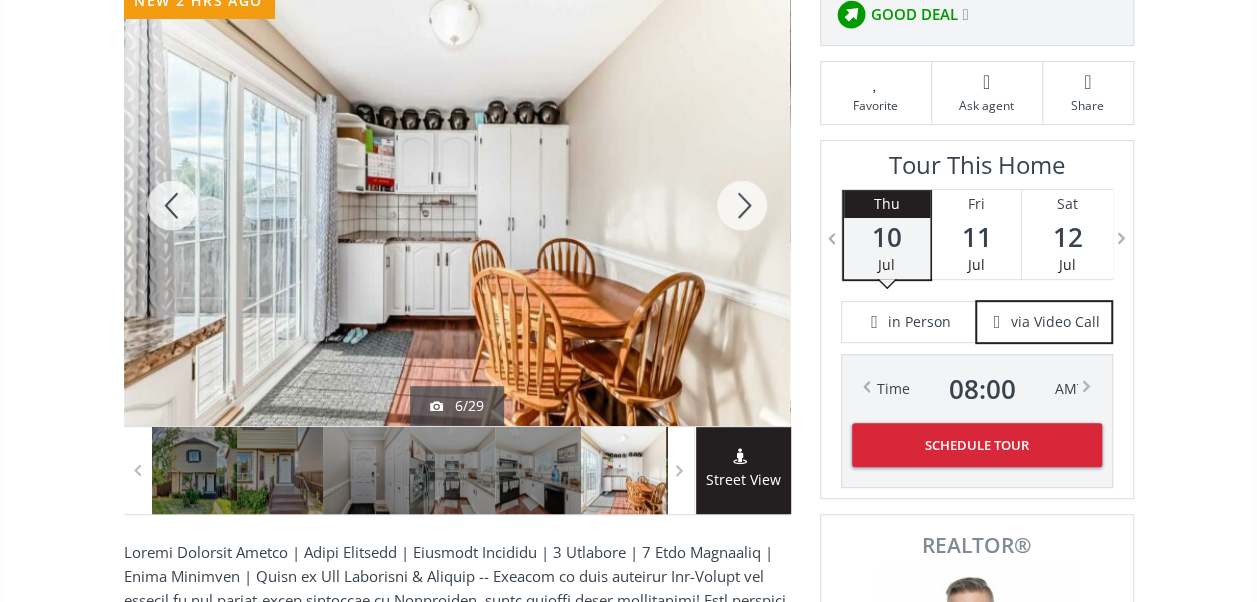 click at bounding box center [172, 205] 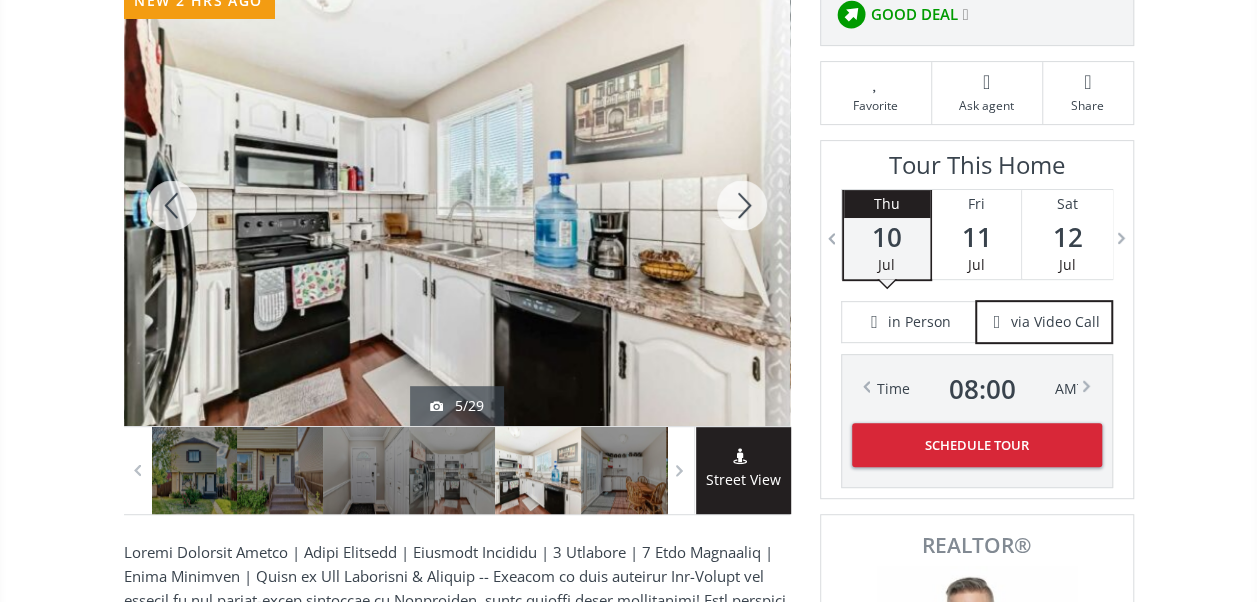 click at bounding box center [742, 205] 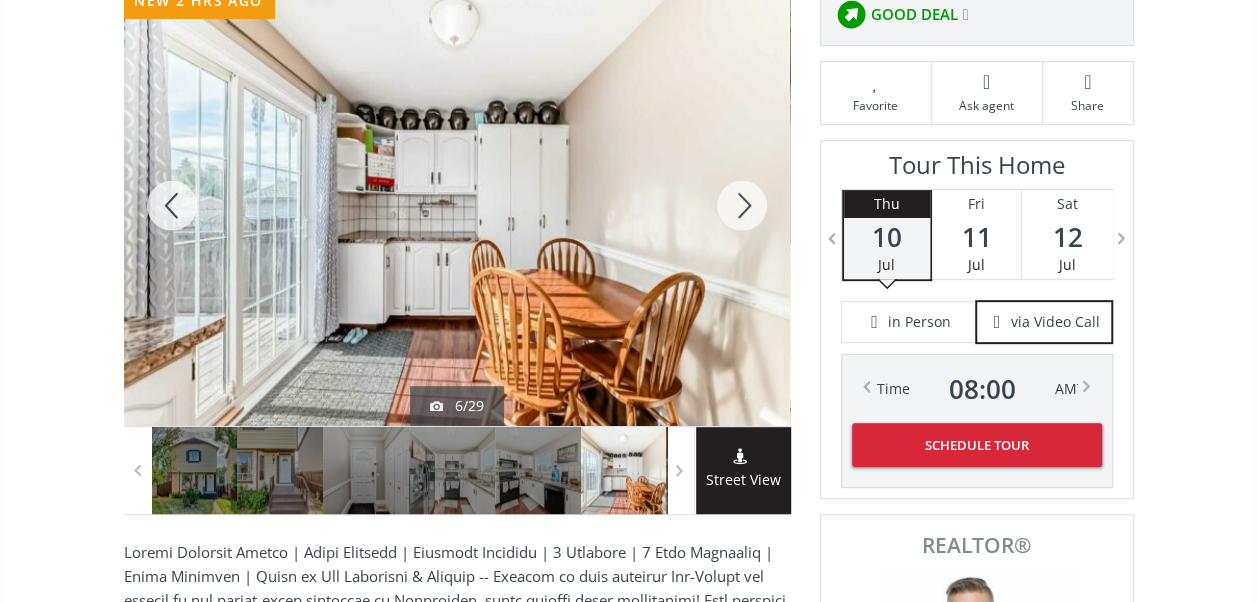 click at bounding box center [742, 205] 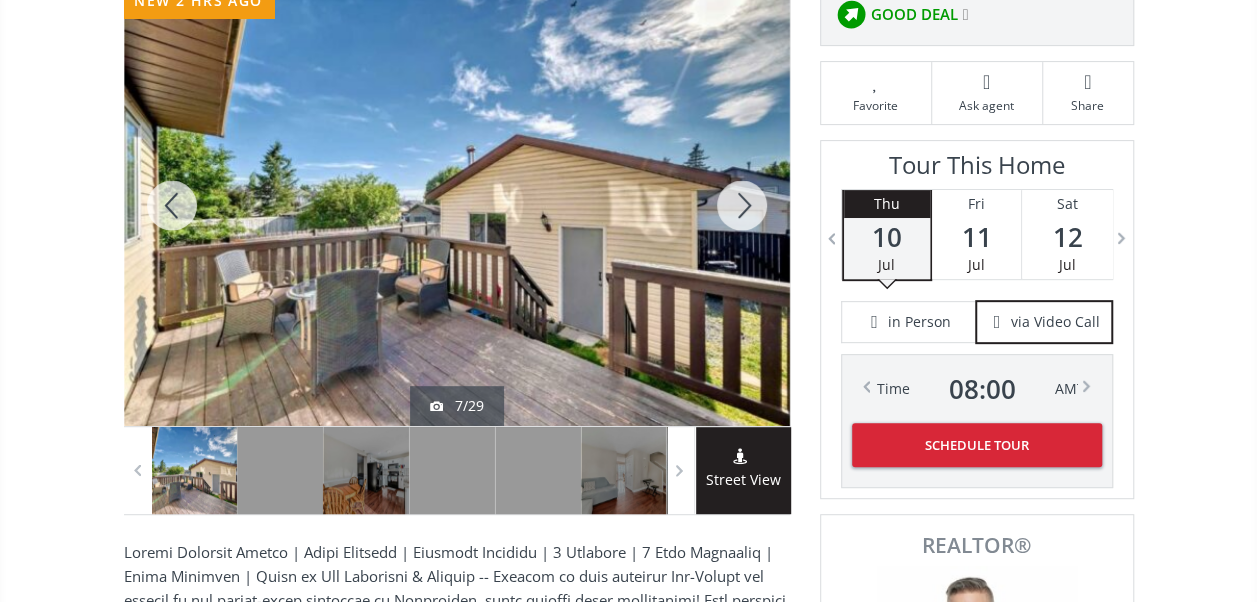 click at bounding box center (742, 205) 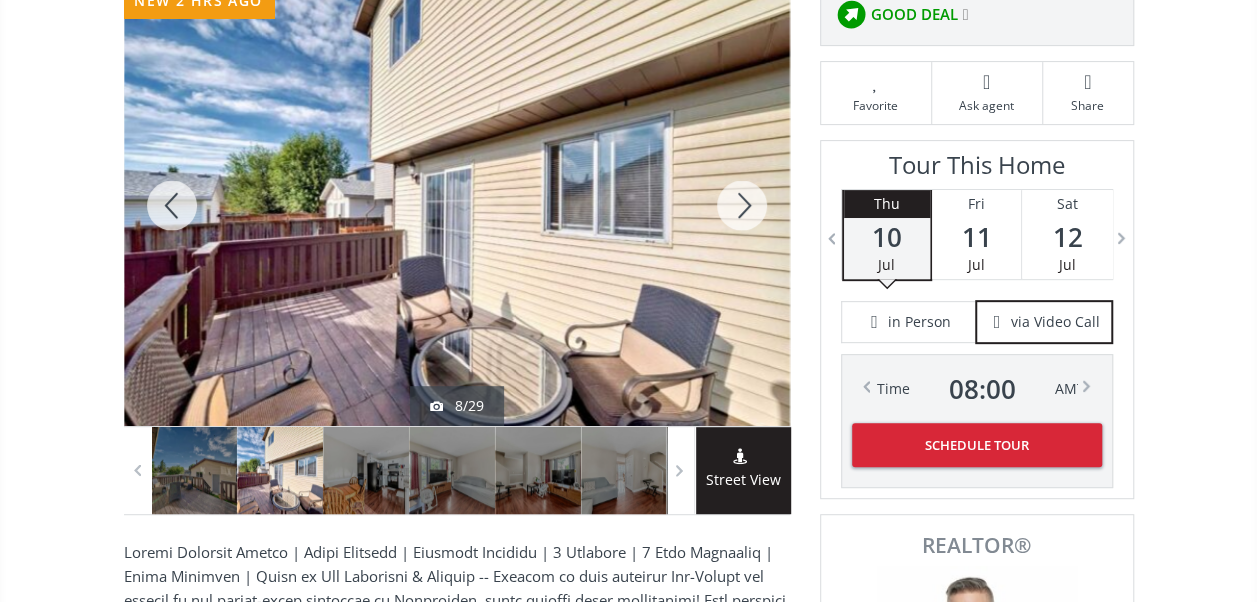 click at bounding box center (742, 205) 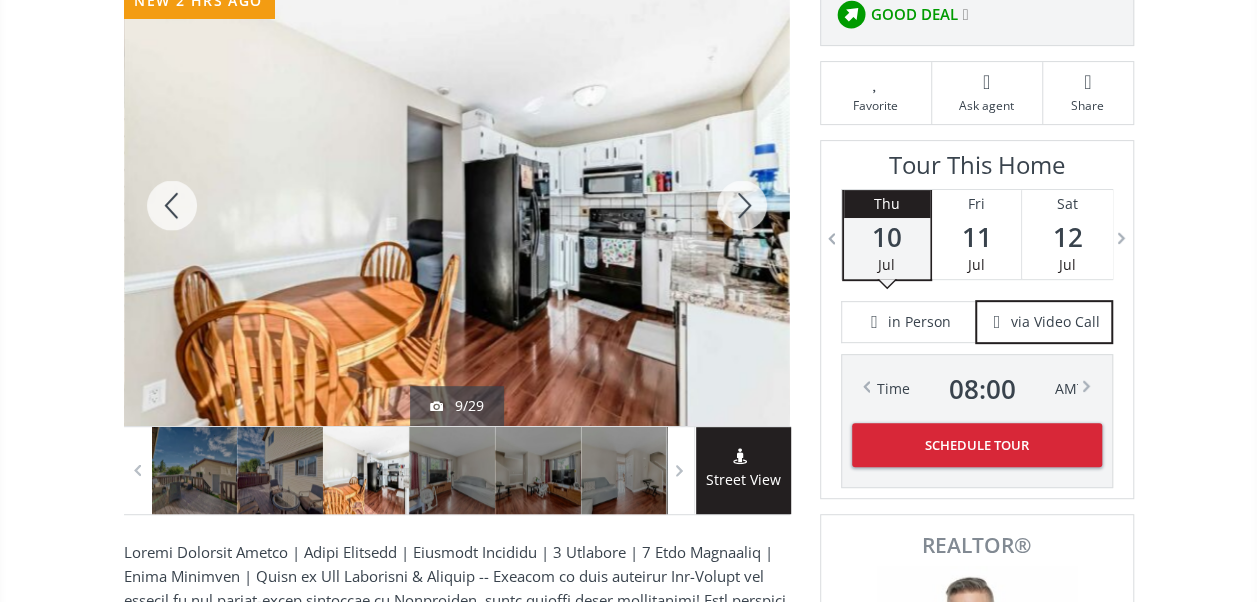 click at bounding box center (742, 205) 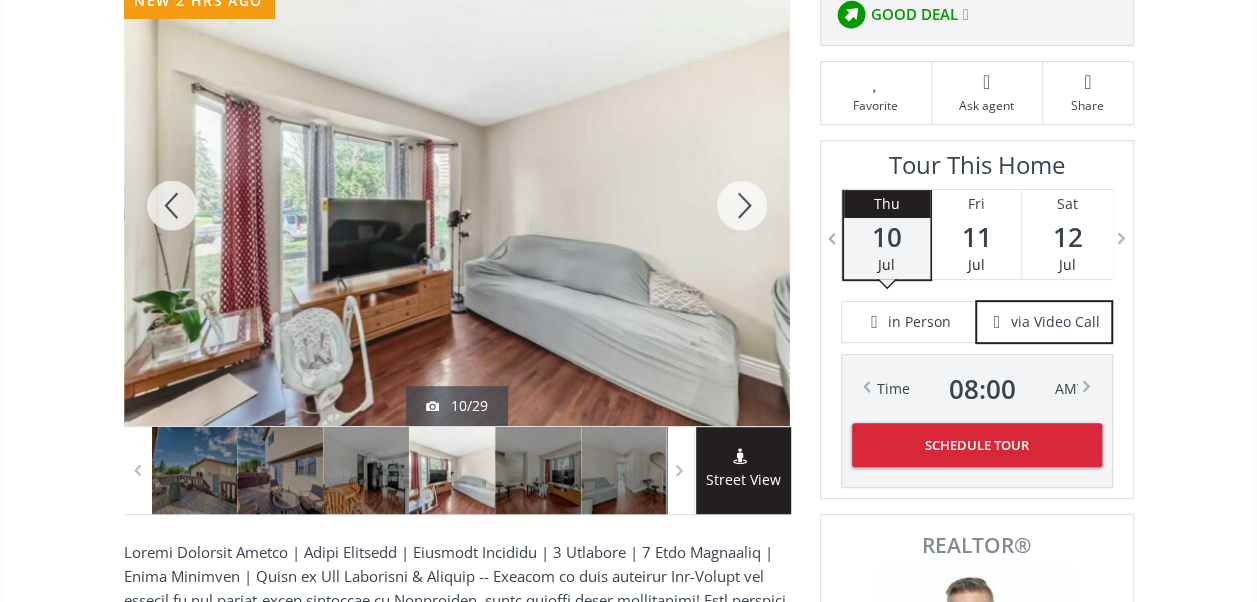 click at bounding box center [742, 205] 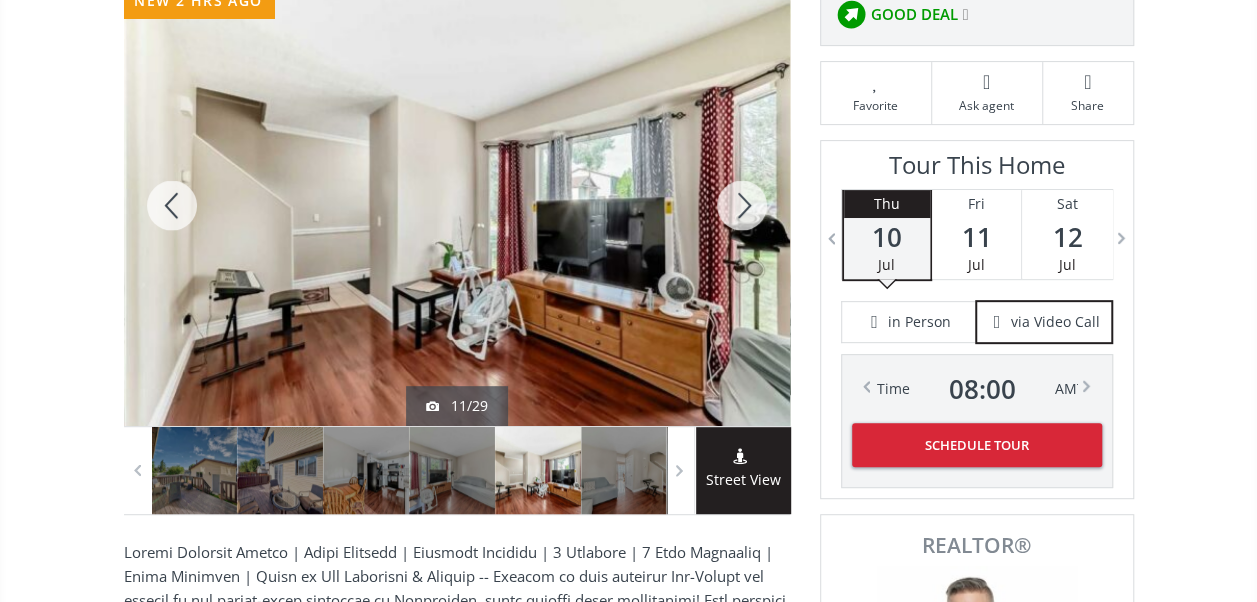 click at bounding box center (742, 205) 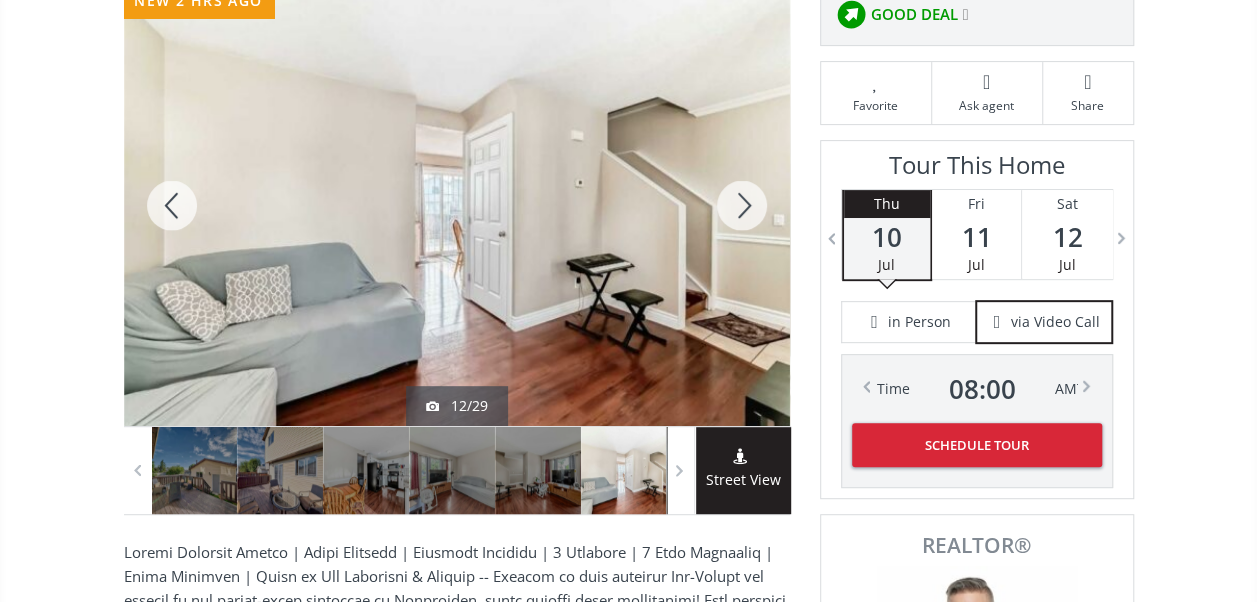 click at bounding box center (742, 205) 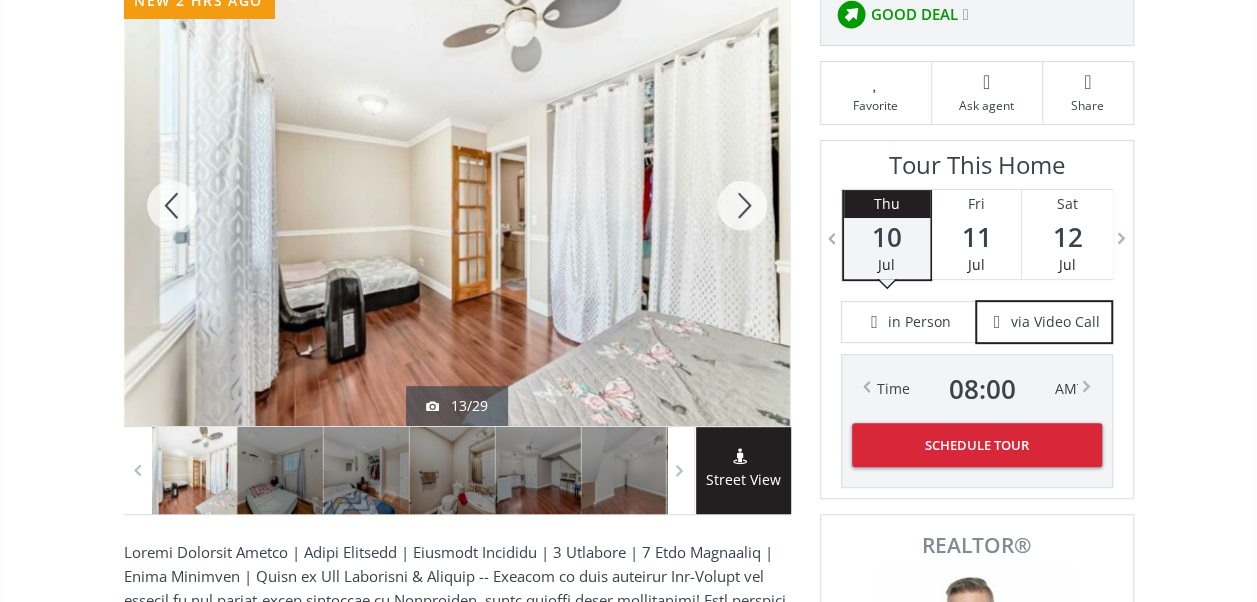 click at bounding box center (742, 205) 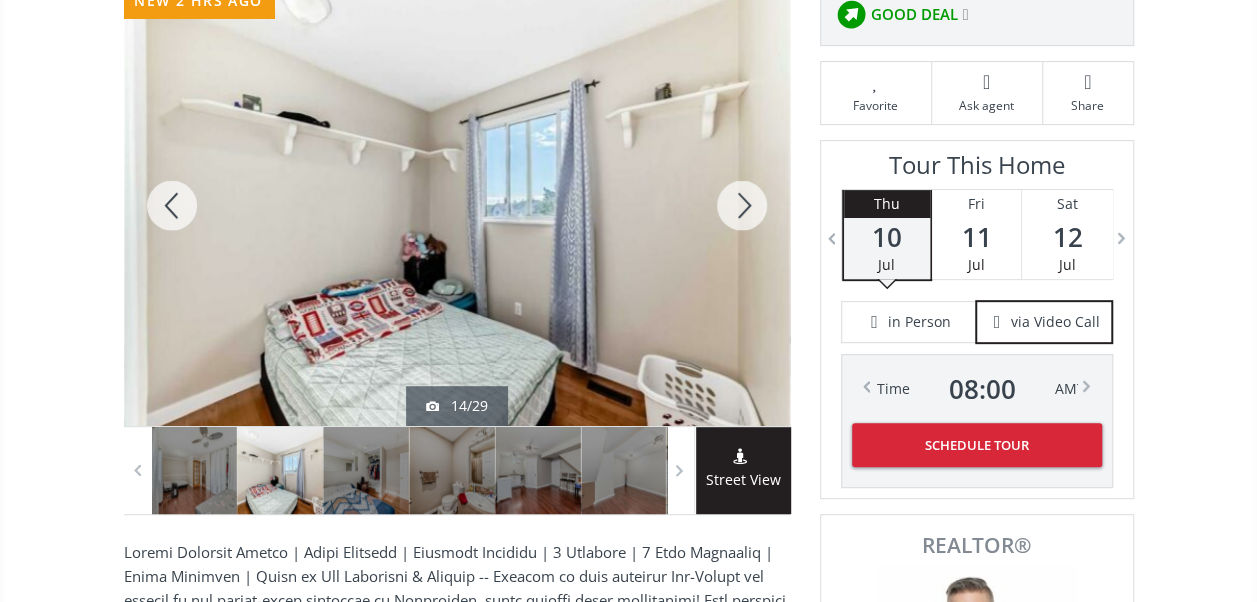 click at bounding box center [742, 205] 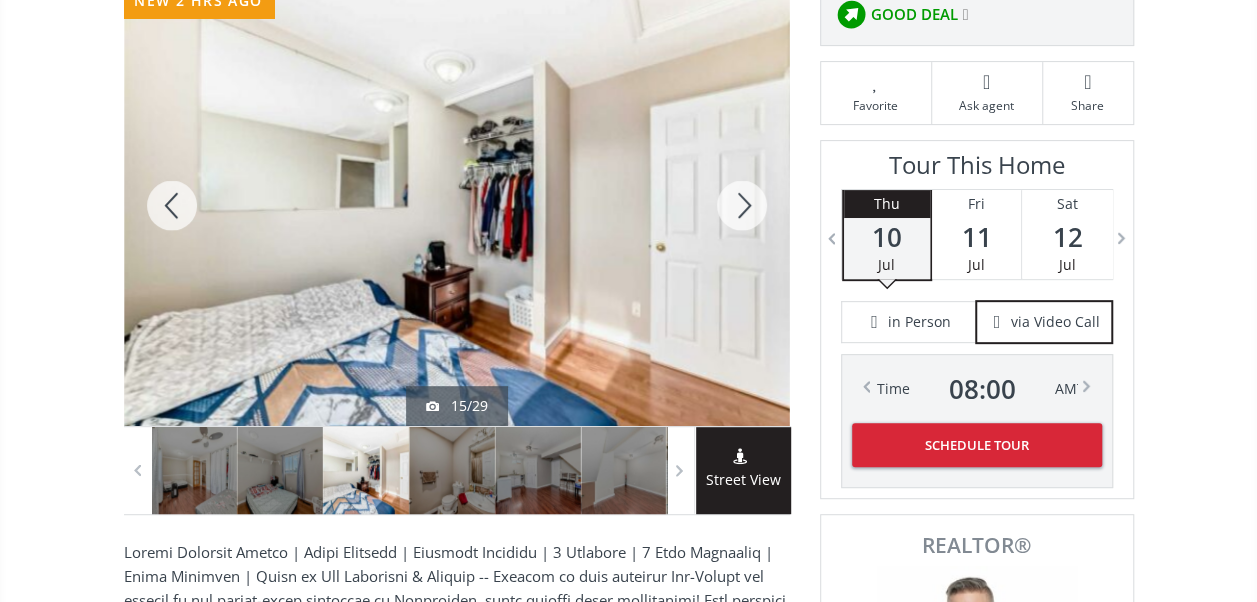 click at bounding box center (742, 205) 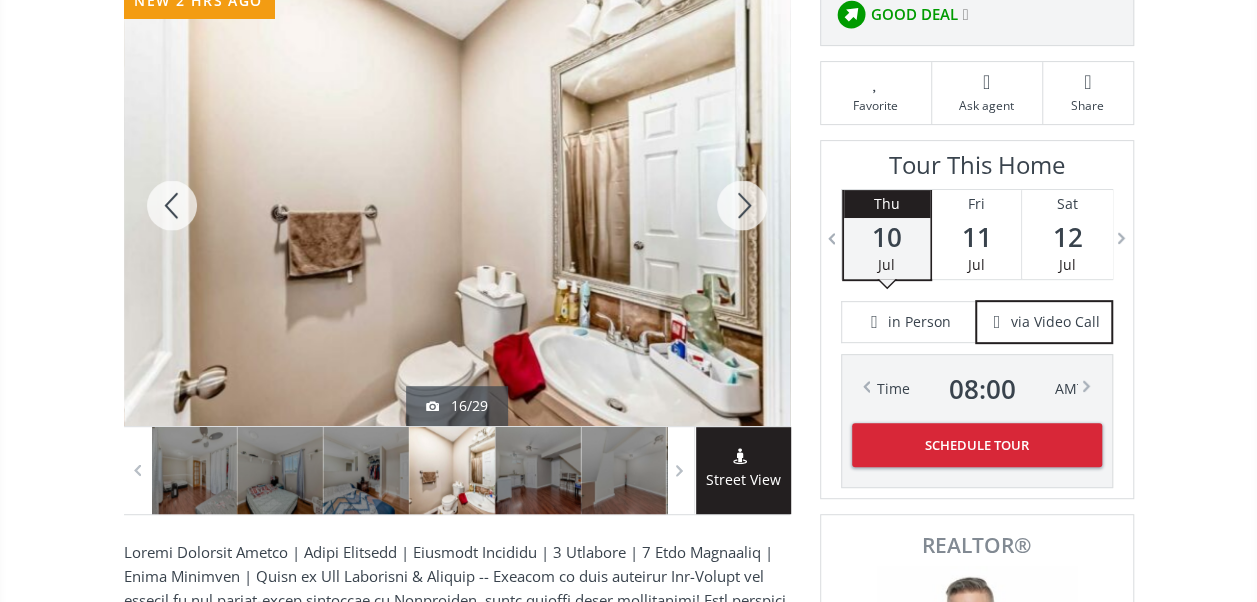 click at bounding box center [742, 205] 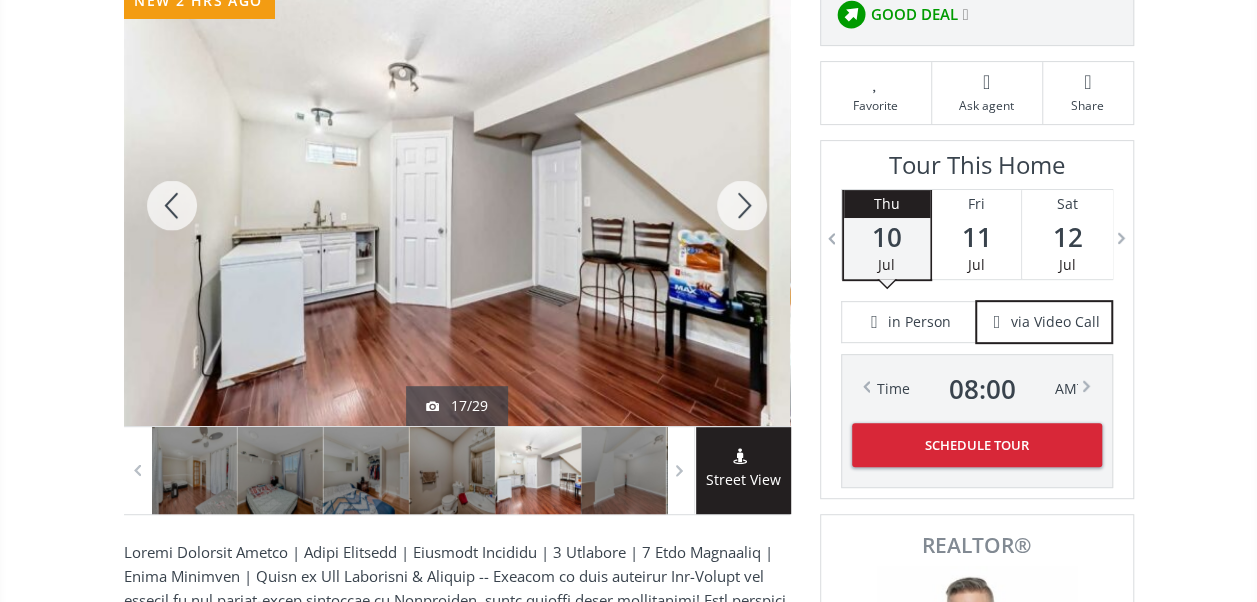 click at bounding box center [742, 205] 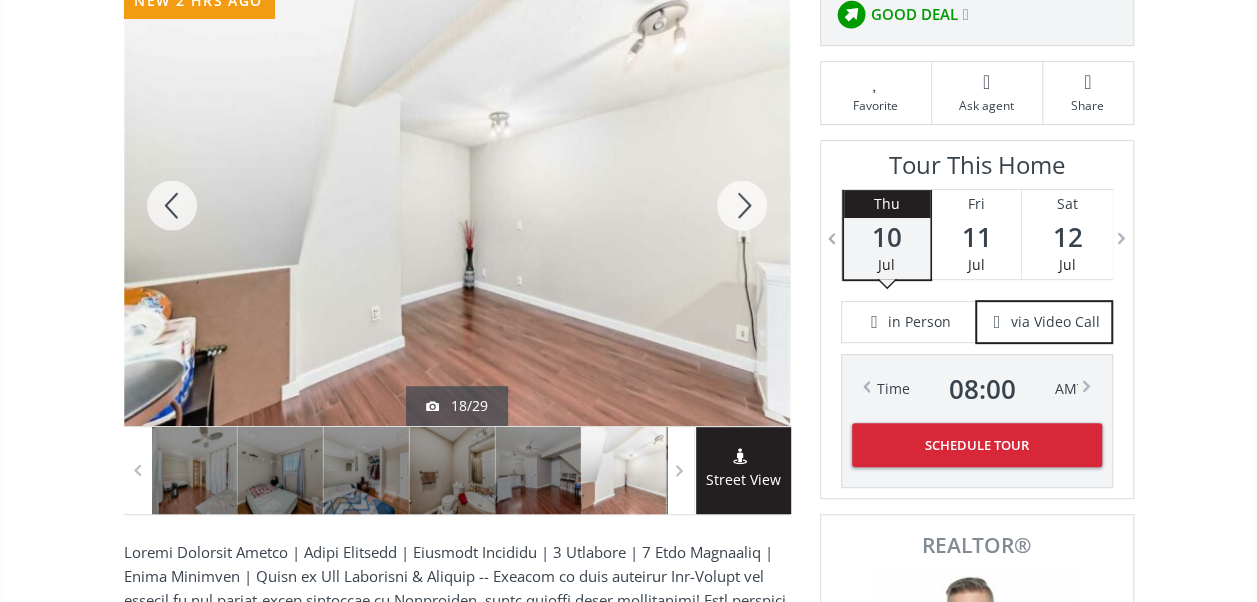 click at bounding box center (742, 205) 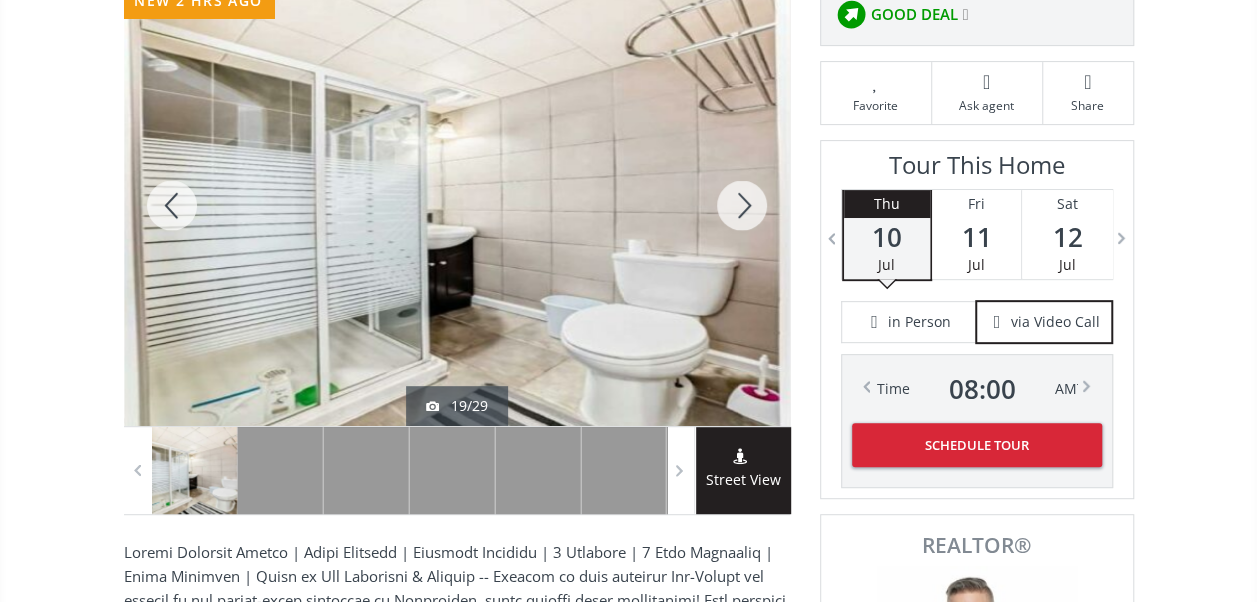click at bounding box center [742, 205] 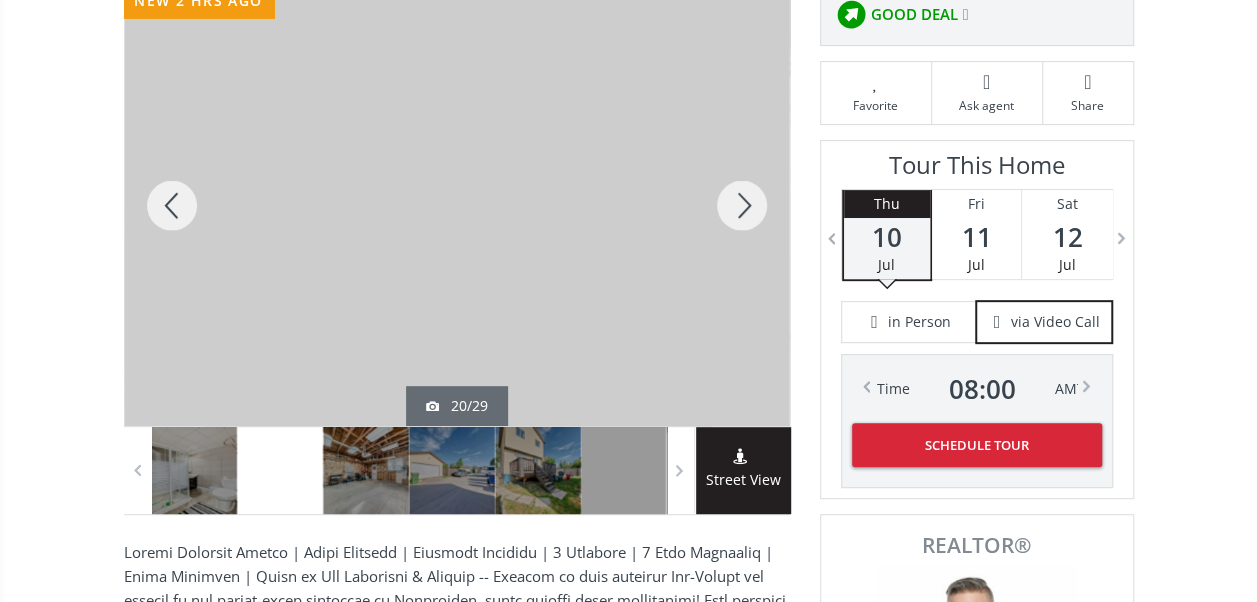 click at bounding box center (742, 205) 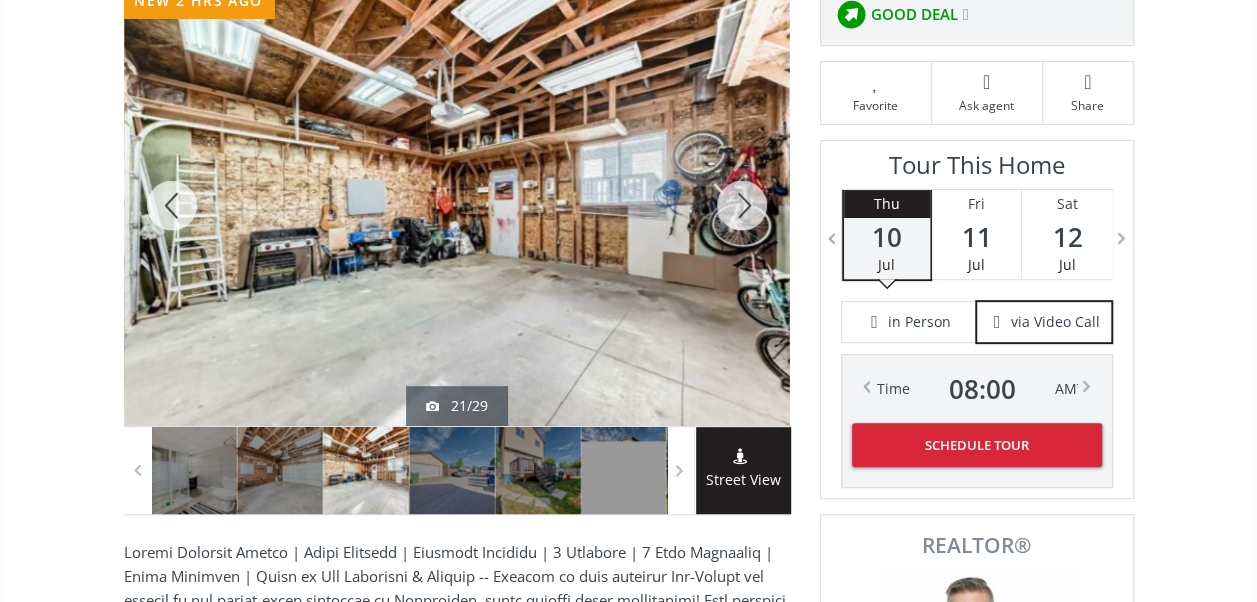 click at bounding box center [742, 205] 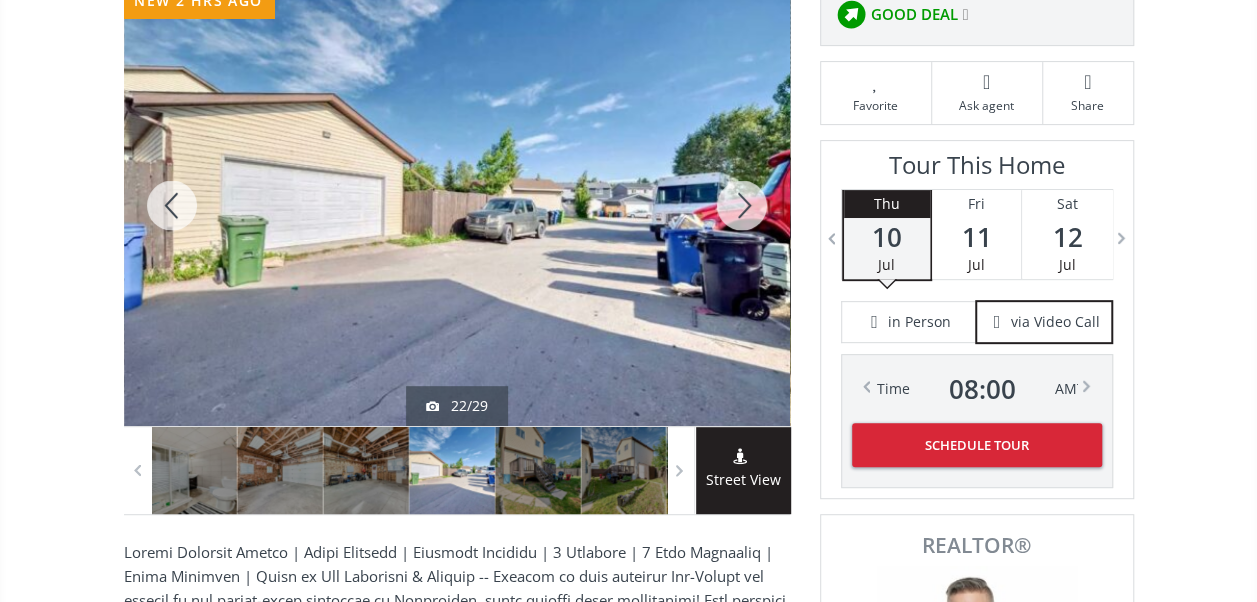 click at bounding box center (742, 205) 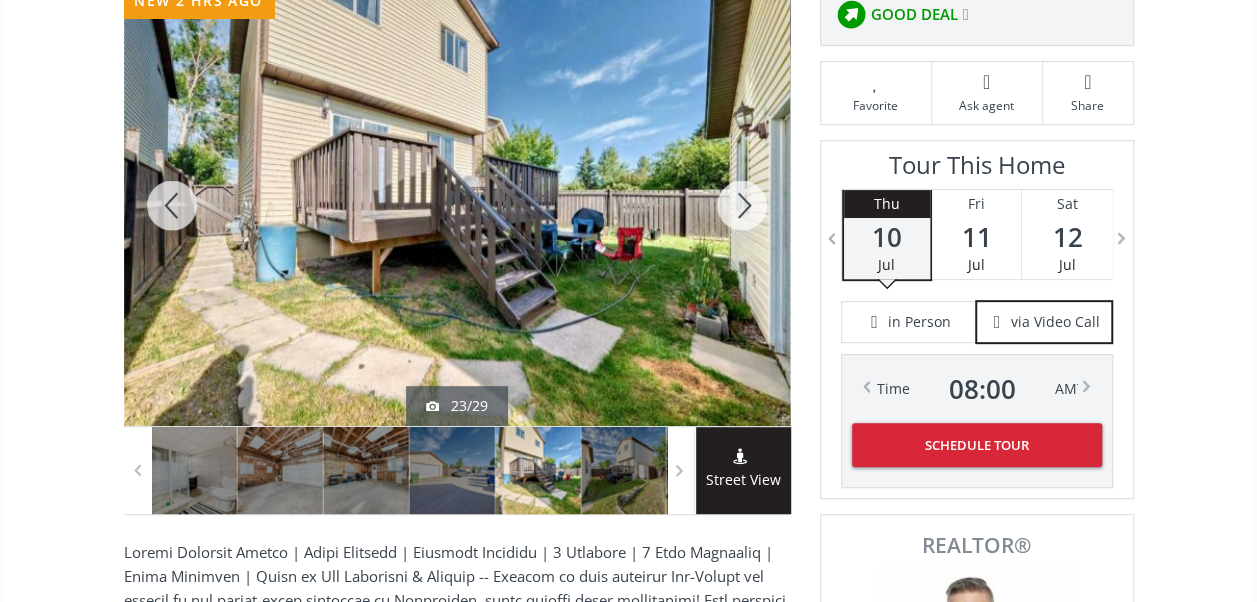 click at bounding box center (742, 205) 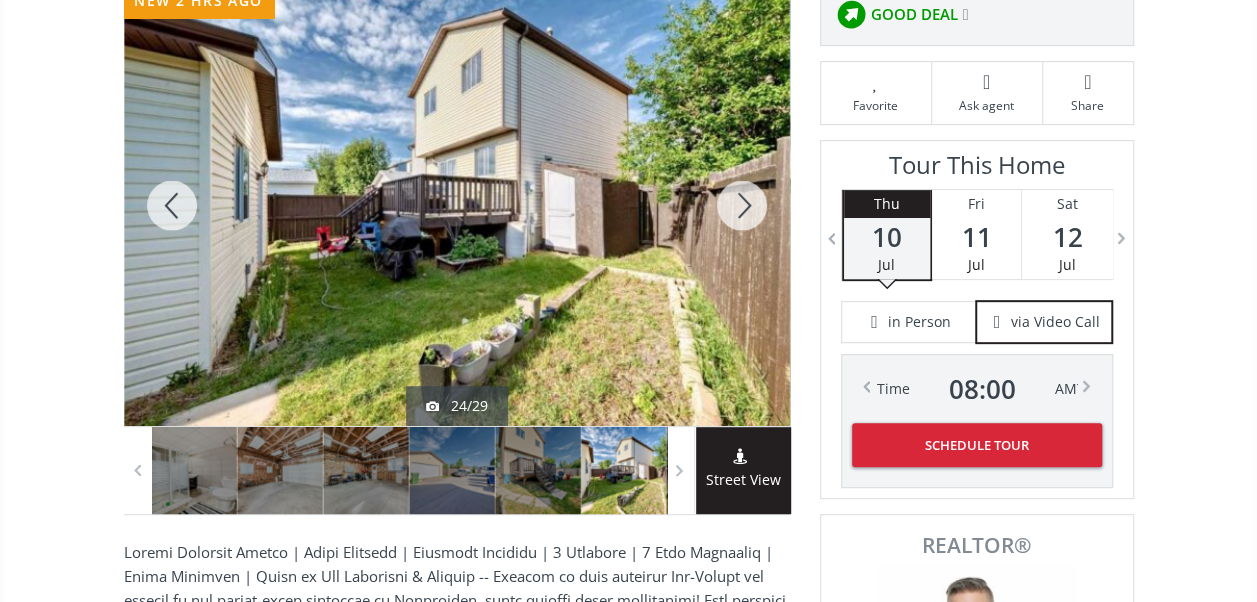 click at bounding box center (742, 205) 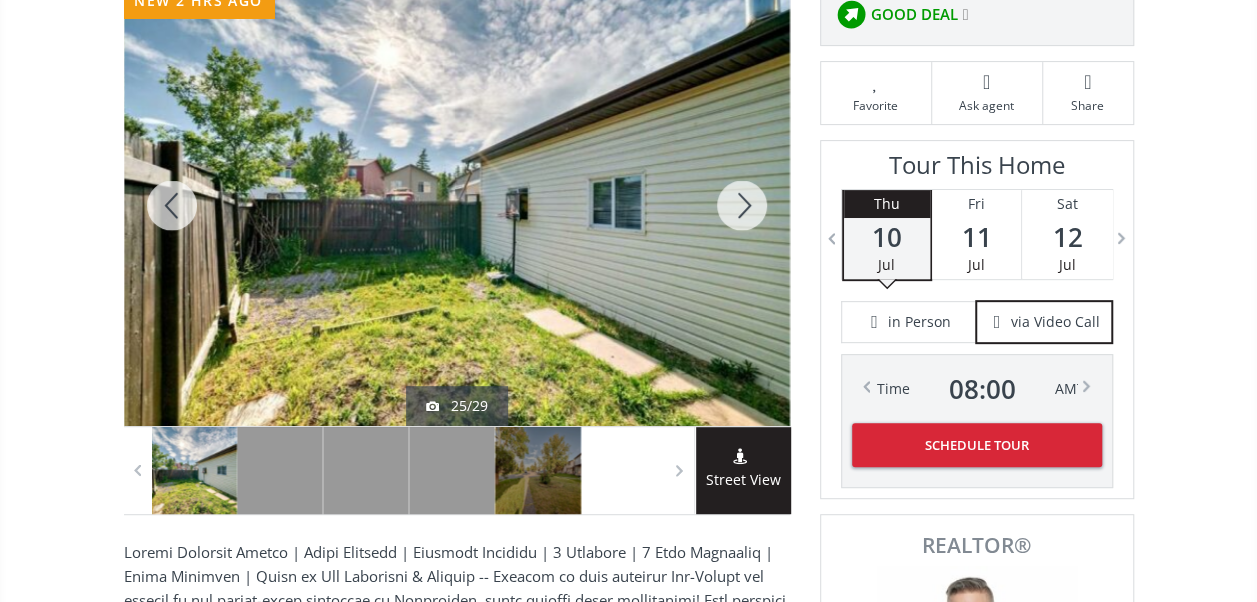 click at bounding box center [742, 205] 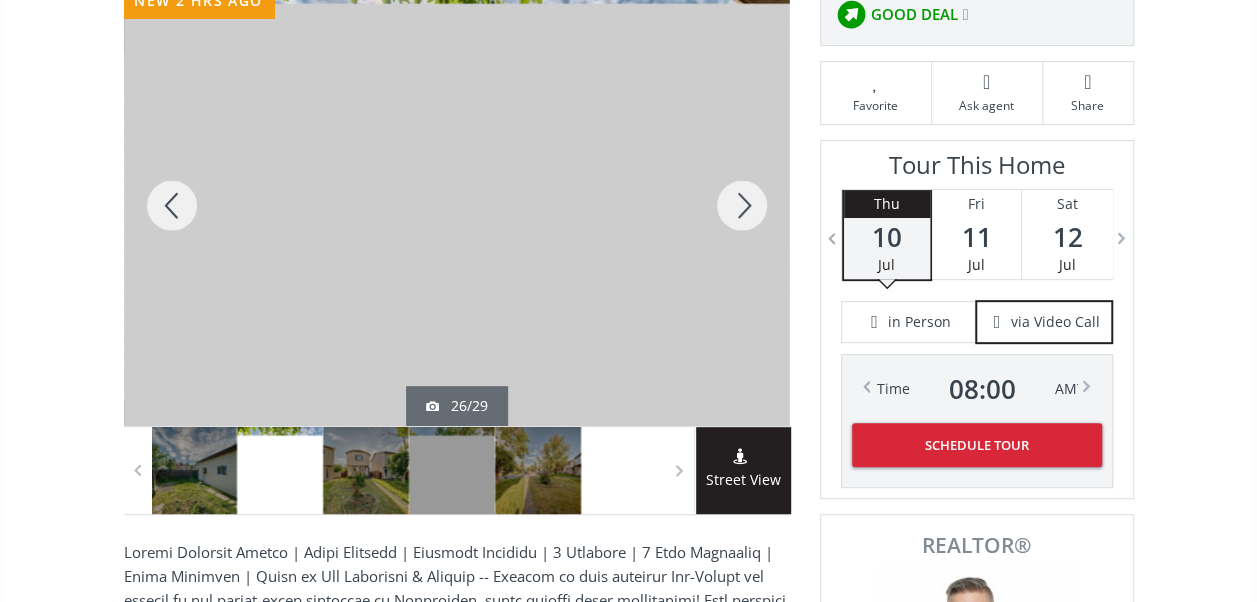 click at bounding box center (742, 205) 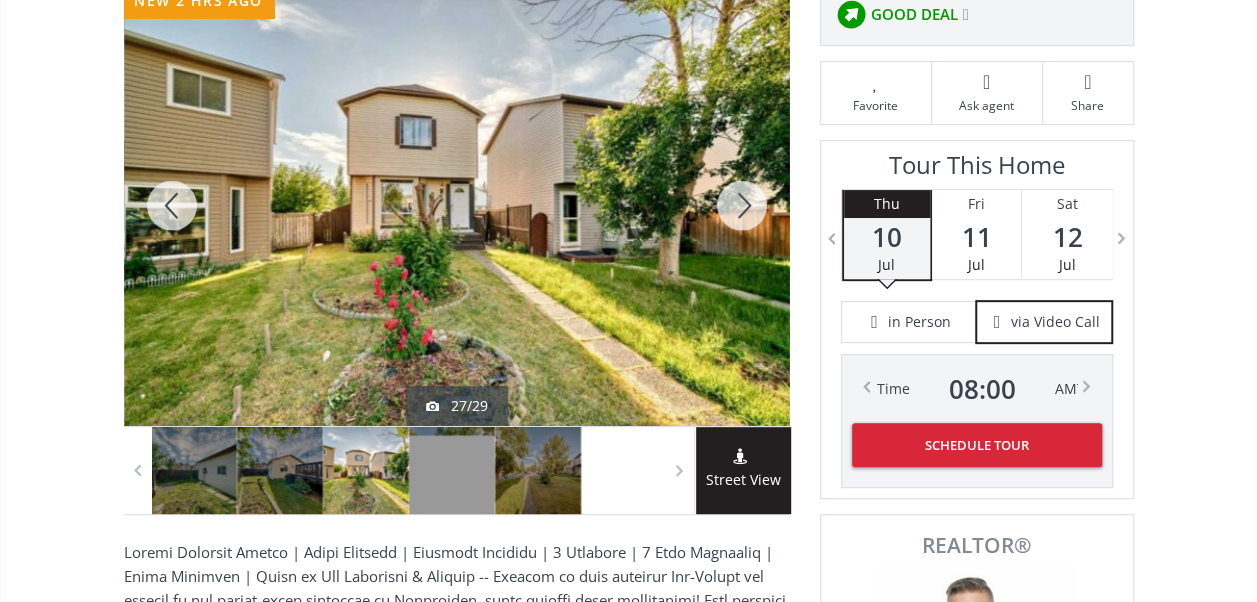 click at bounding box center (742, 205) 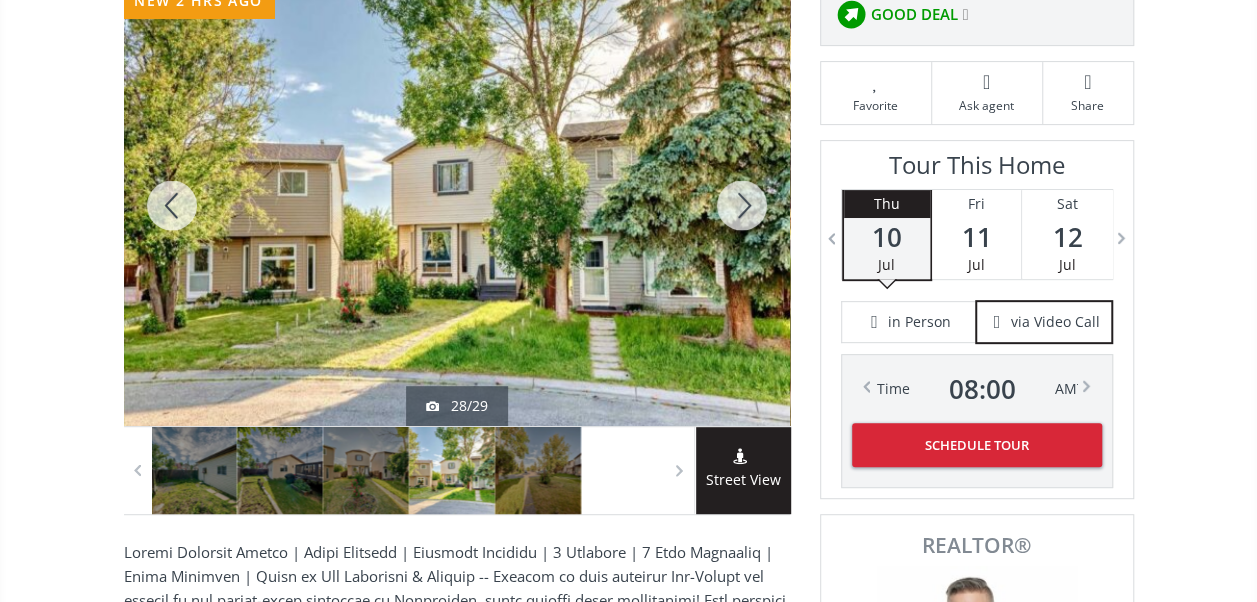 click at bounding box center [742, 205] 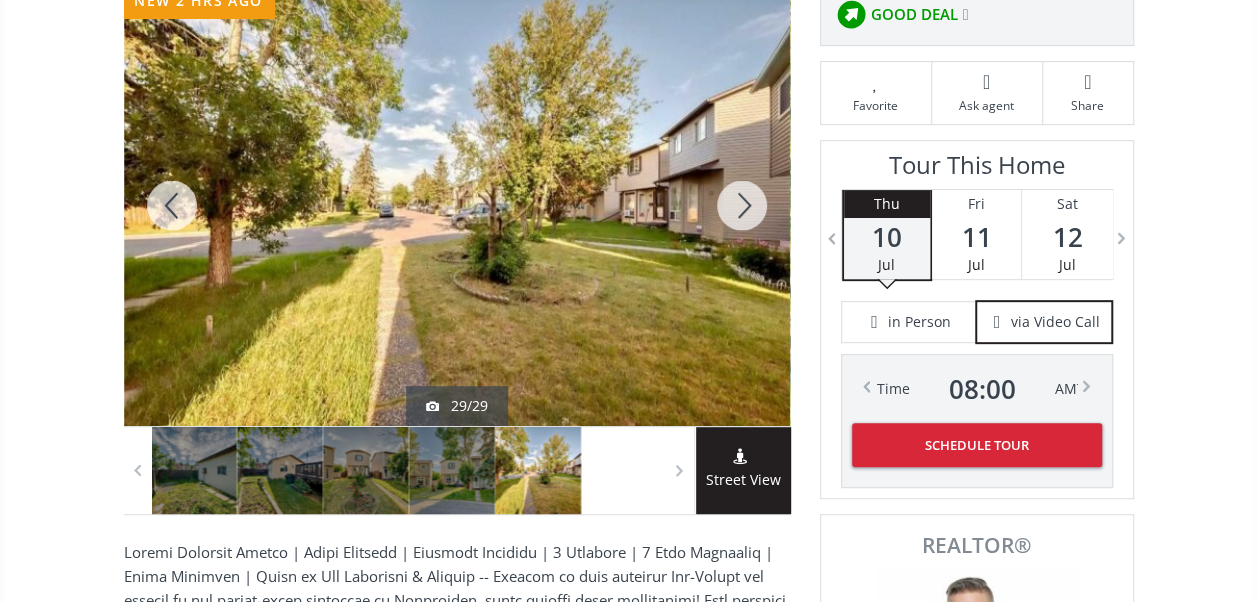 click at bounding box center [742, 205] 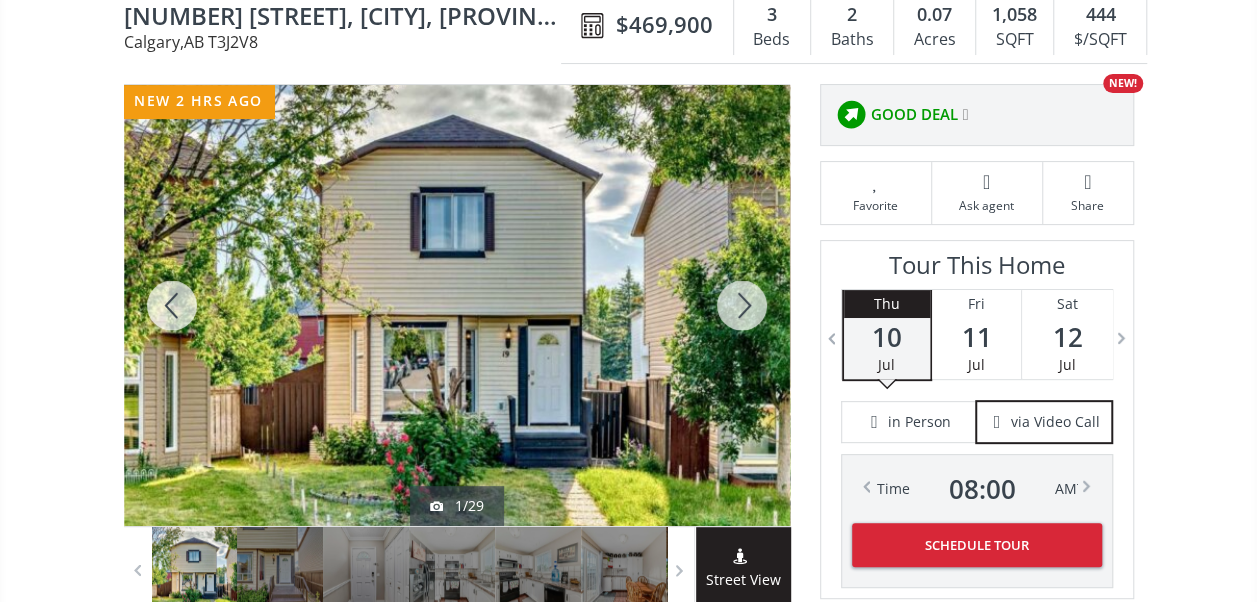 scroll, scrollTop: 0, scrollLeft: 0, axis: both 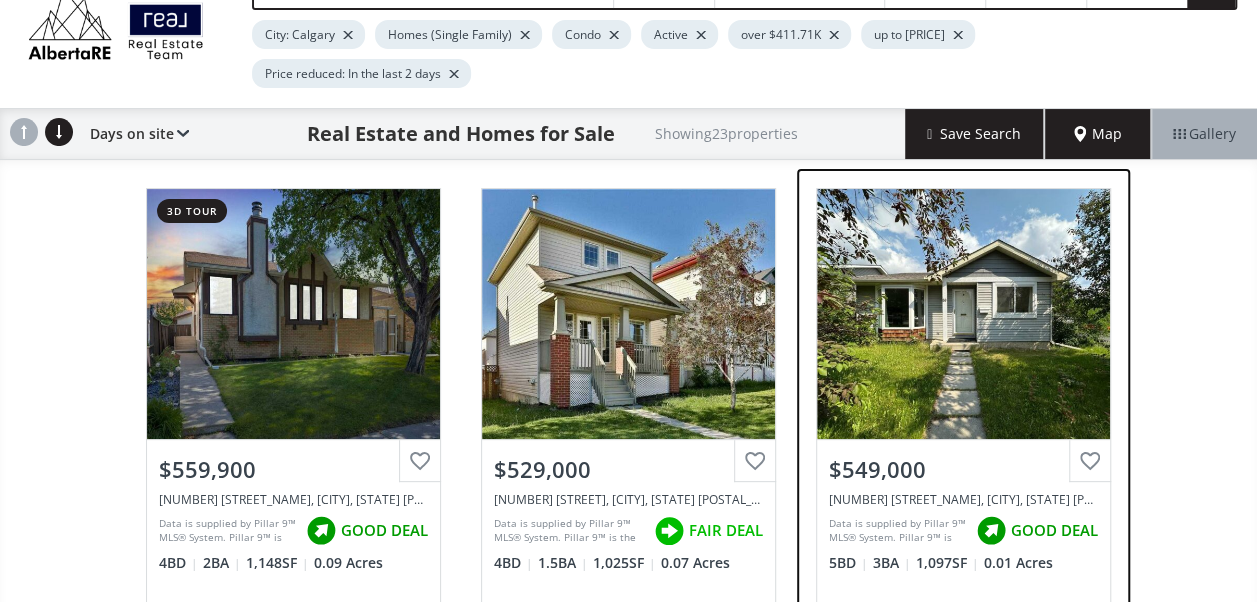 click on "View Photos & Details" at bounding box center (963, 314) 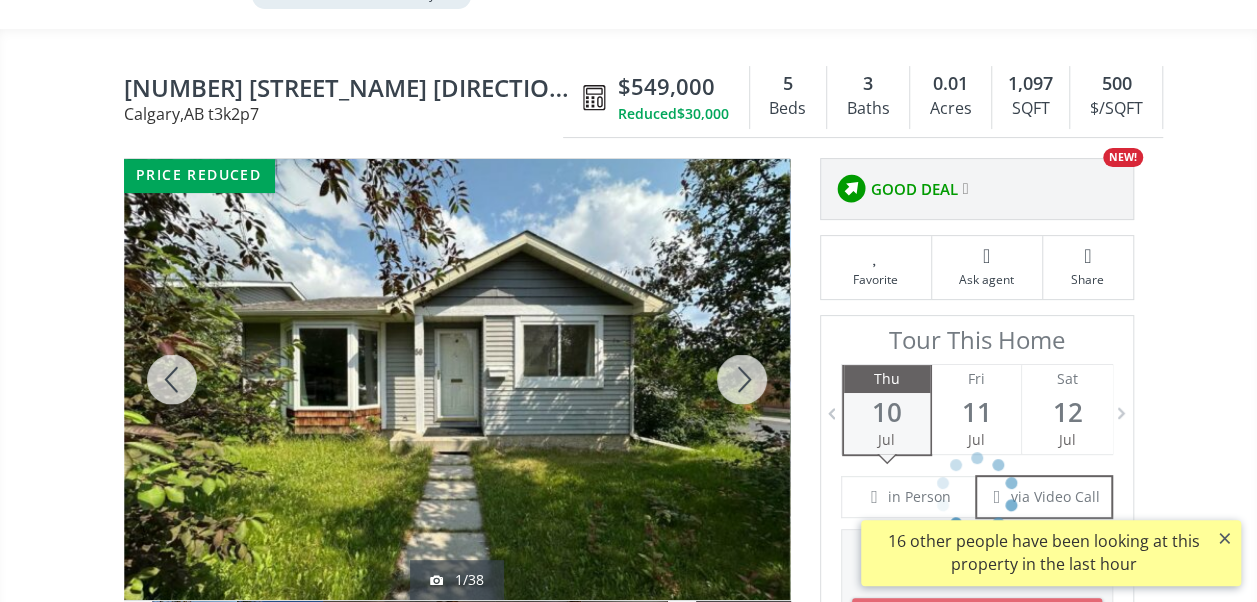 scroll, scrollTop: 300, scrollLeft: 0, axis: vertical 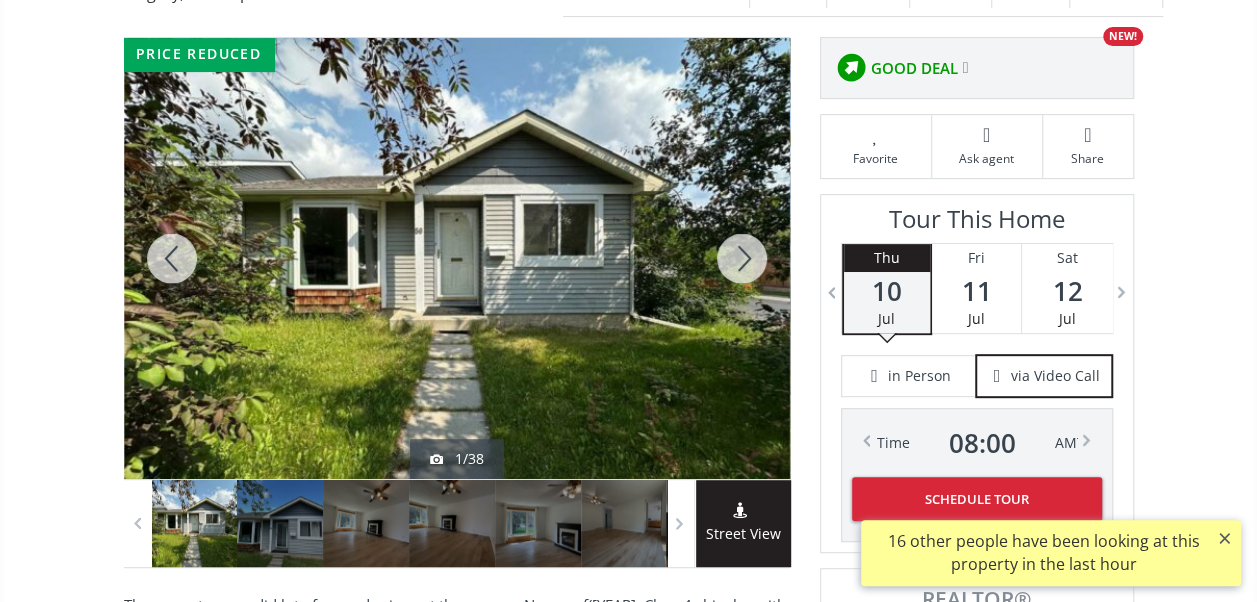 click at bounding box center [742, 258] 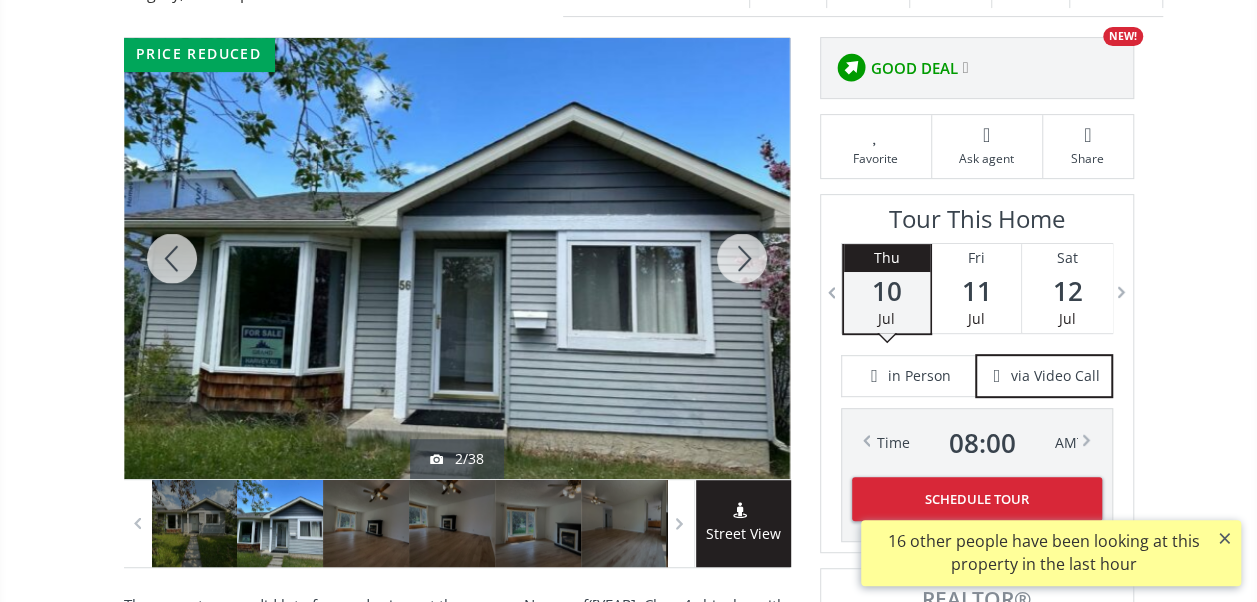 click at bounding box center (742, 258) 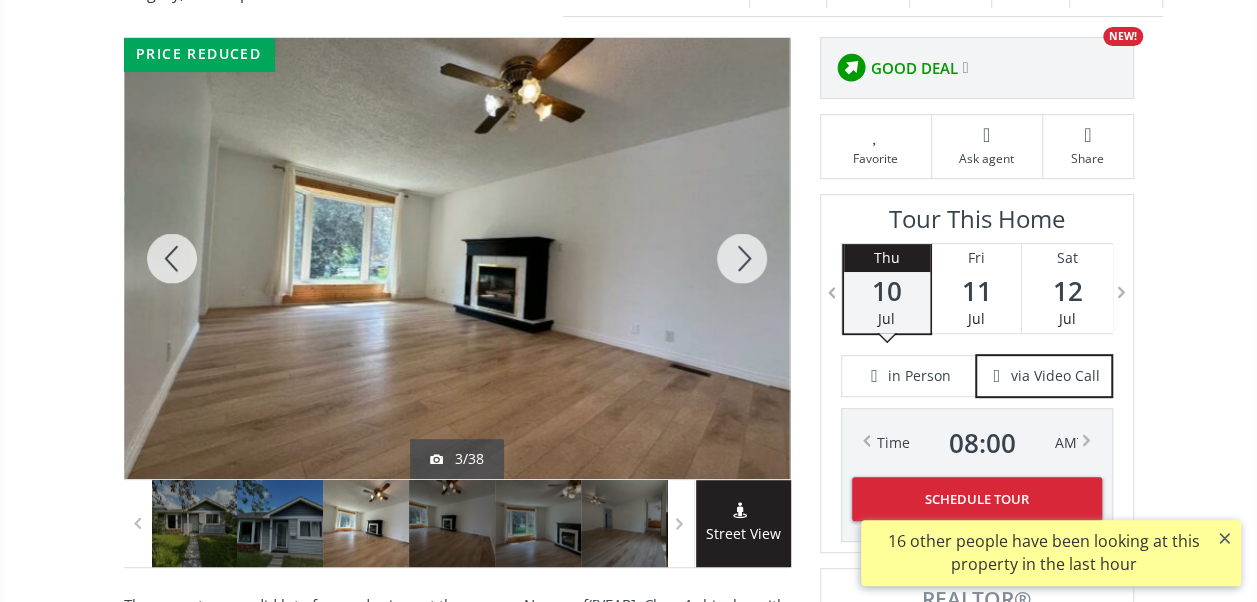 click at bounding box center [742, 258] 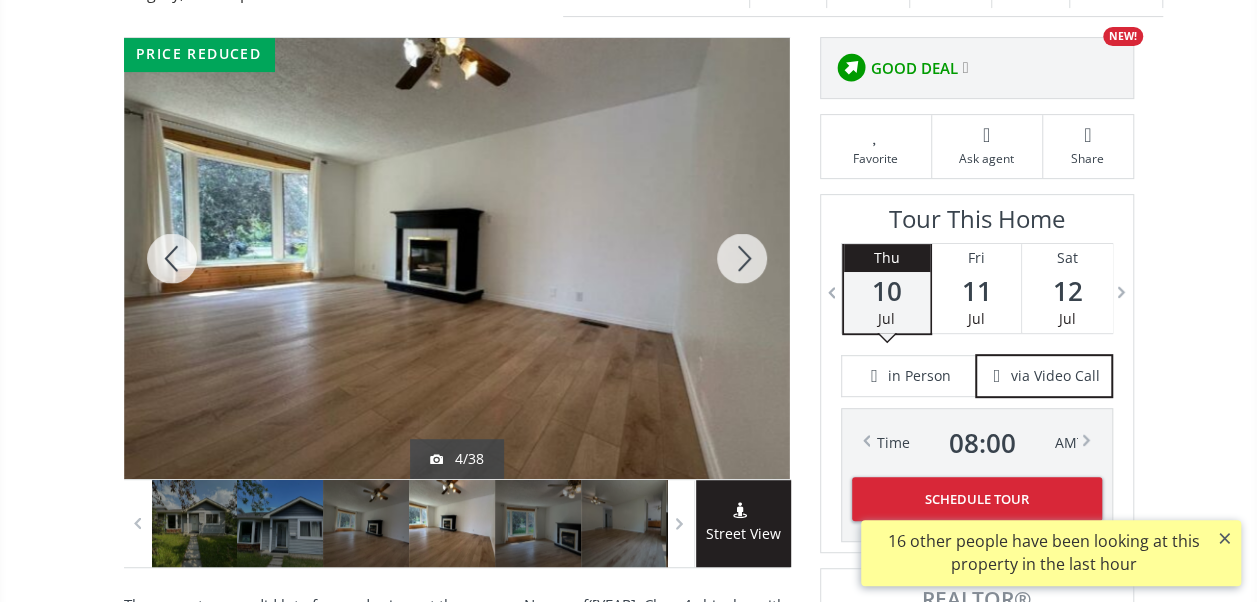 click at bounding box center (742, 258) 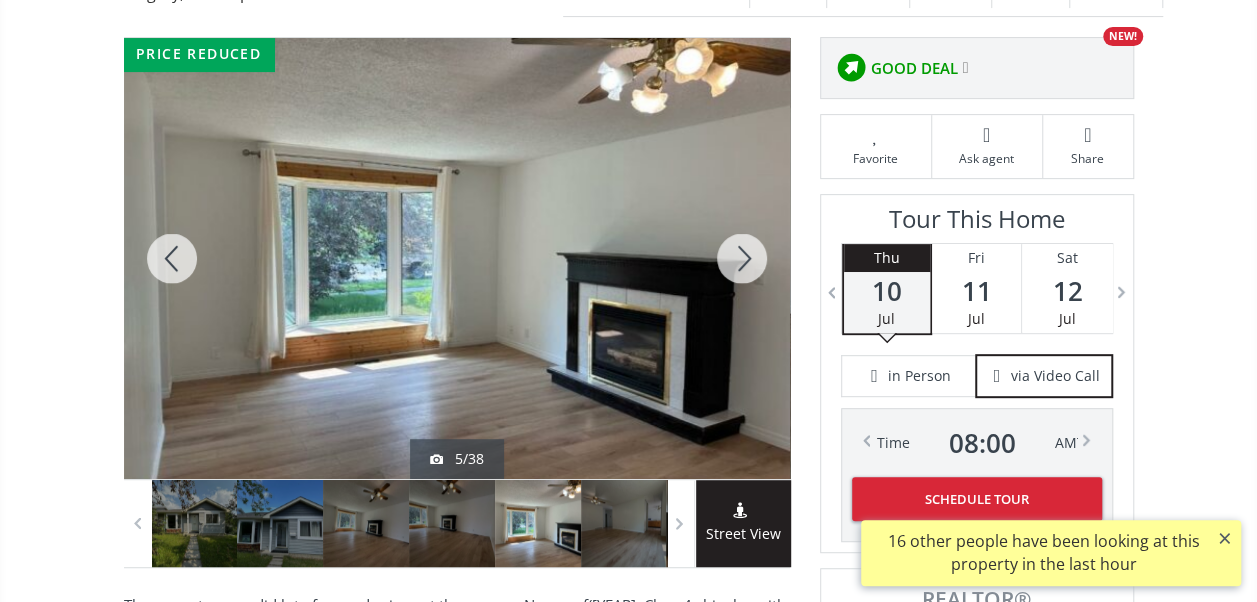 click at bounding box center (742, 258) 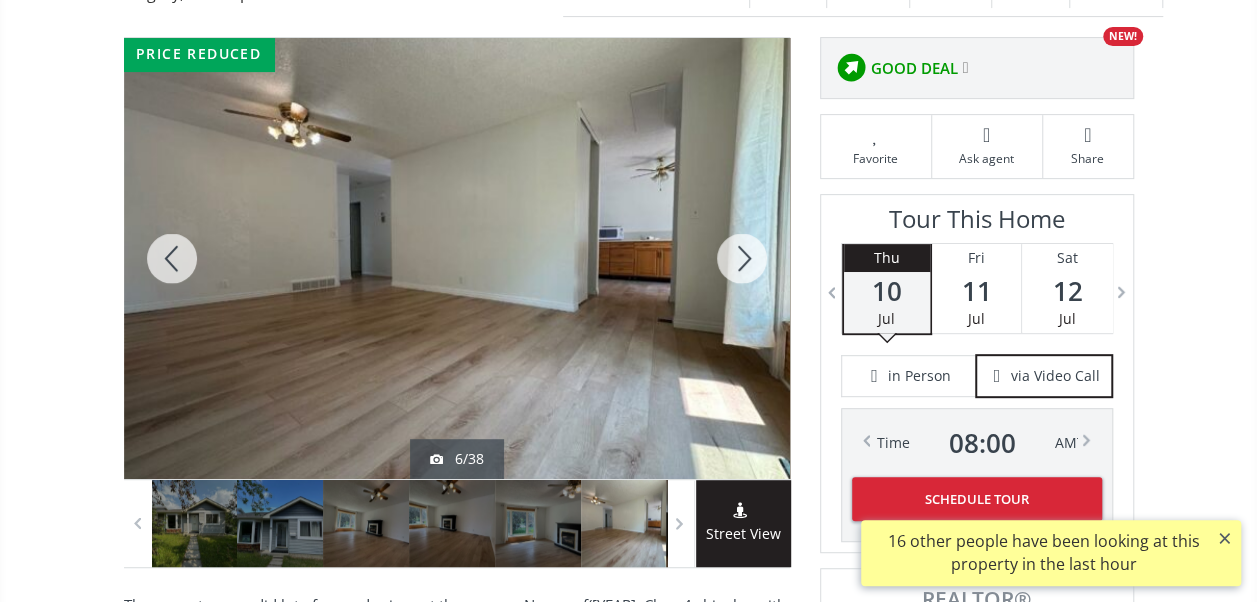 click at bounding box center (742, 258) 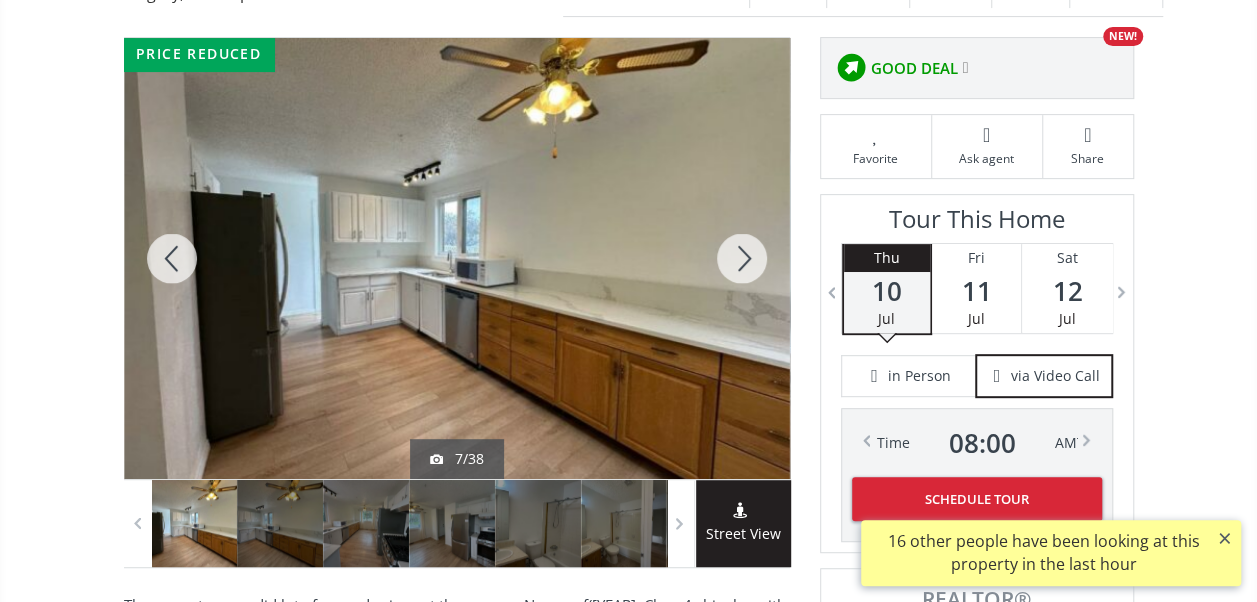 click at bounding box center (742, 258) 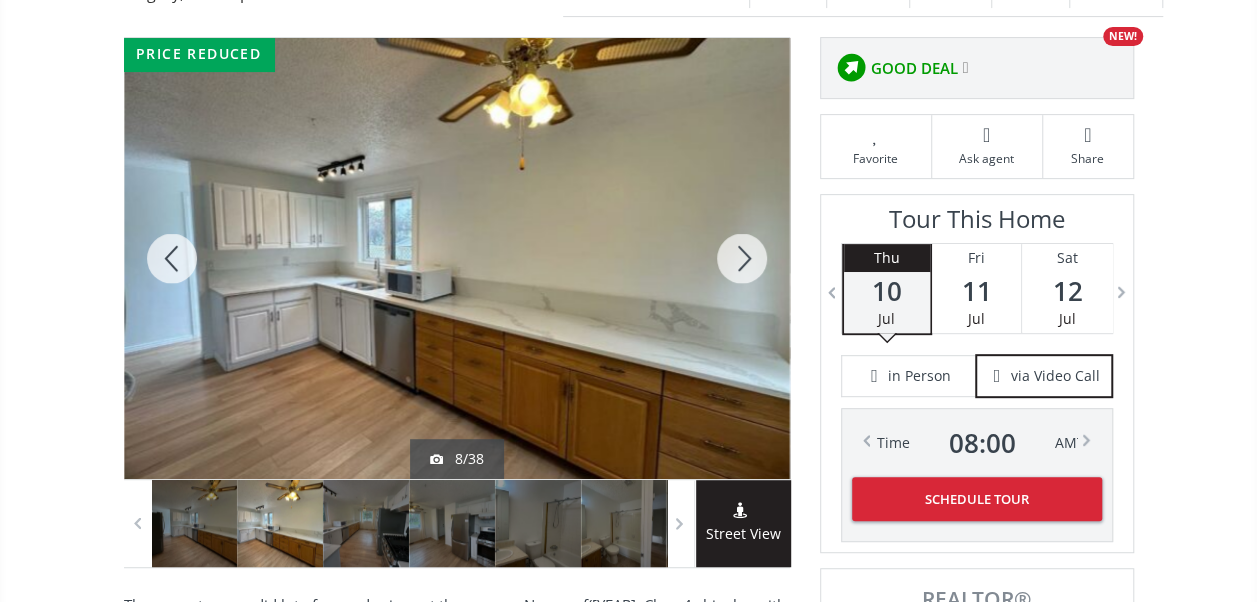 click at bounding box center [742, 258] 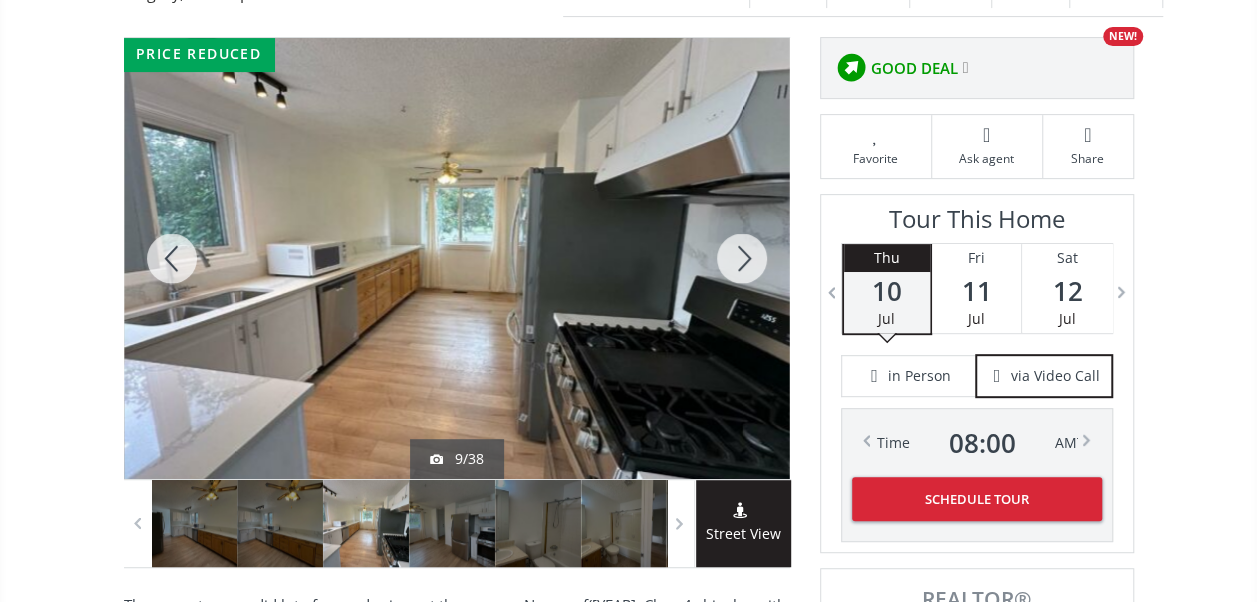 click at bounding box center [742, 258] 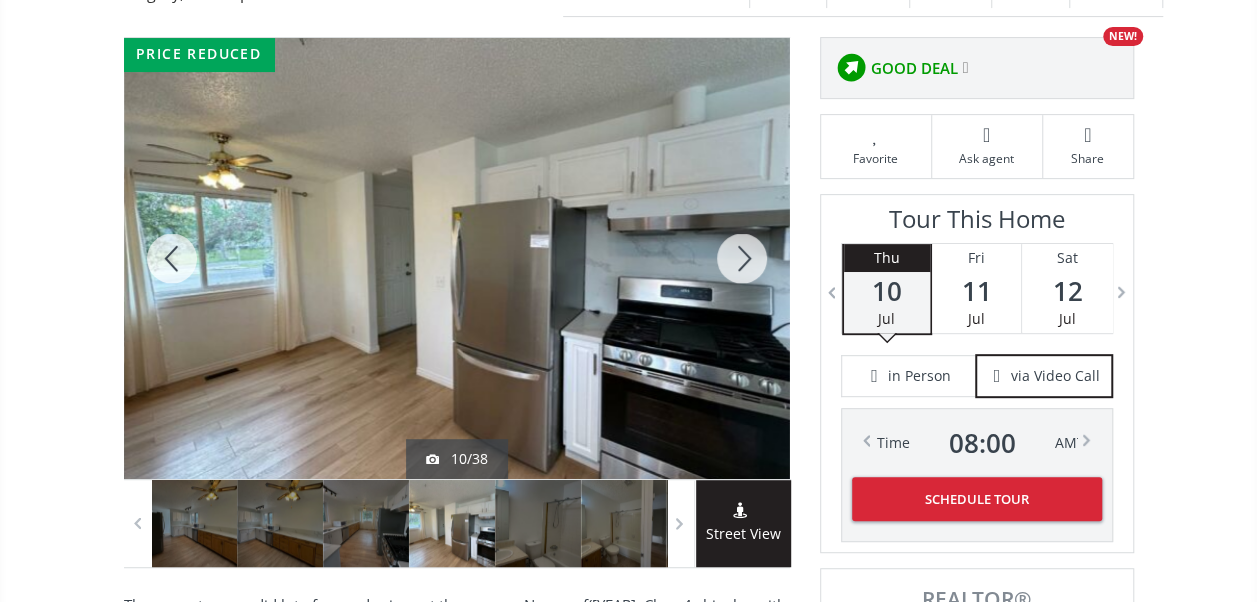 click at bounding box center [742, 258] 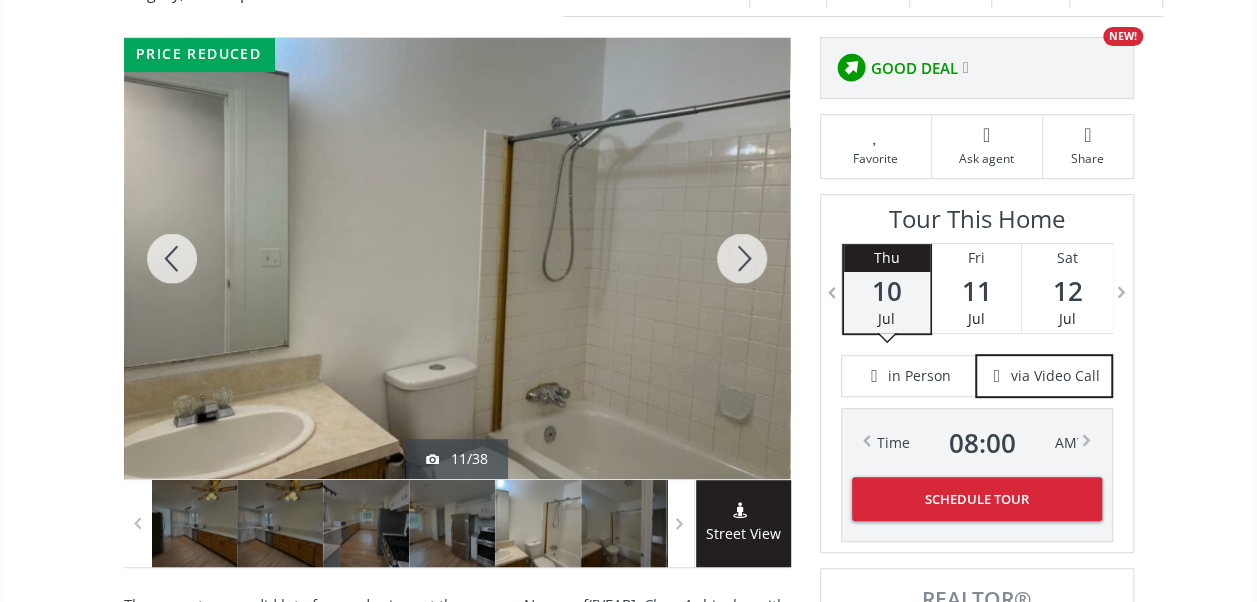 click at bounding box center [742, 258] 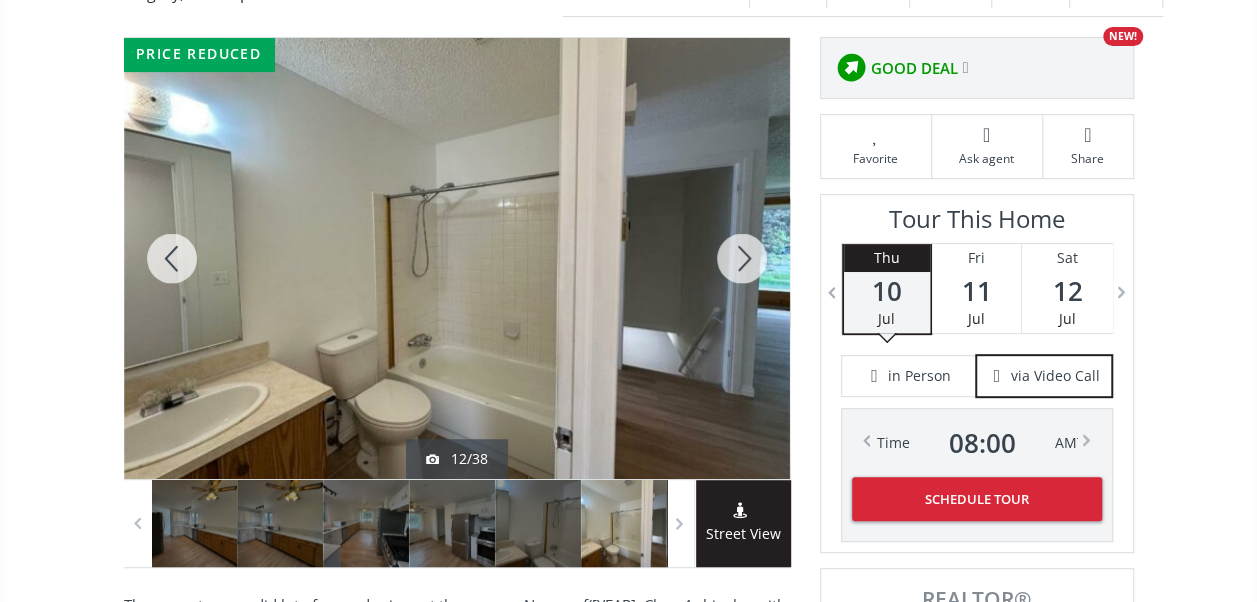 click at bounding box center (742, 258) 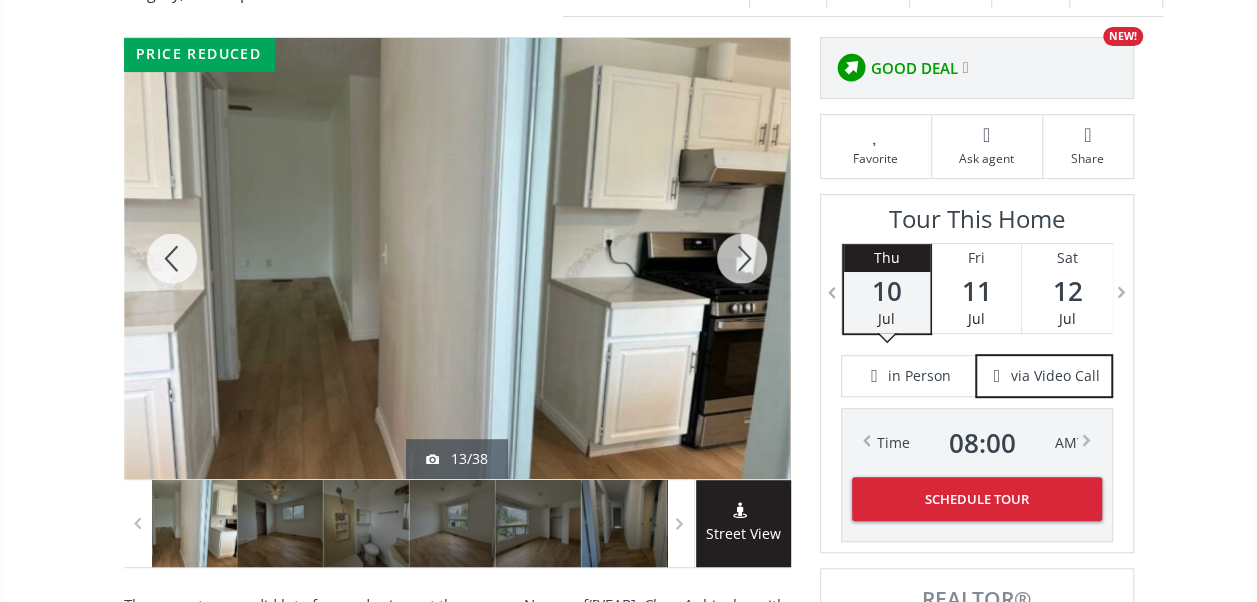 click at bounding box center (742, 258) 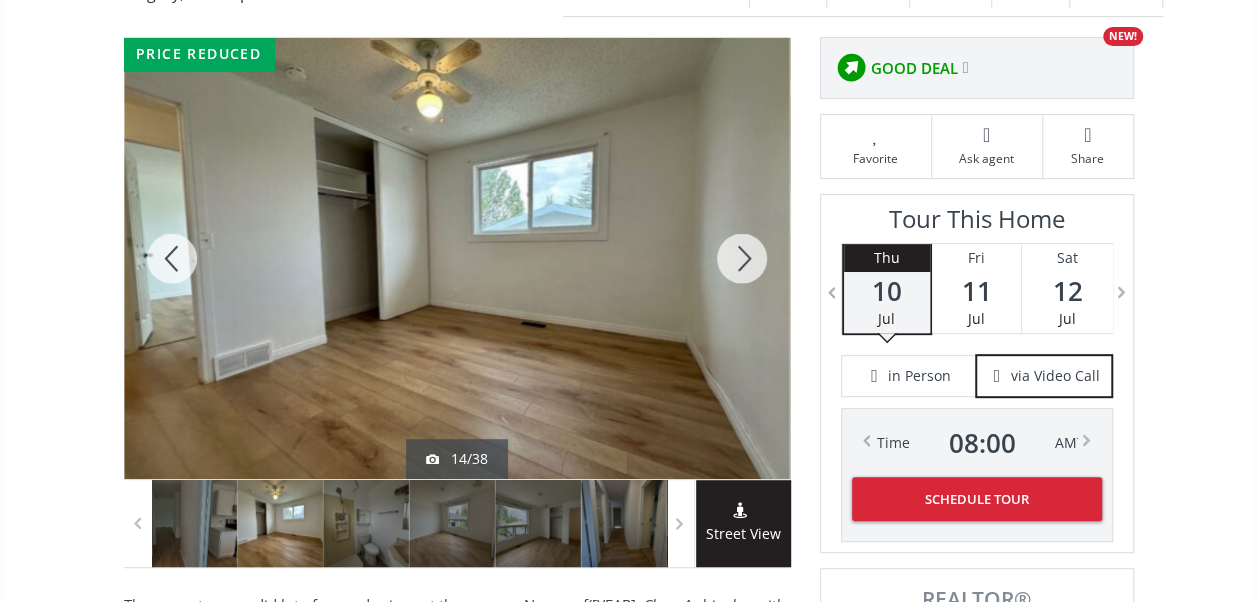 click at bounding box center [742, 258] 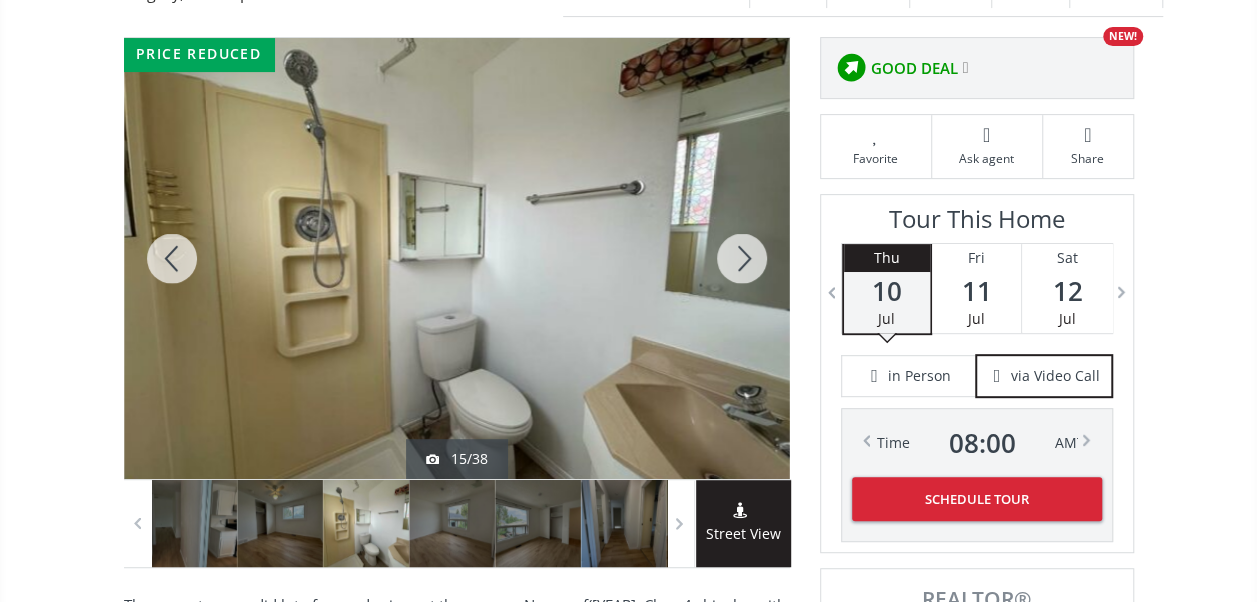 click at bounding box center (742, 258) 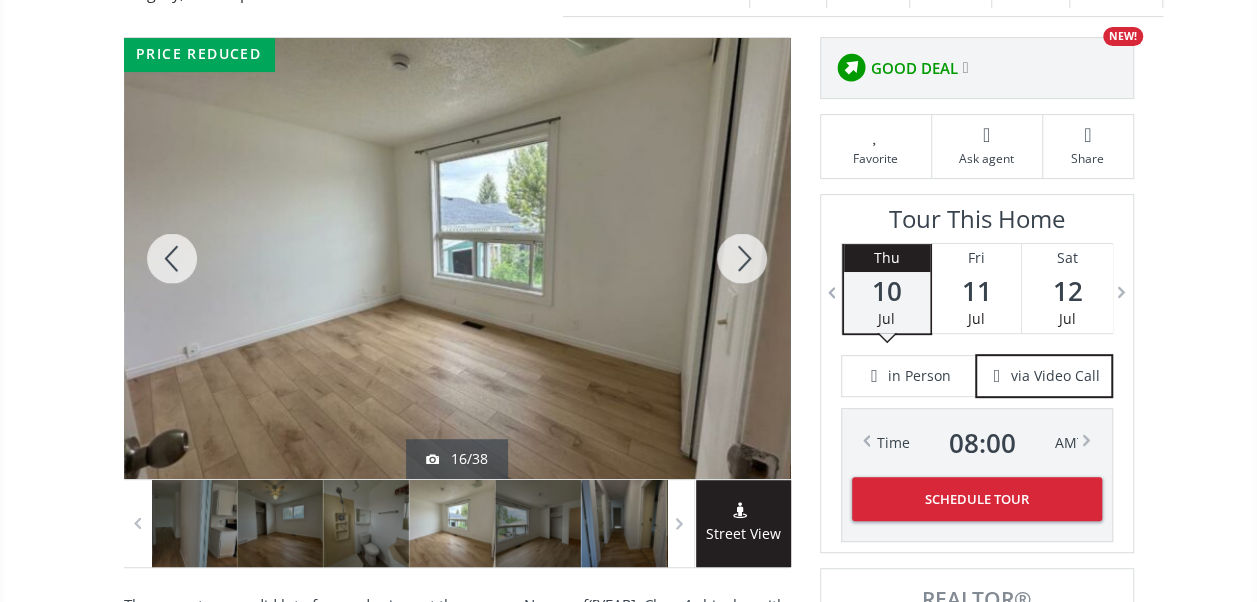 click at bounding box center [742, 258] 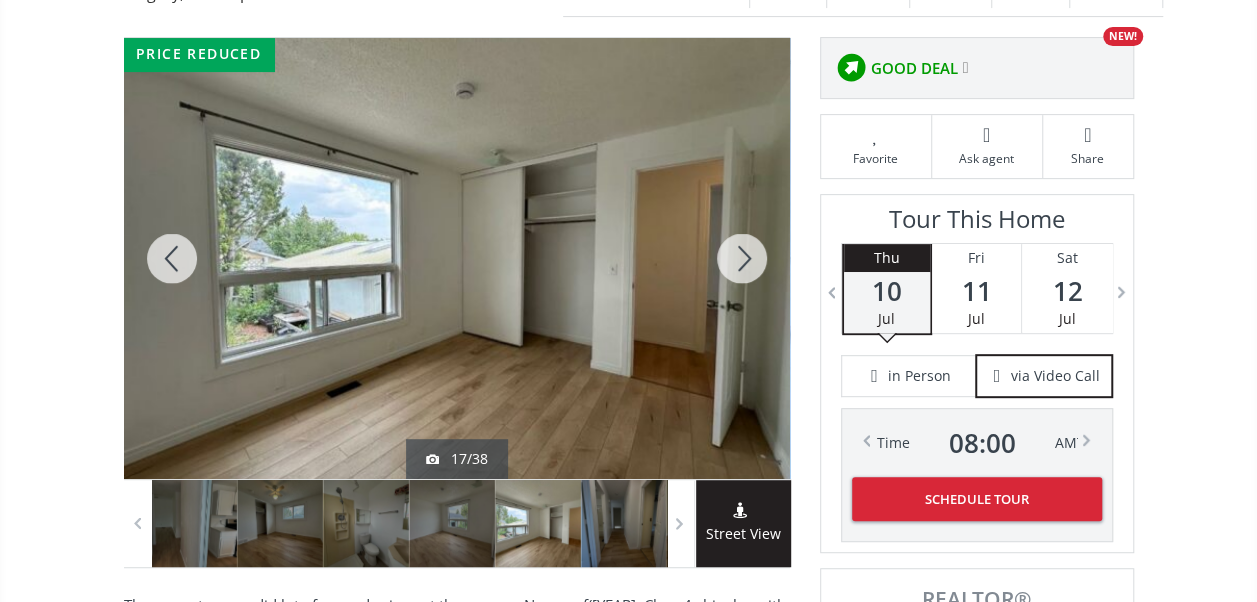 click at bounding box center [742, 258] 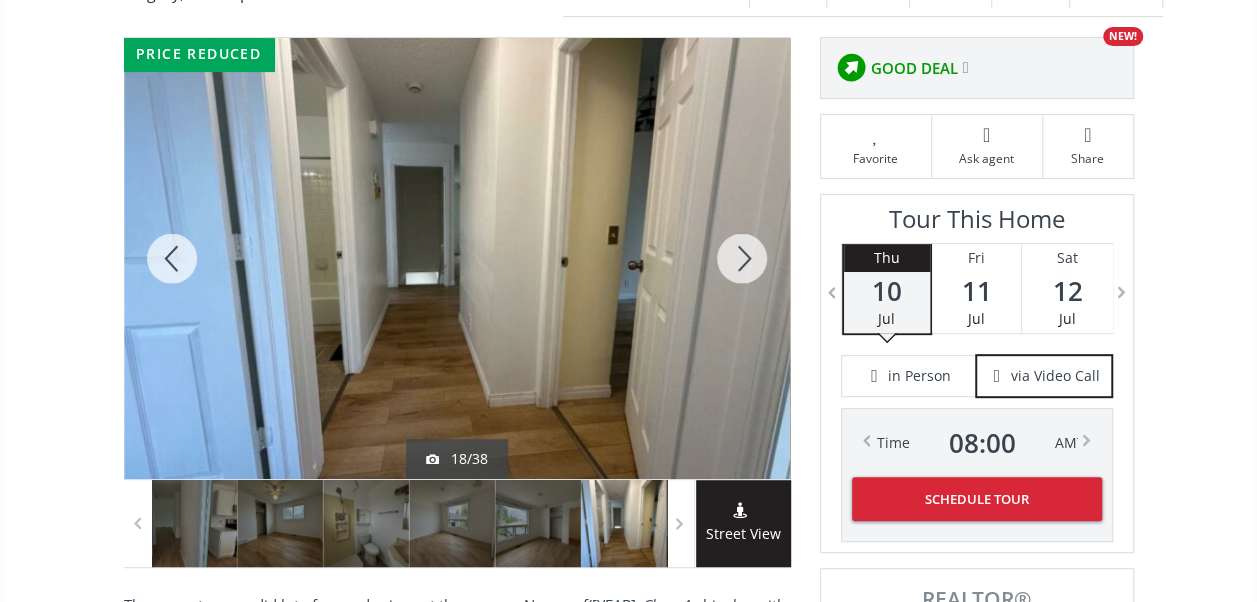 click at bounding box center [742, 258] 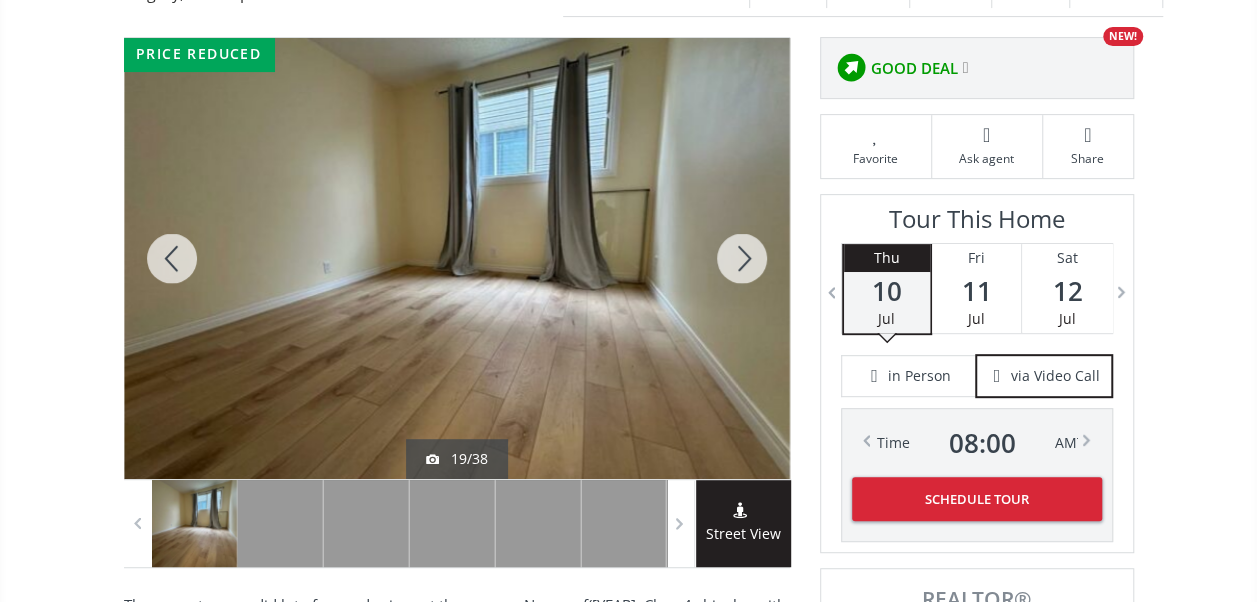 click at bounding box center [742, 258] 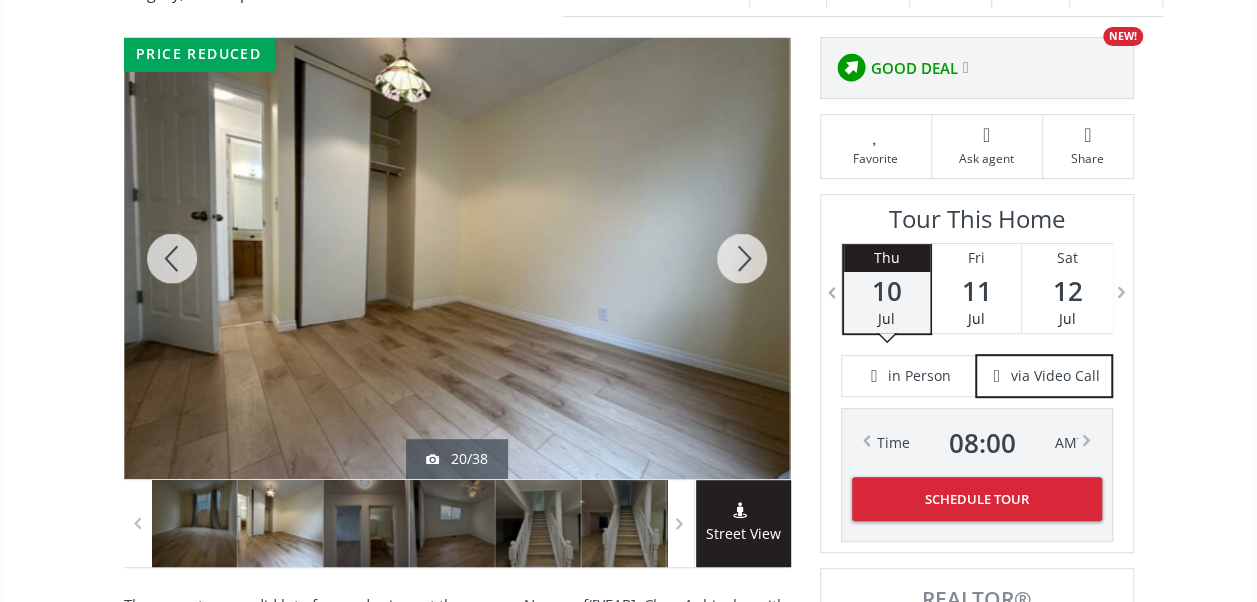 click at bounding box center [742, 258] 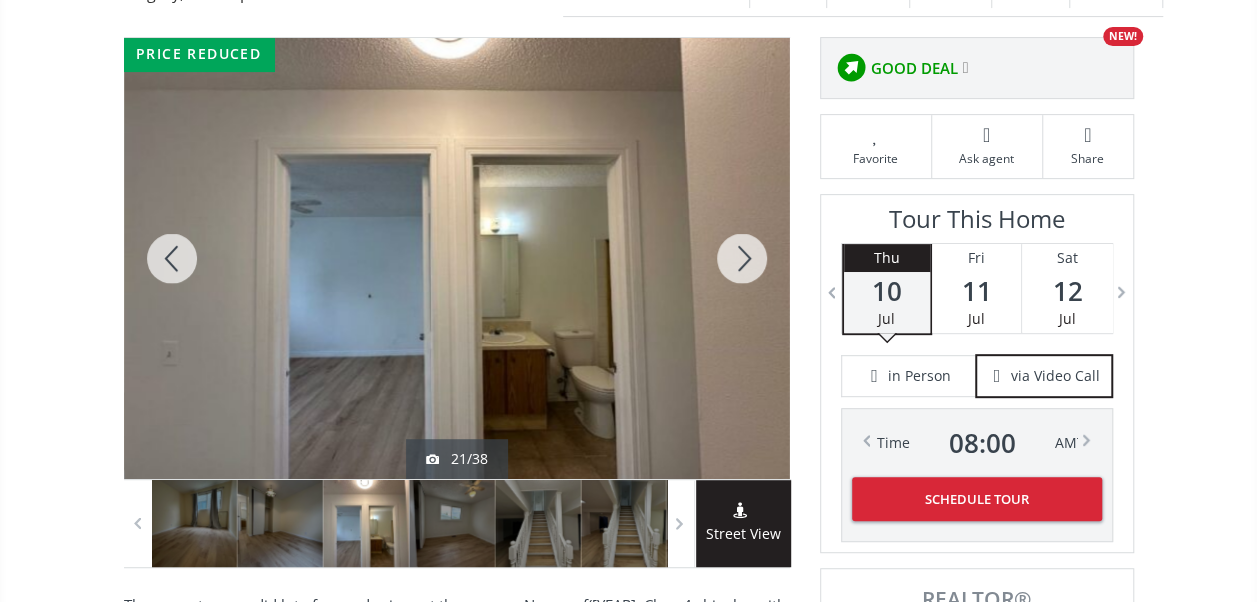click at bounding box center (742, 258) 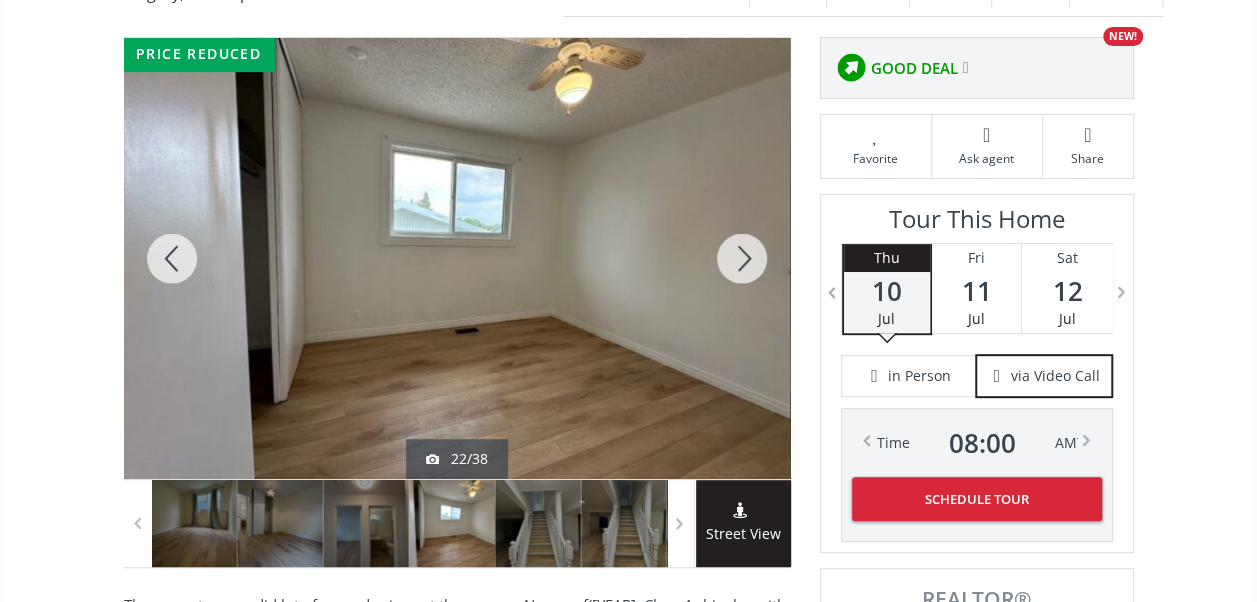 click at bounding box center (742, 258) 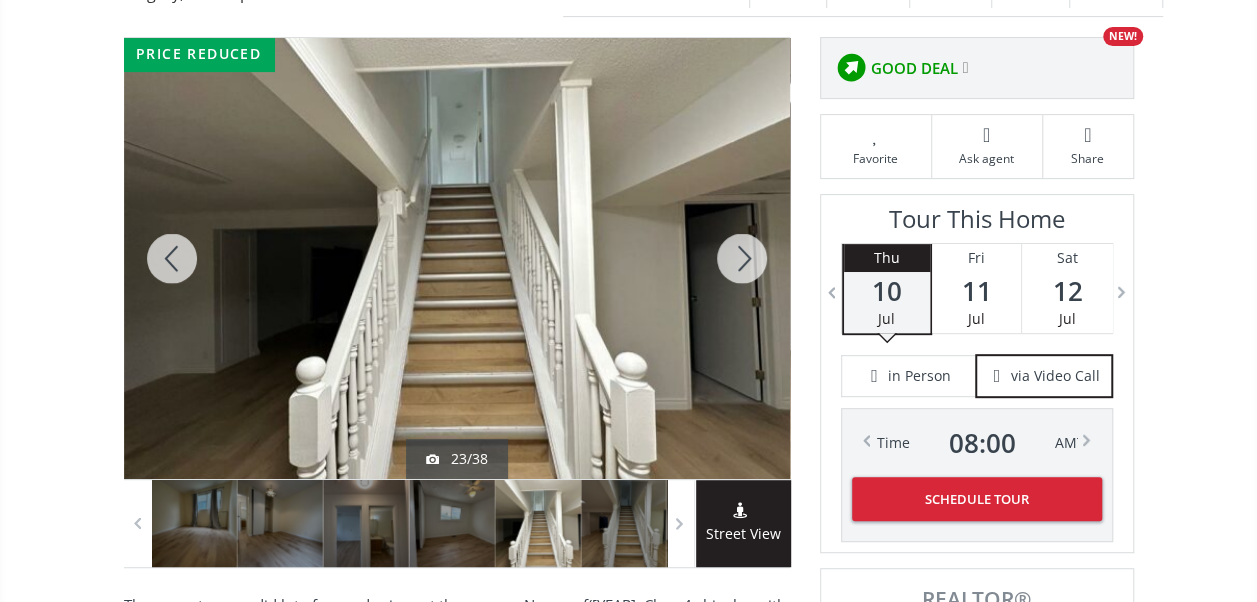 click at bounding box center [742, 258] 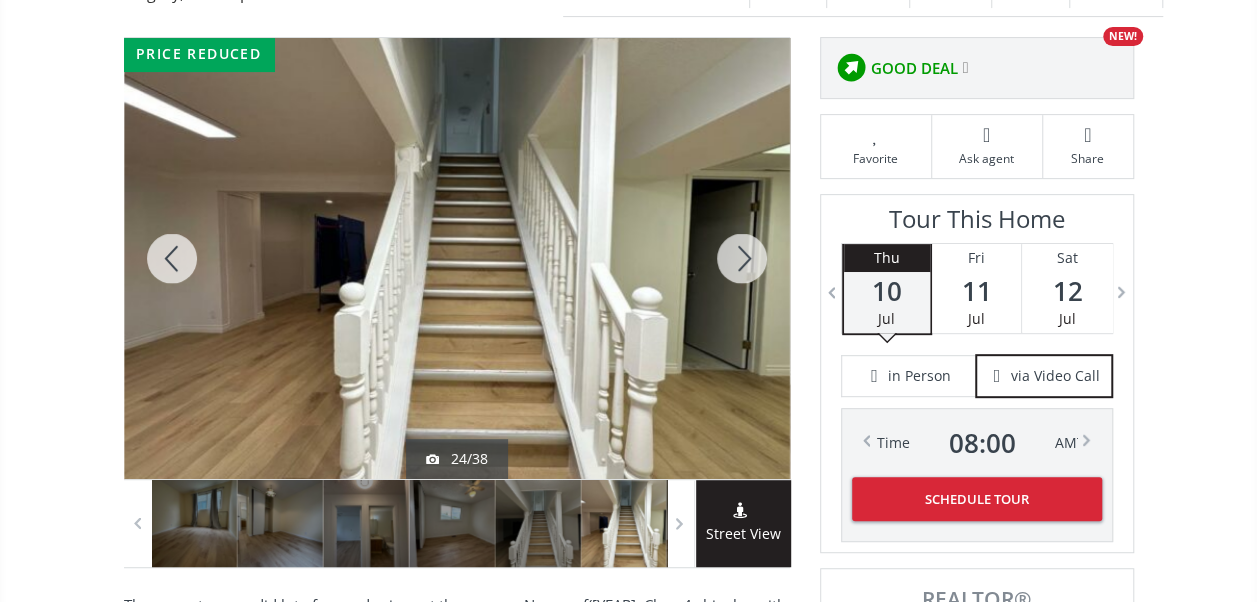 click at bounding box center [742, 258] 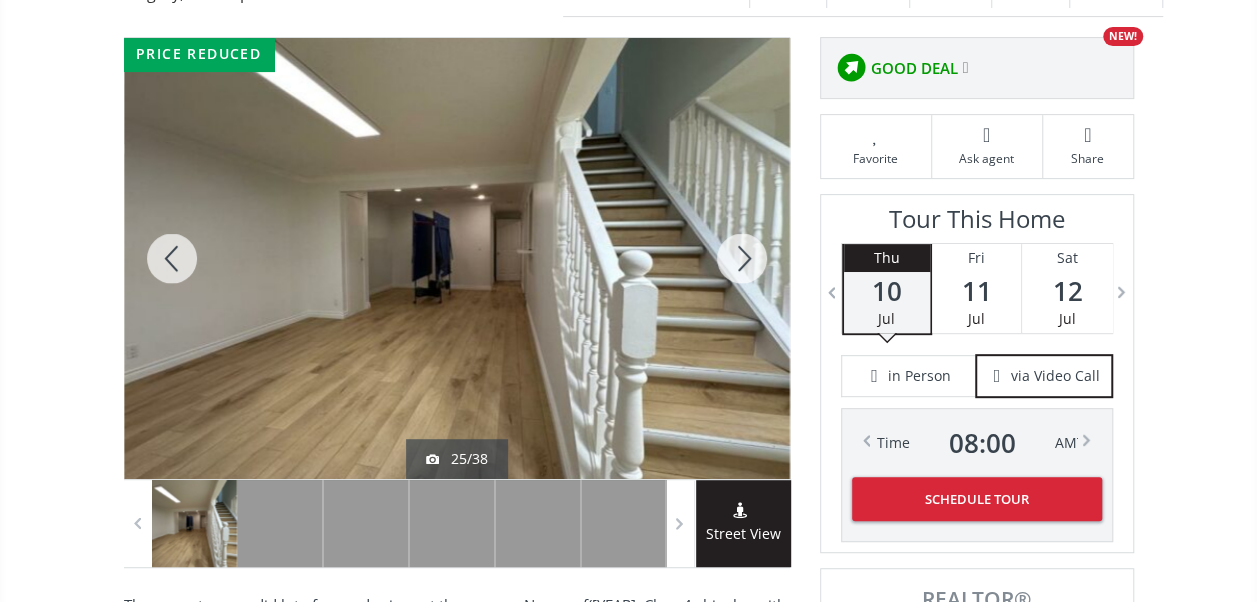 click at bounding box center [742, 258] 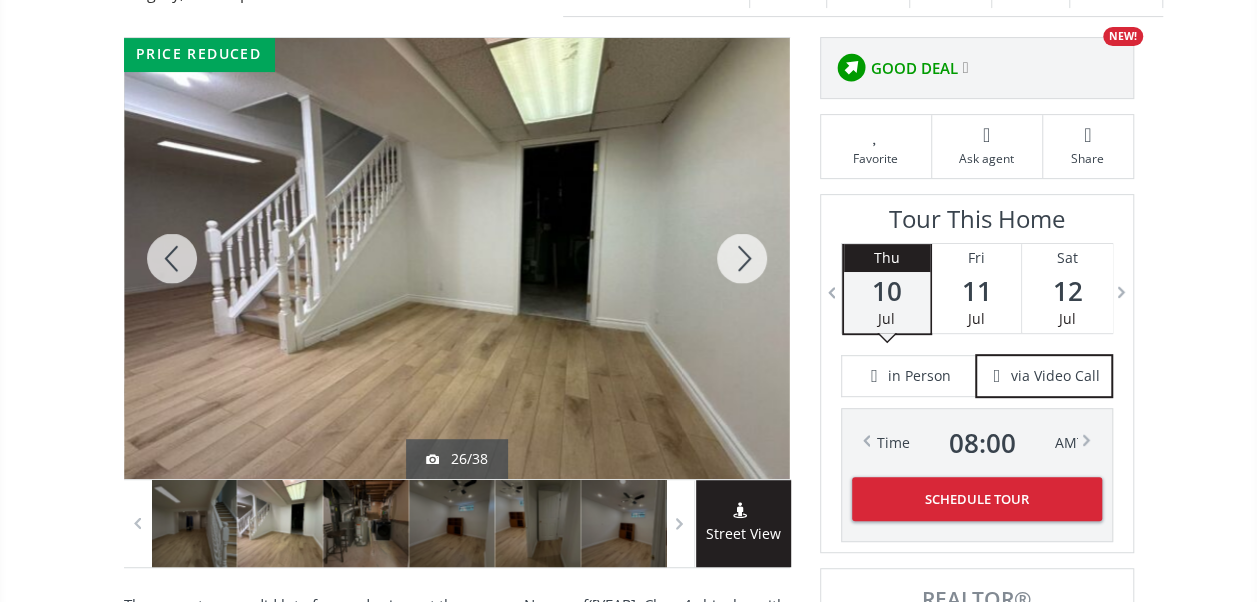 click at bounding box center [742, 258] 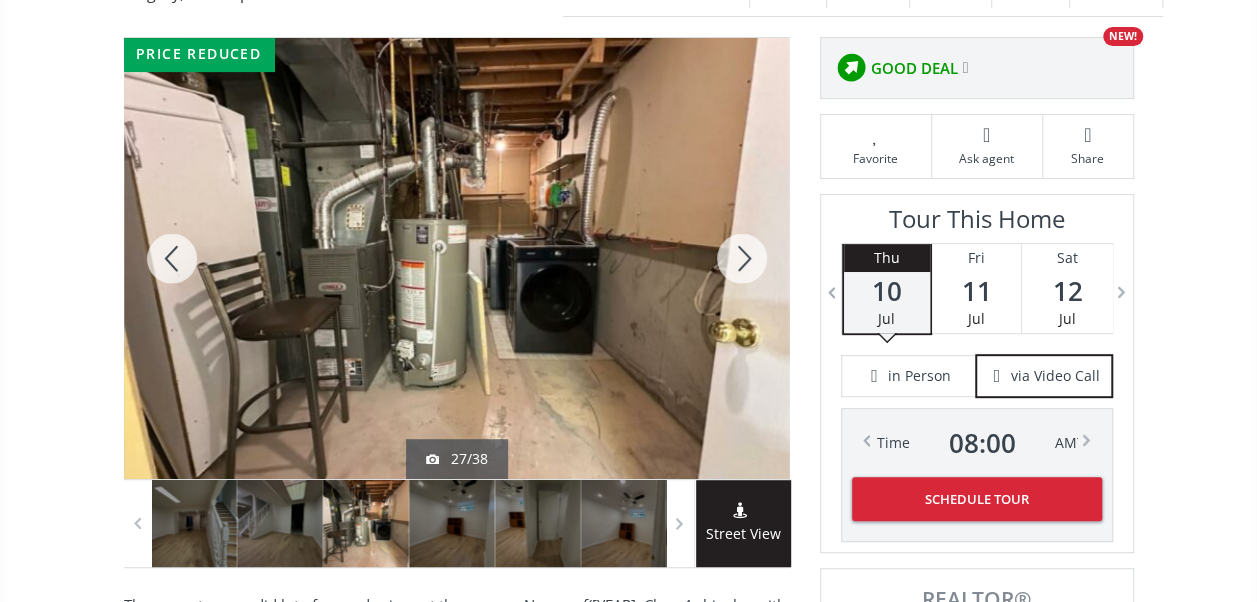 click at bounding box center [742, 258] 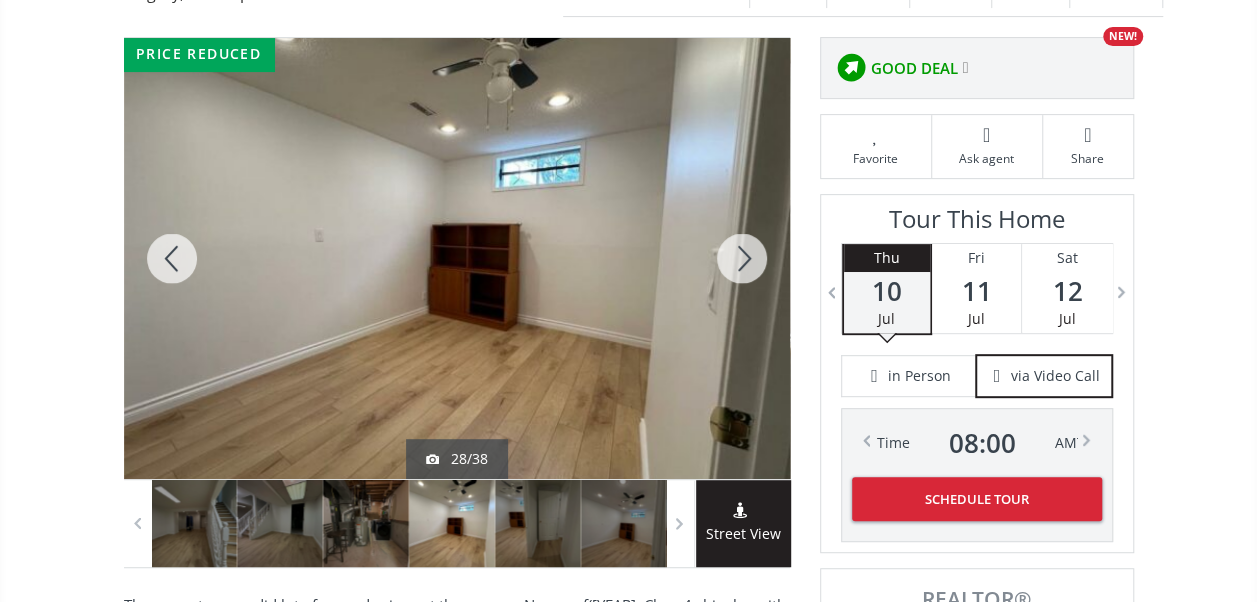 click at bounding box center (742, 258) 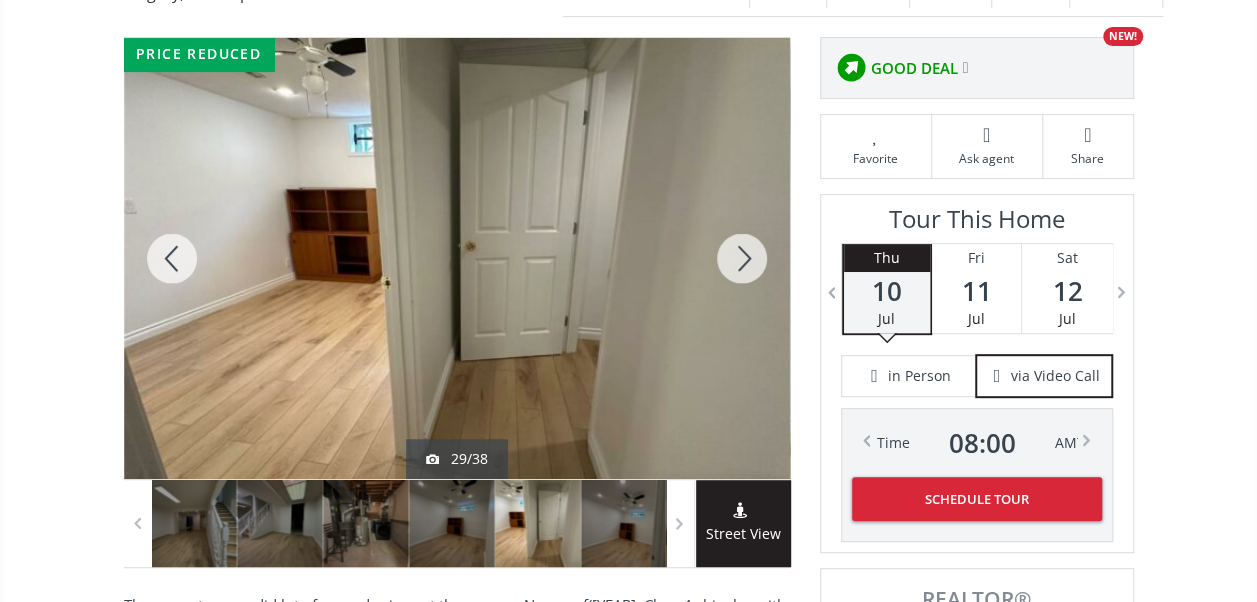 click at bounding box center (742, 258) 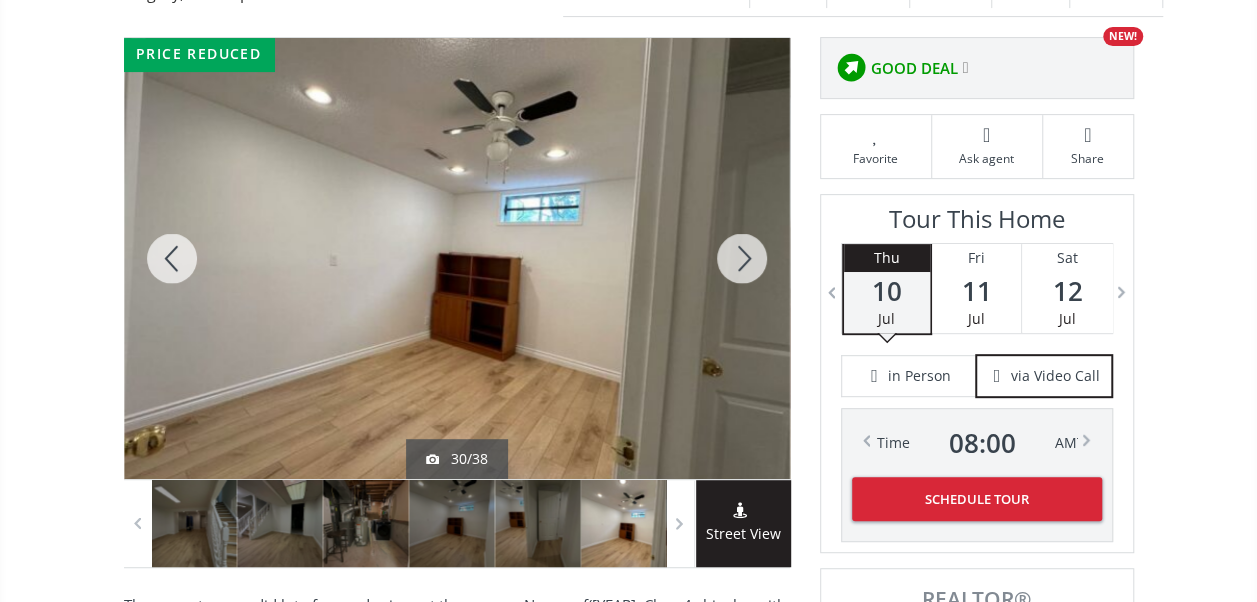 click at bounding box center (742, 258) 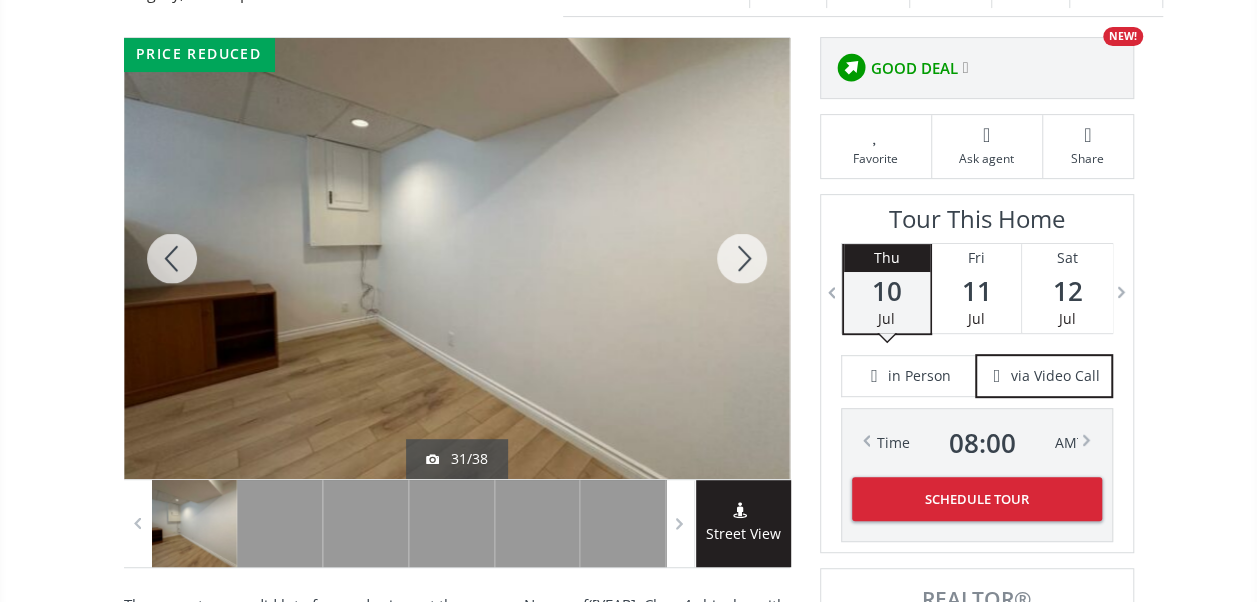 click at bounding box center (742, 258) 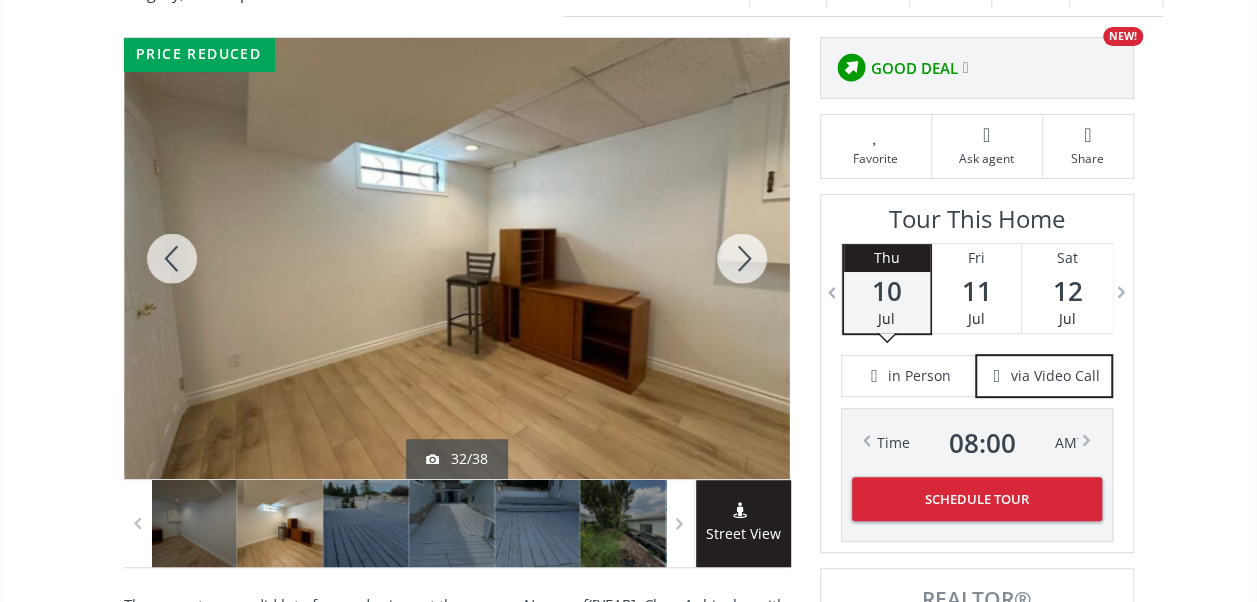 click at bounding box center [742, 258] 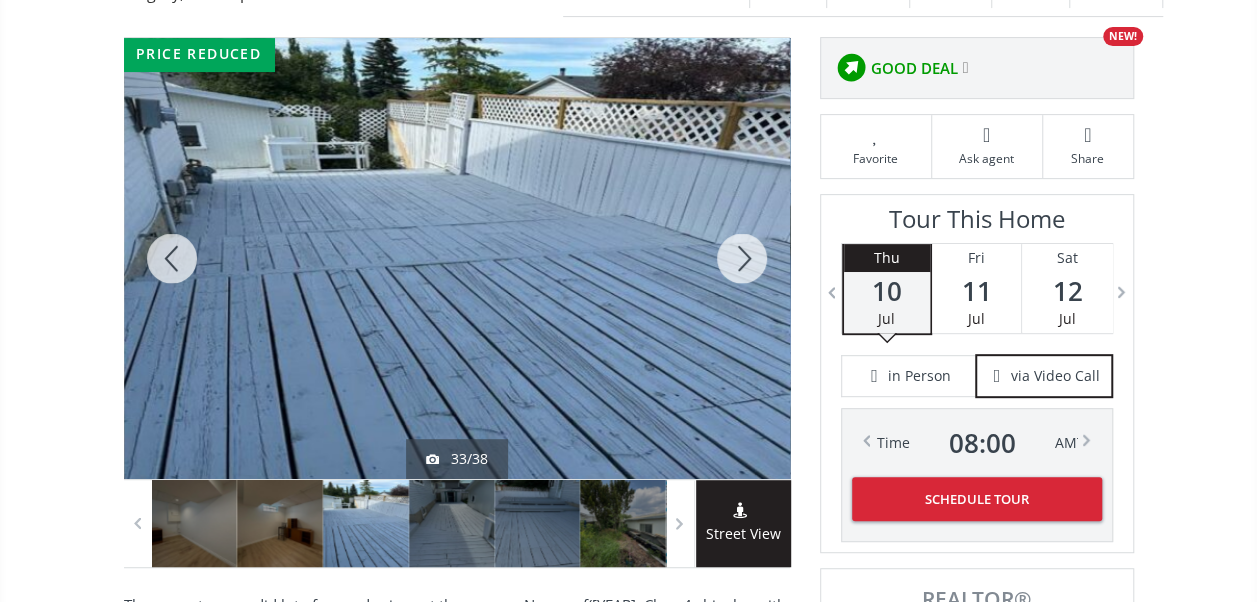 click at bounding box center [742, 258] 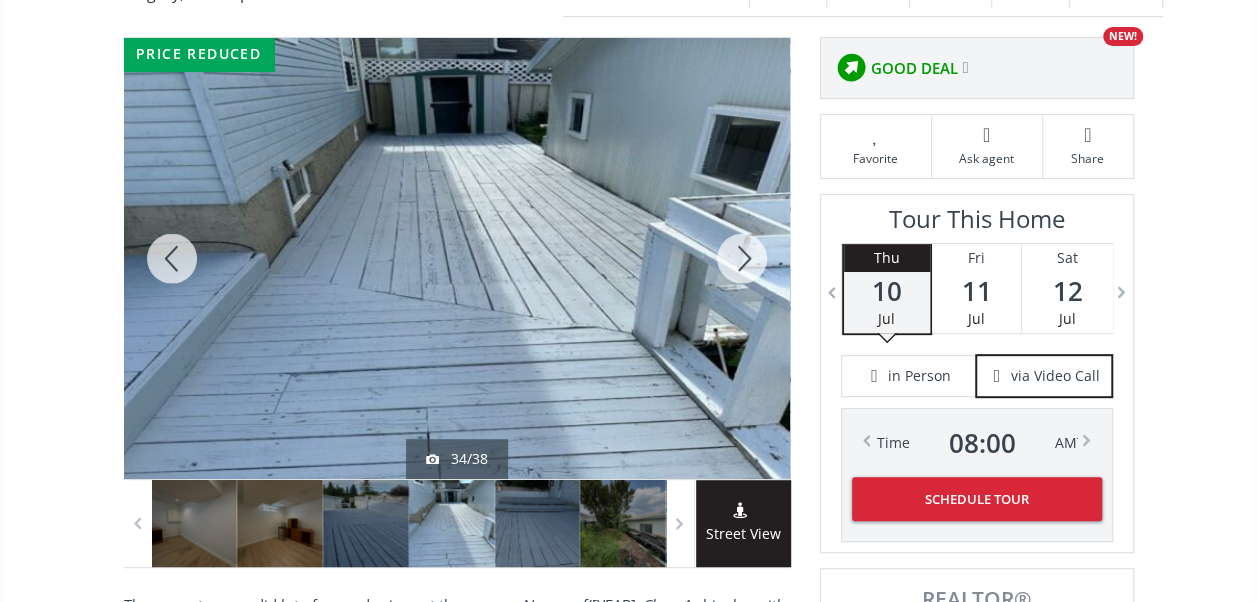 click at bounding box center [742, 258] 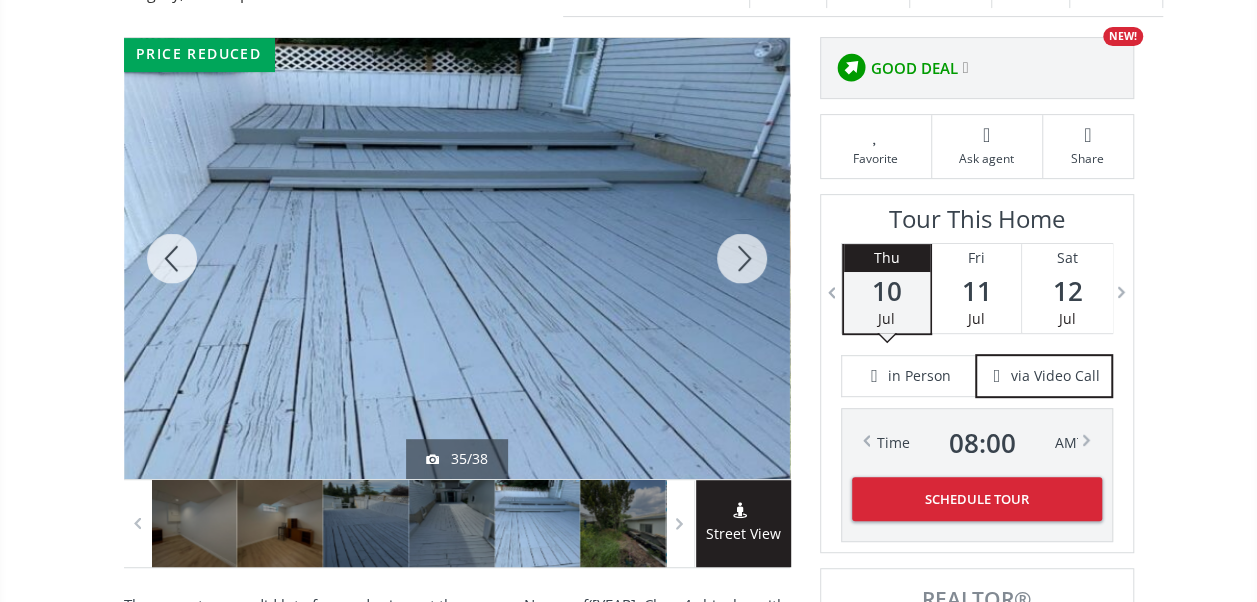 click at bounding box center [742, 258] 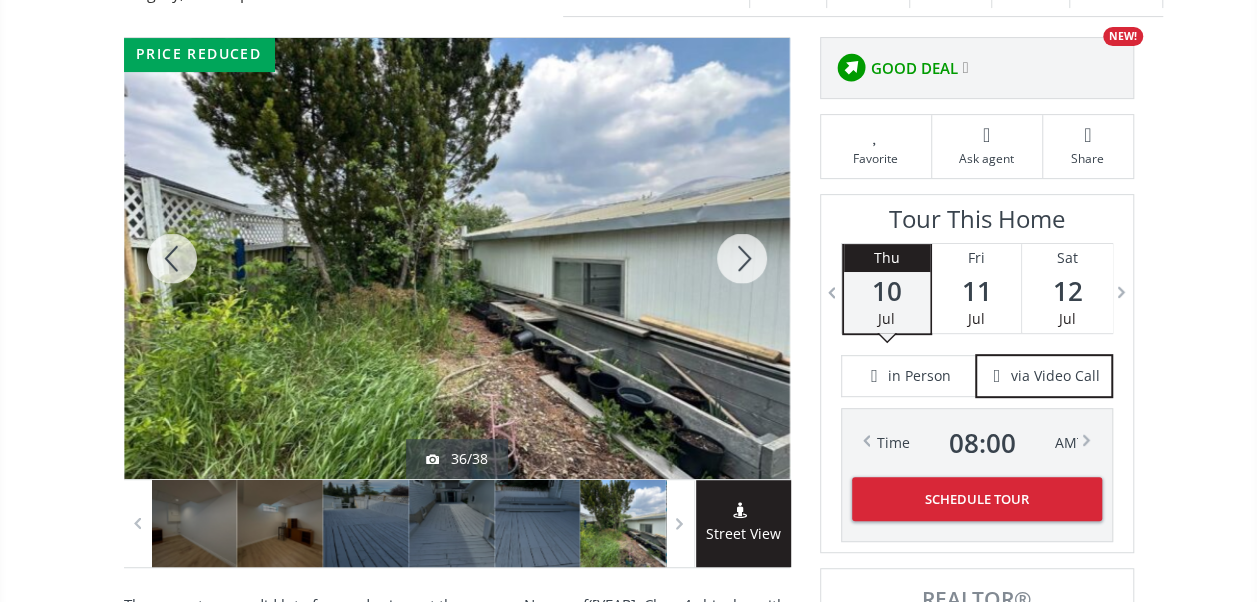 click at bounding box center [742, 258] 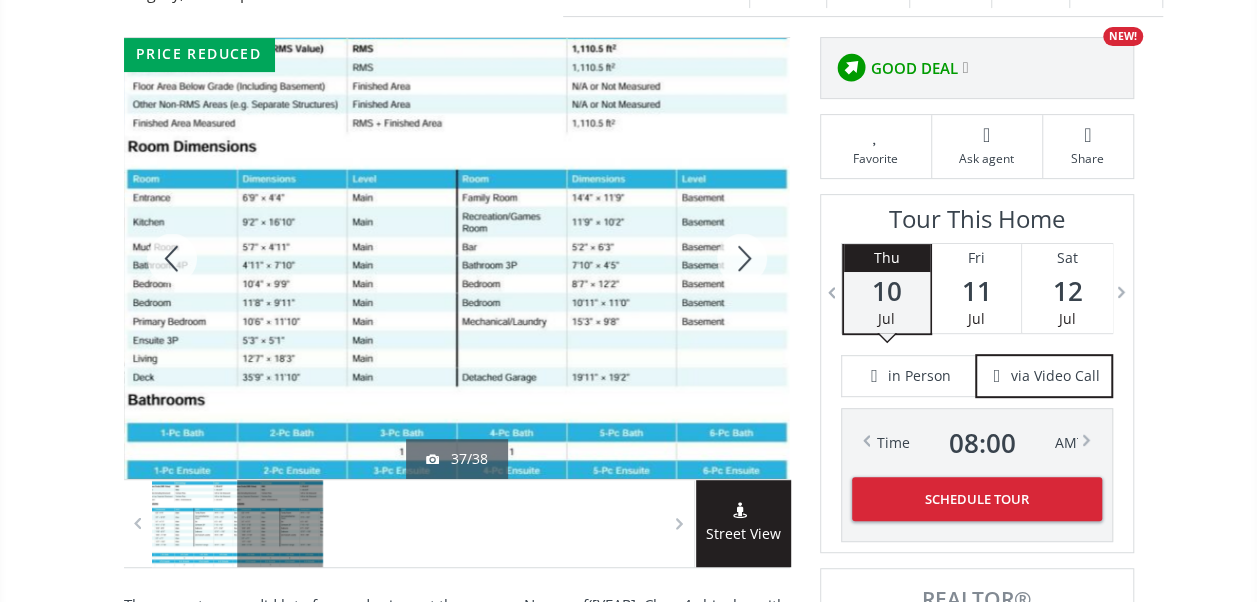 click at bounding box center (742, 258) 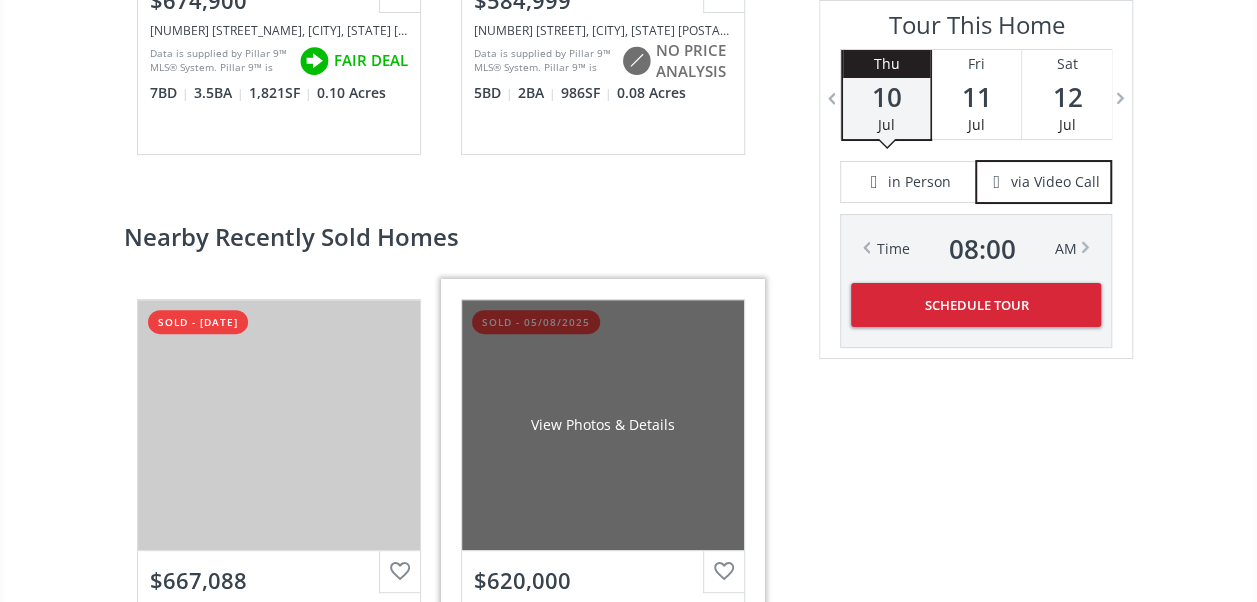 scroll, scrollTop: 4100, scrollLeft: 0, axis: vertical 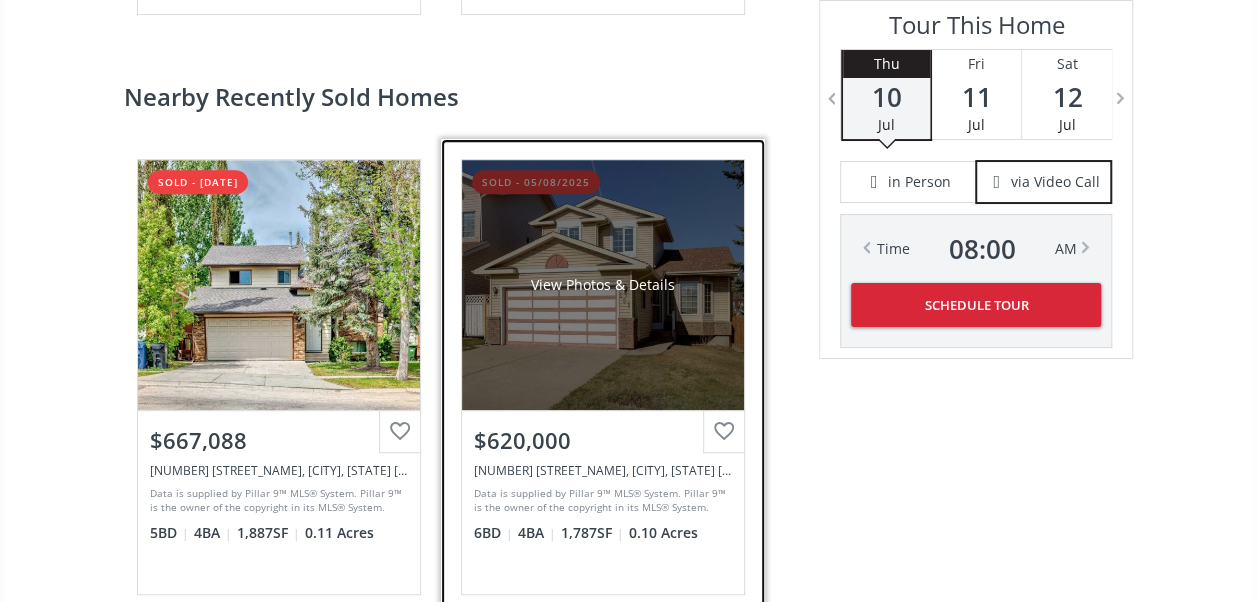 click on "View Photos & Details" at bounding box center [603, 285] 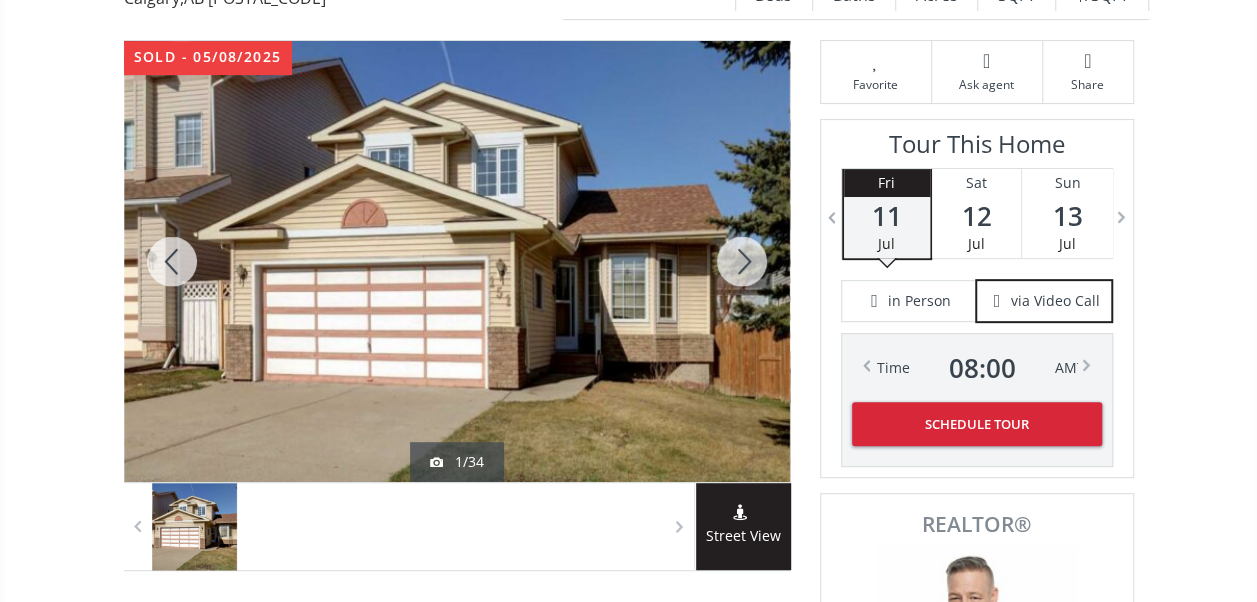 scroll, scrollTop: 400, scrollLeft: 0, axis: vertical 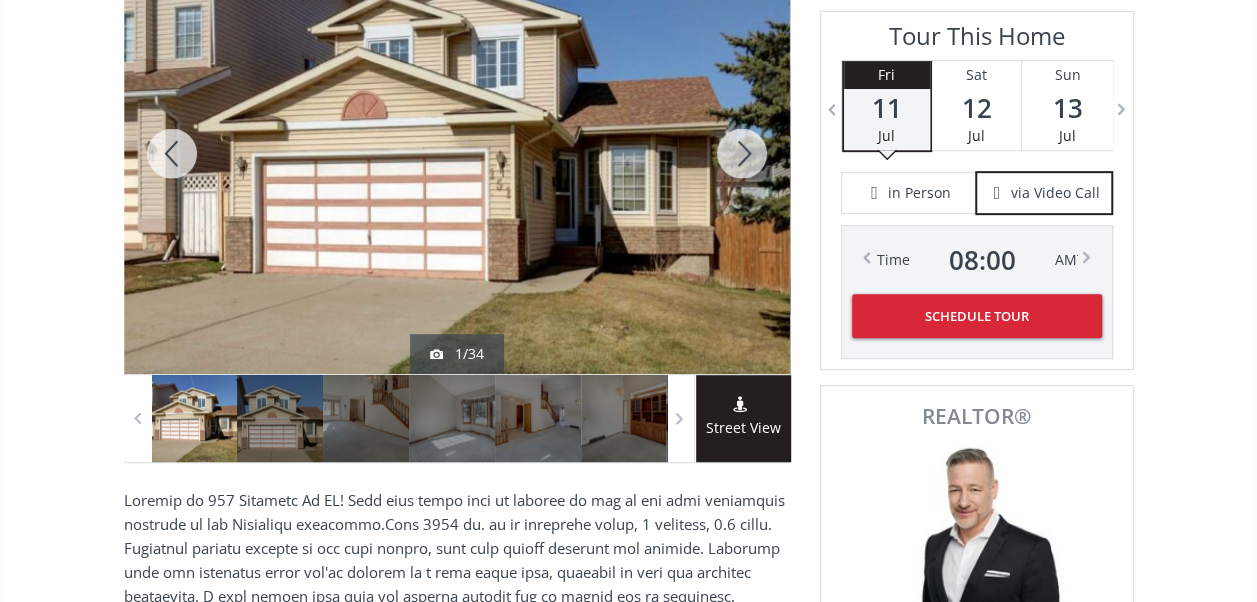 click at bounding box center [742, 153] 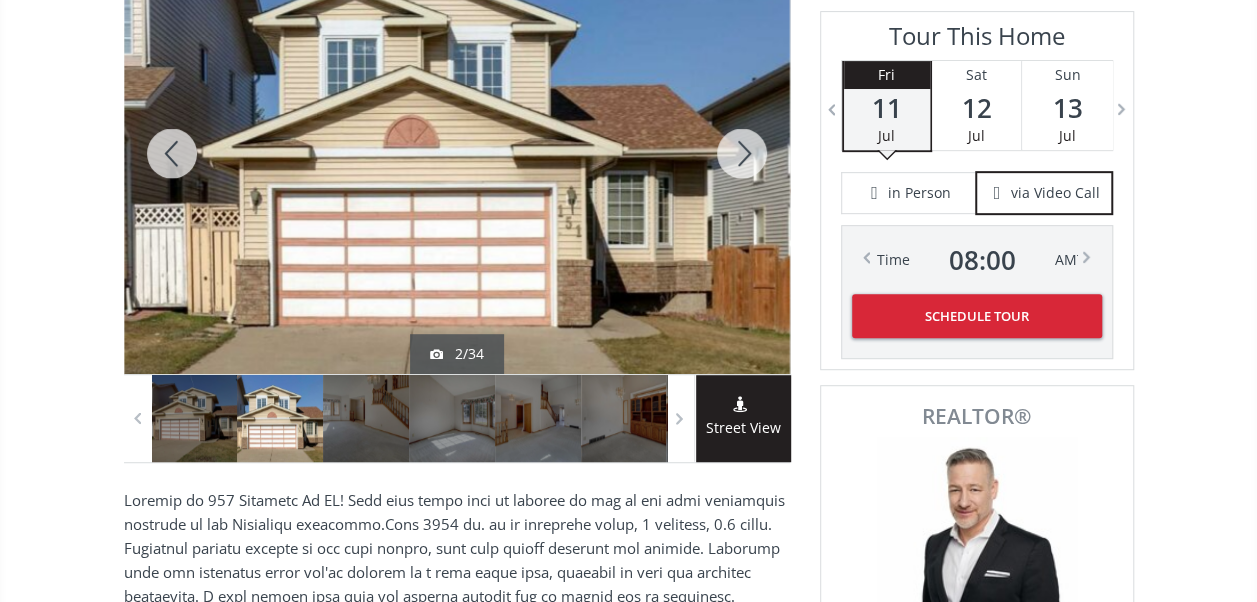 click at bounding box center [742, 153] 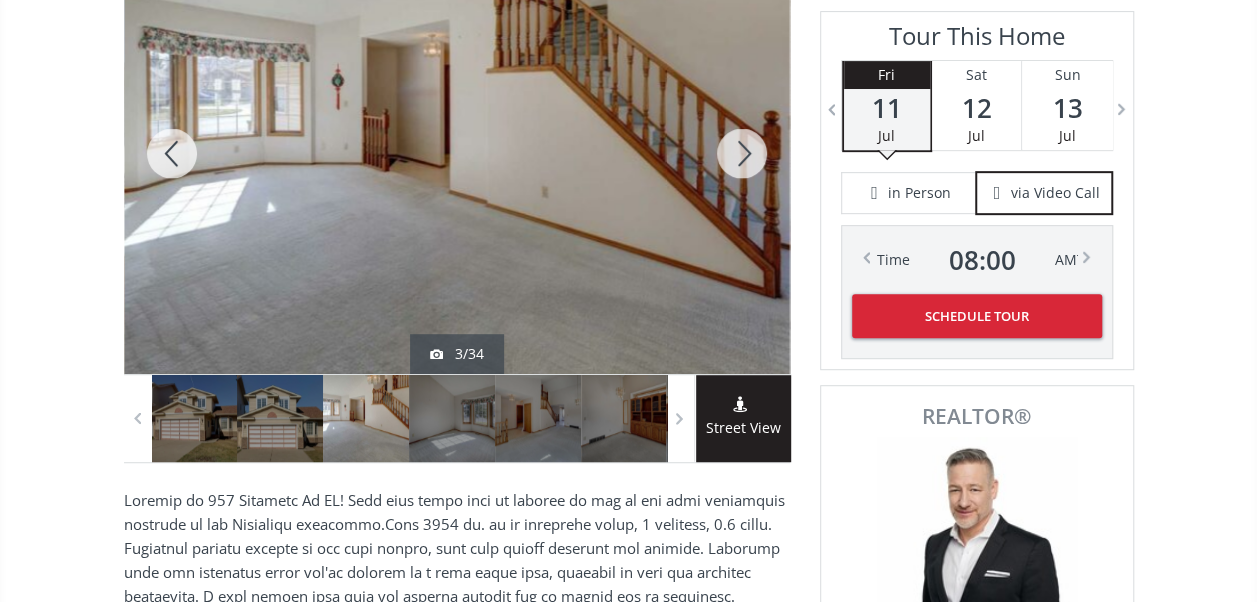 click at bounding box center [742, 153] 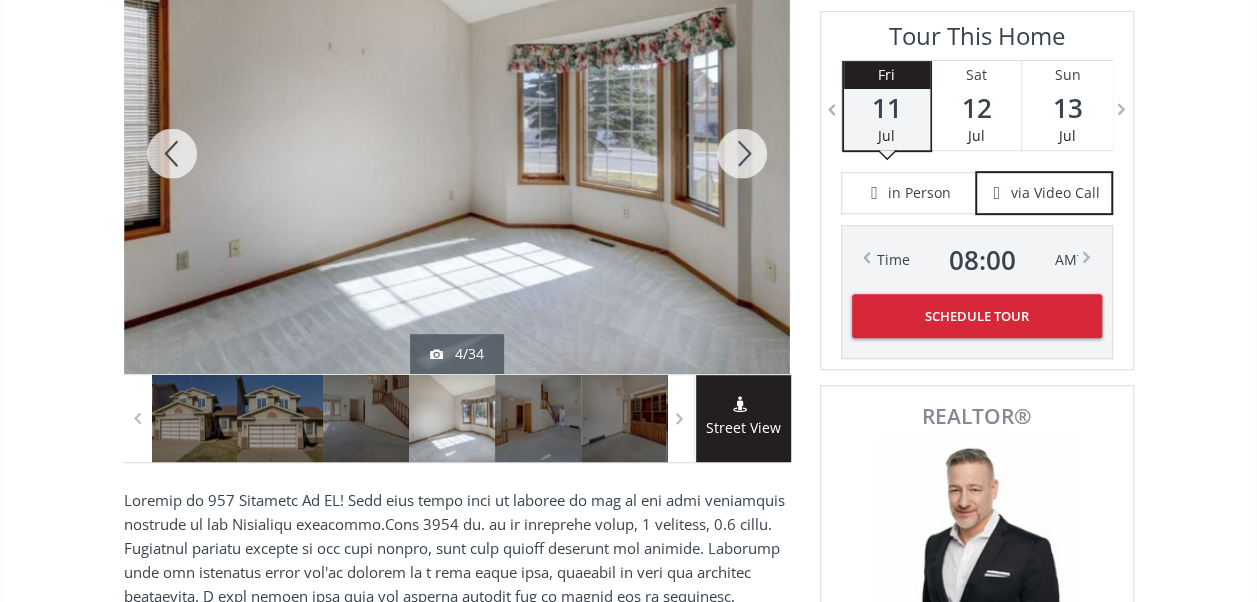 click at bounding box center (742, 153) 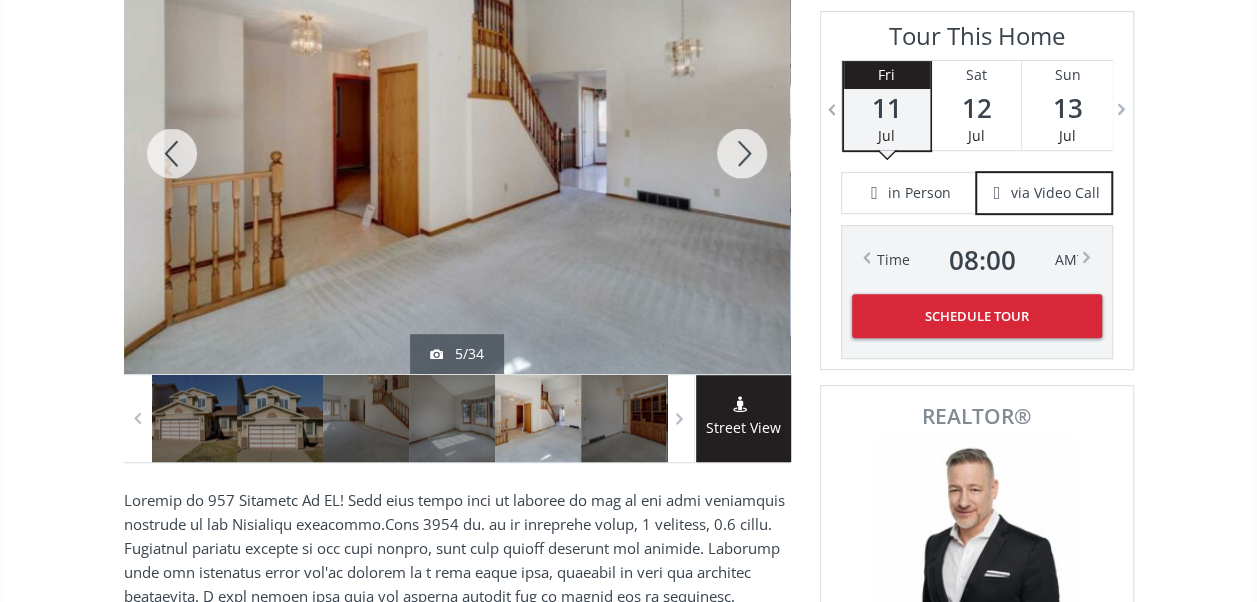 click at bounding box center (742, 153) 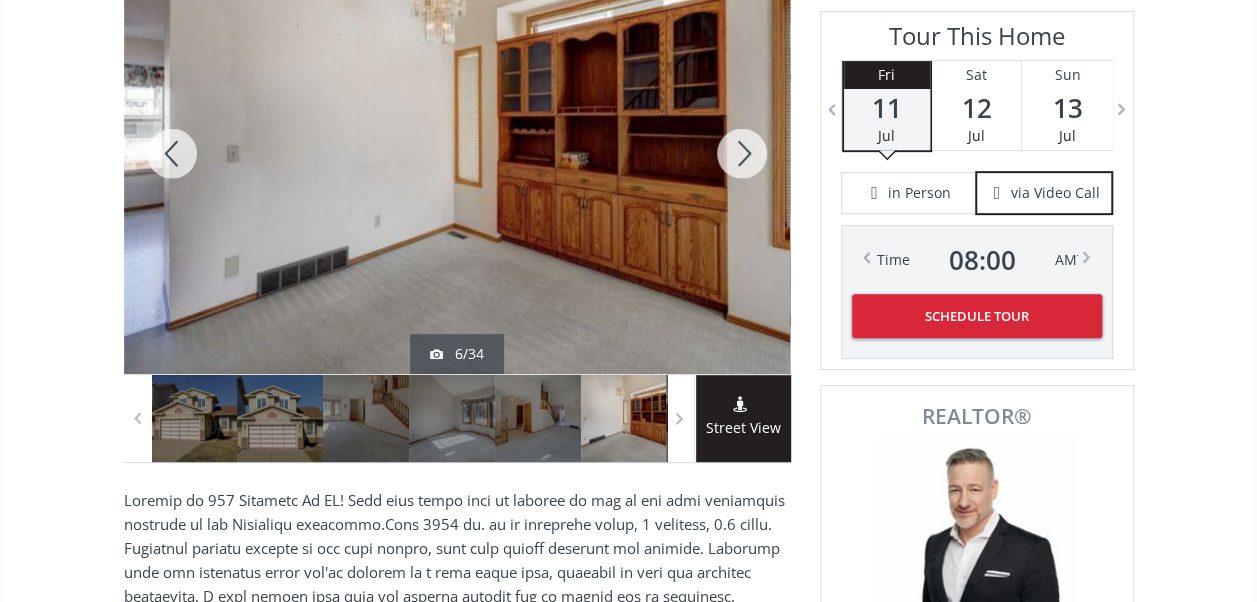 click at bounding box center (742, 153) 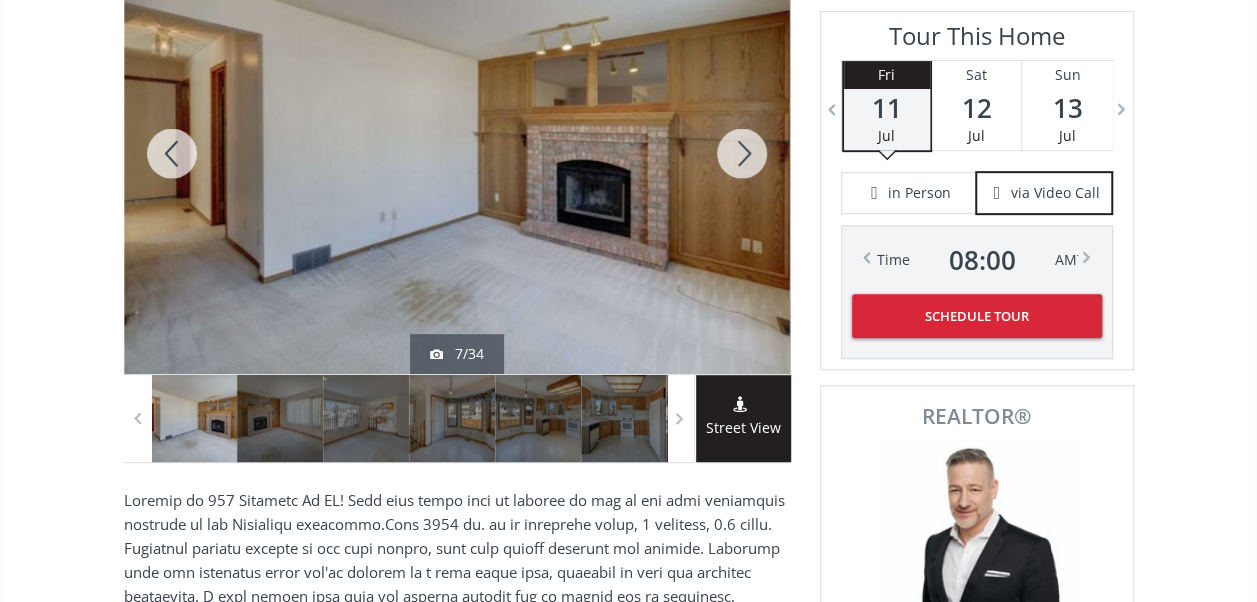 click at bounding box center (742, 153) 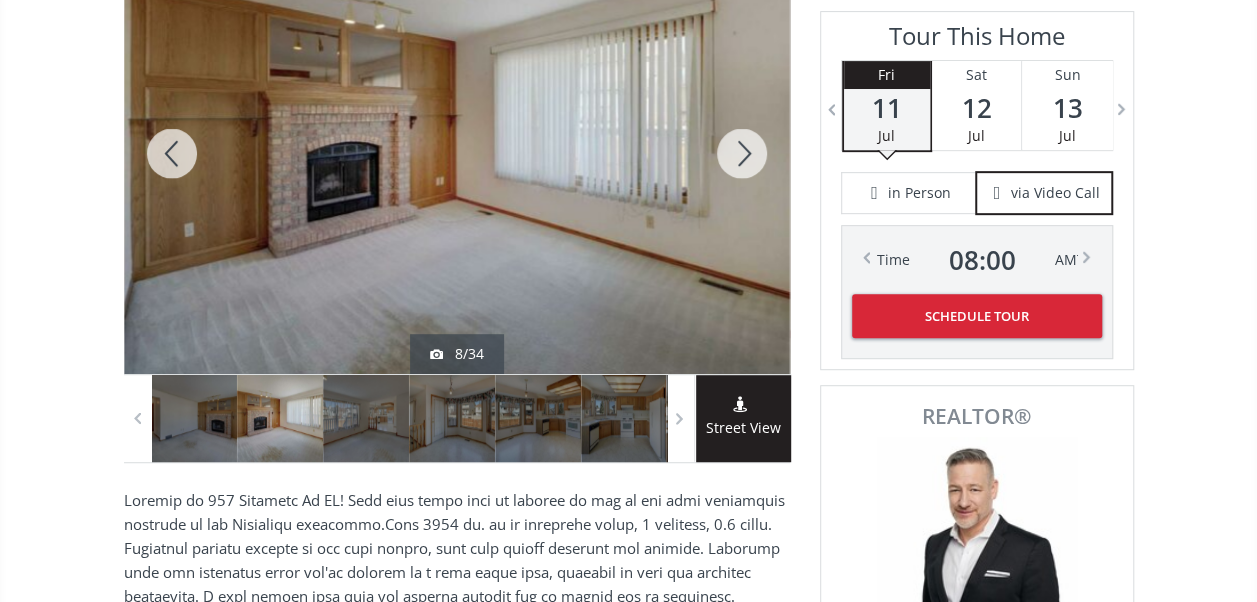 click at bounding box center [742, 153] 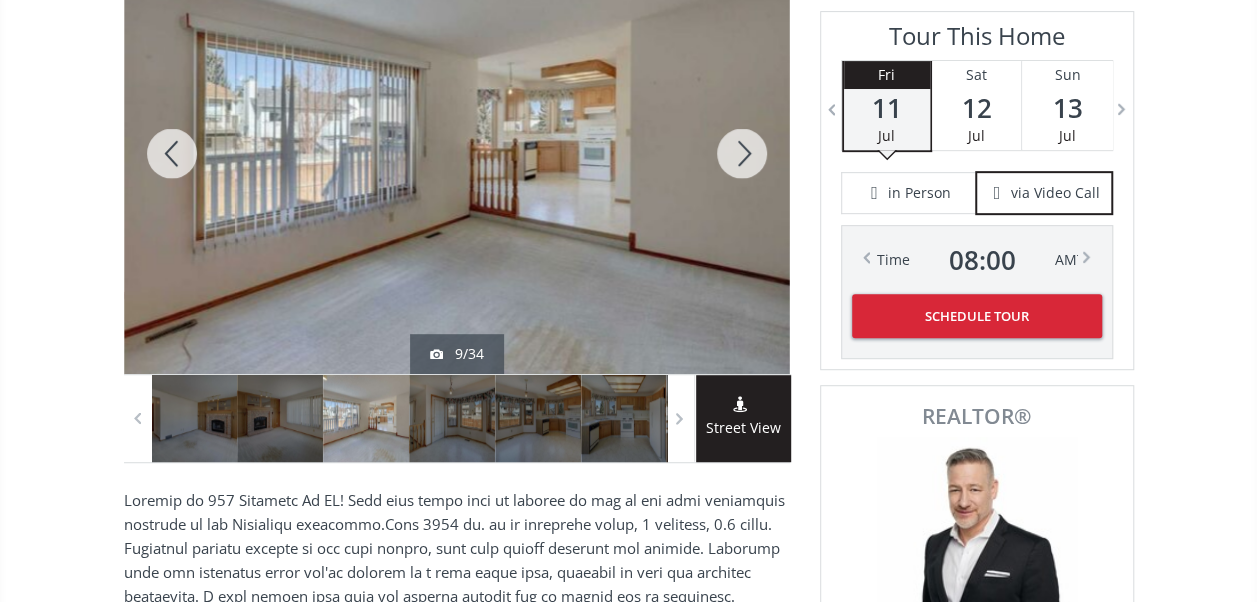 click at bounding box center [742, 153] 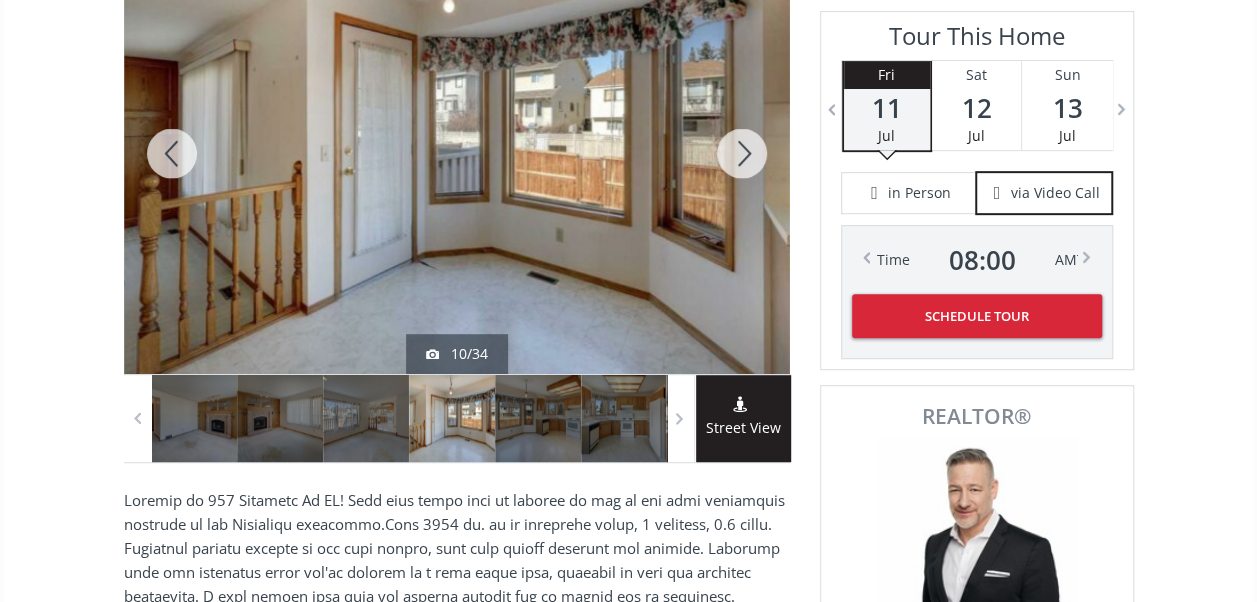 click at bounding box center [742, 153] 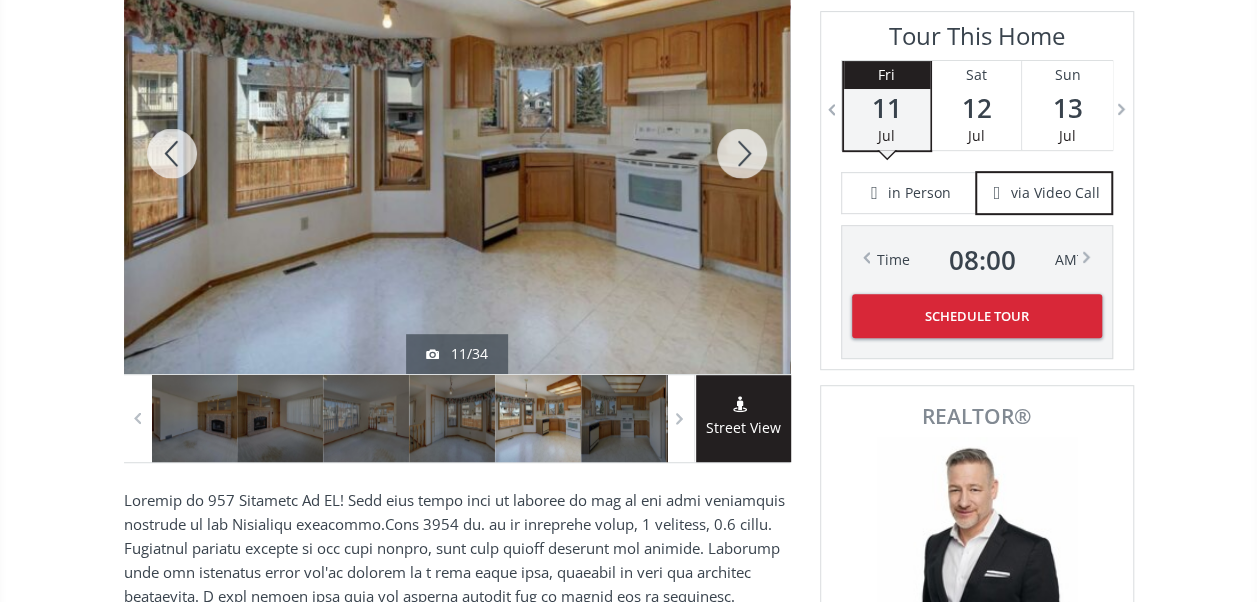 click at bounding box center [742, 153] 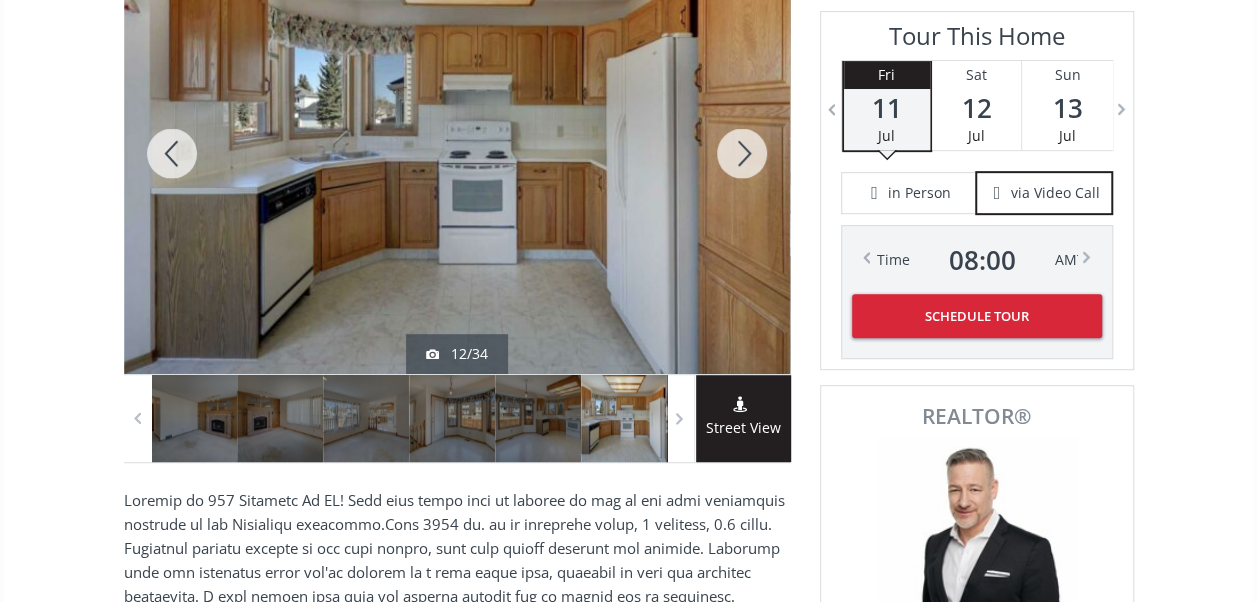 click at bounding box center [742, 153] 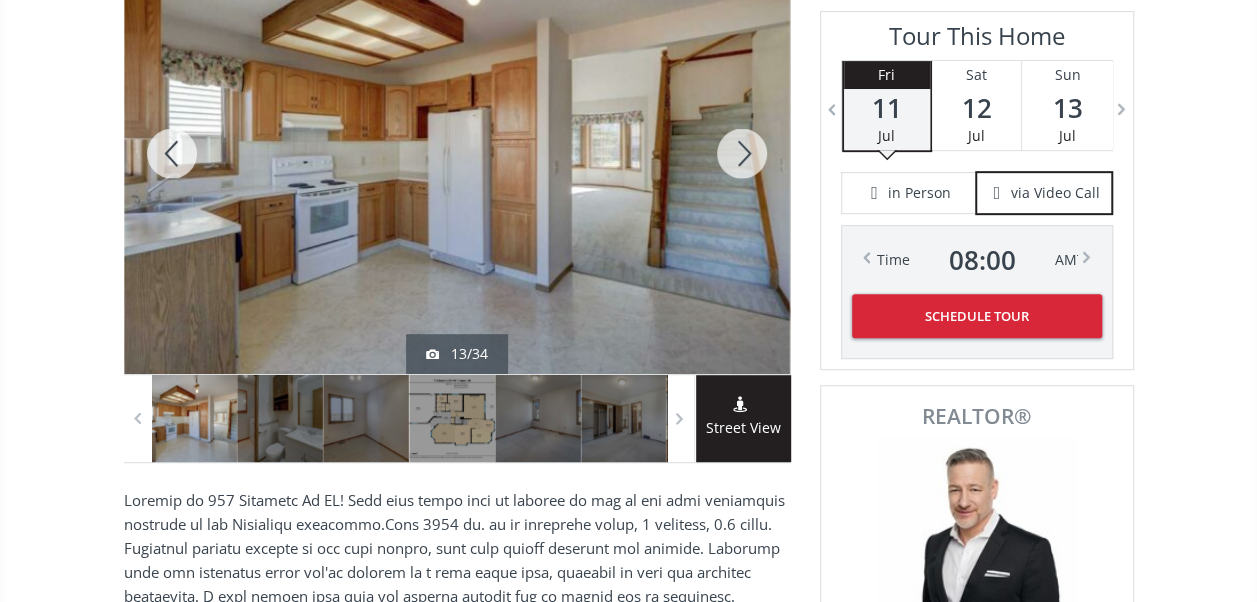 click at bounding box center (742, 153) 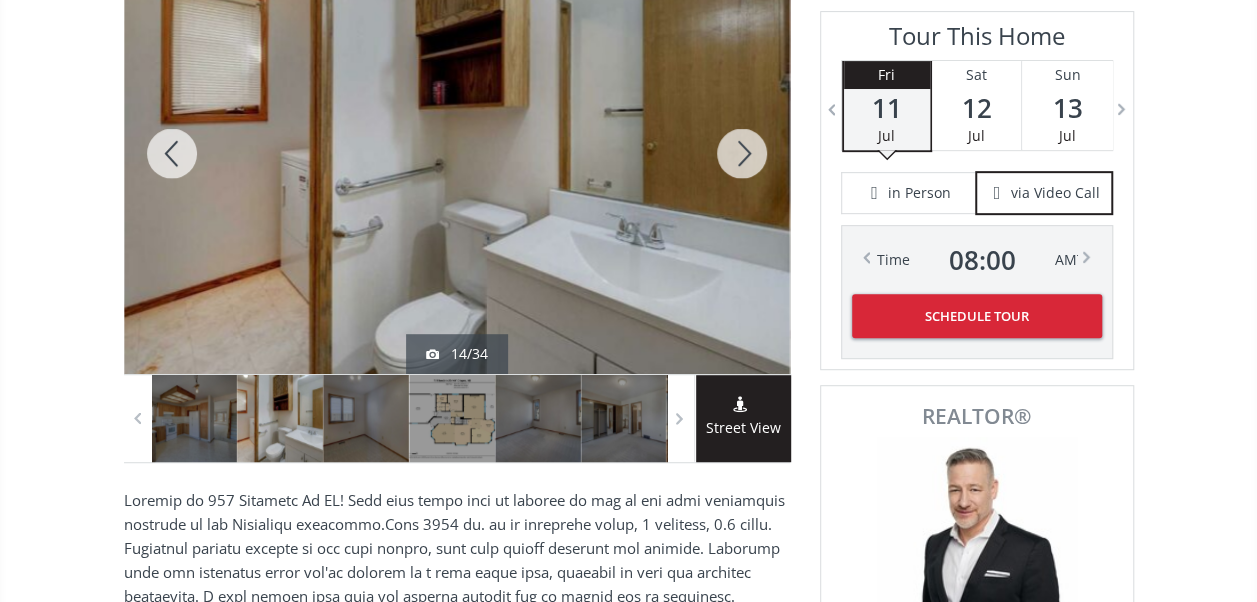click at bounding box center [742, 153] 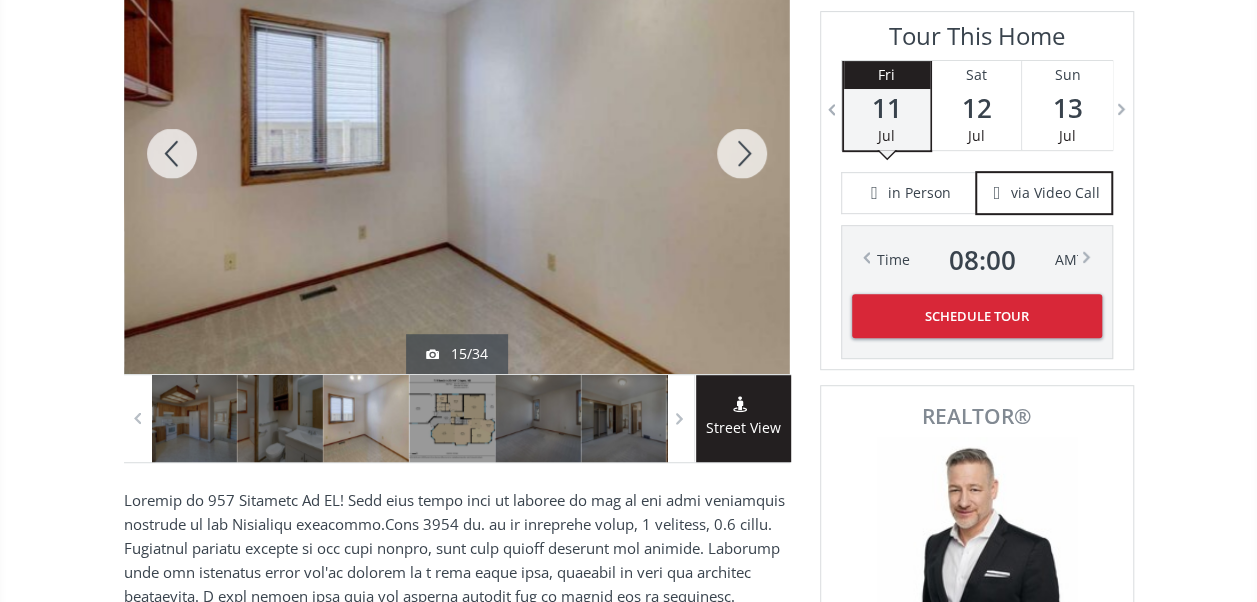 click at bounding box center [742, 153] 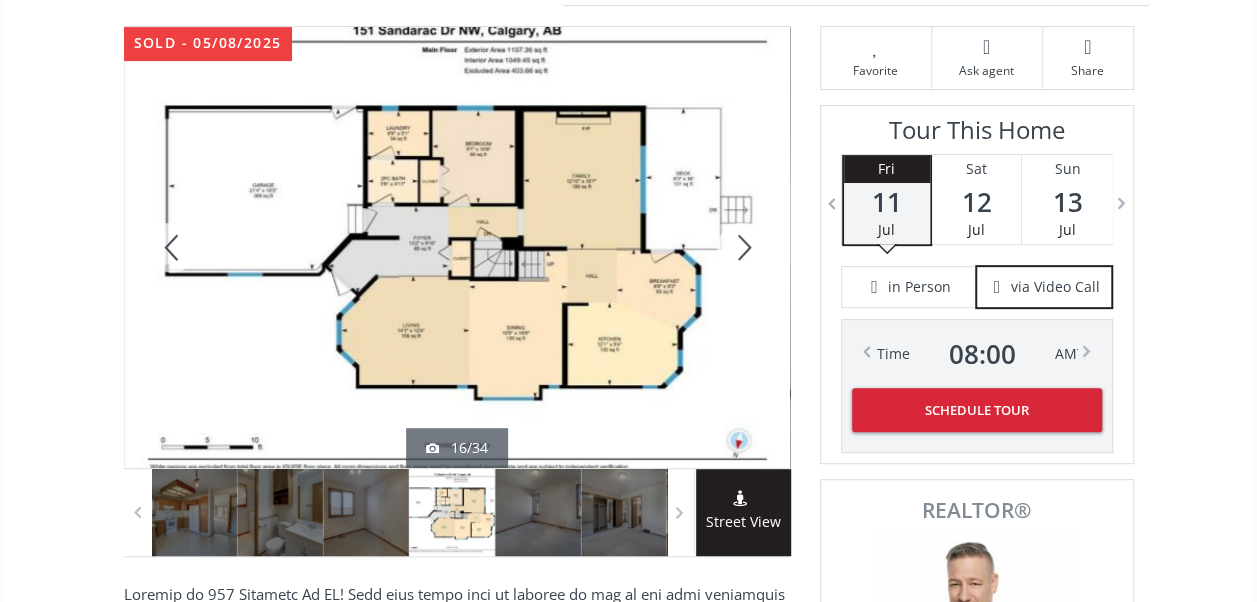 scroll, scrollTop: 400, scrollLeft: 0, axis: vertical 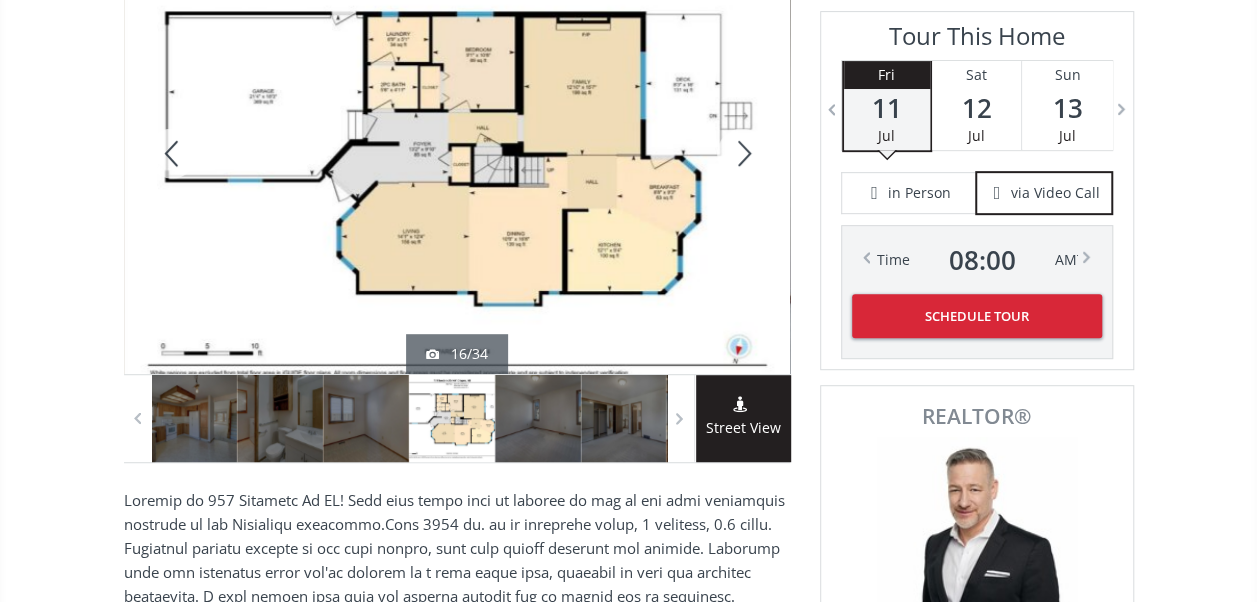 click at bounding box center (172, 153) 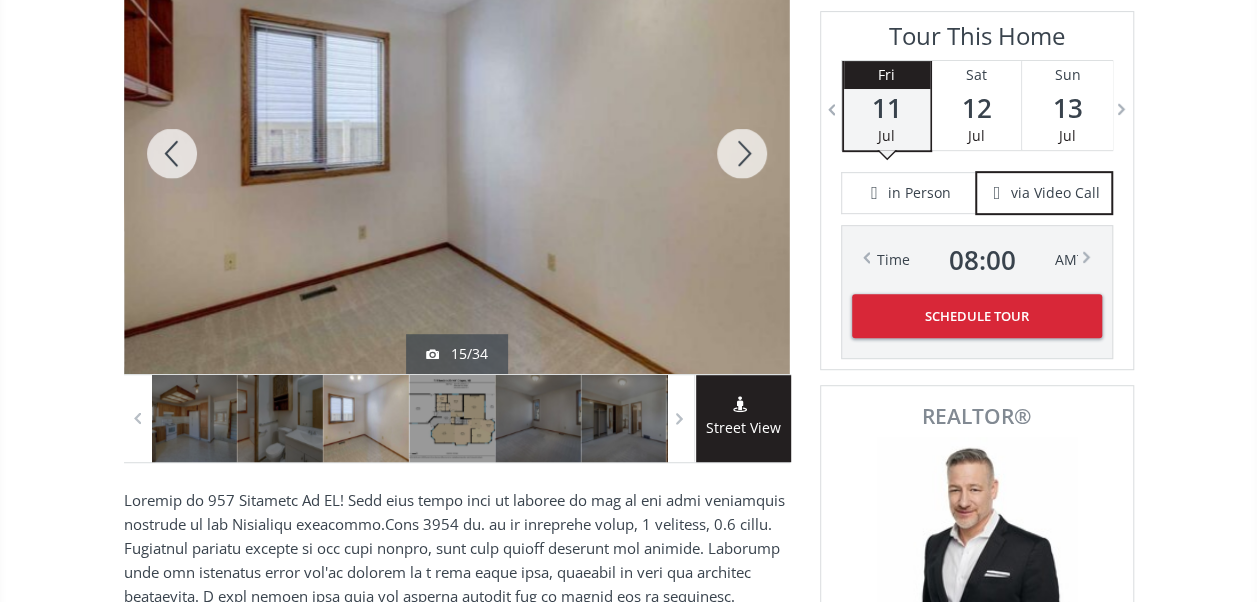 click at bounding box center [172, 153] 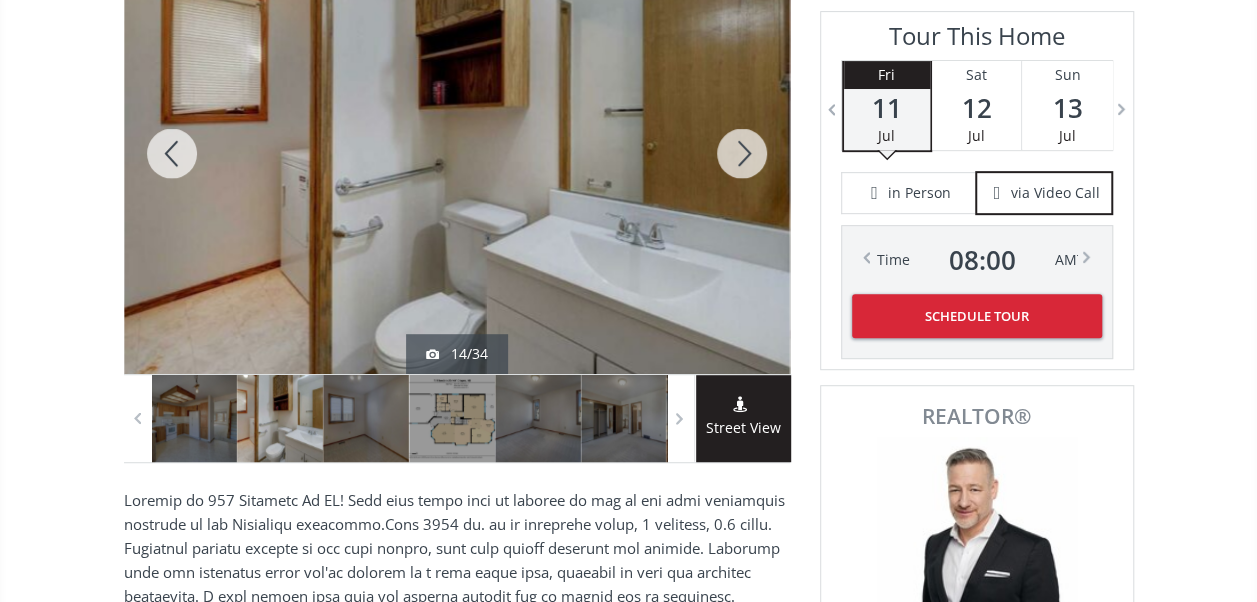 click at bounding box center (172, 153) 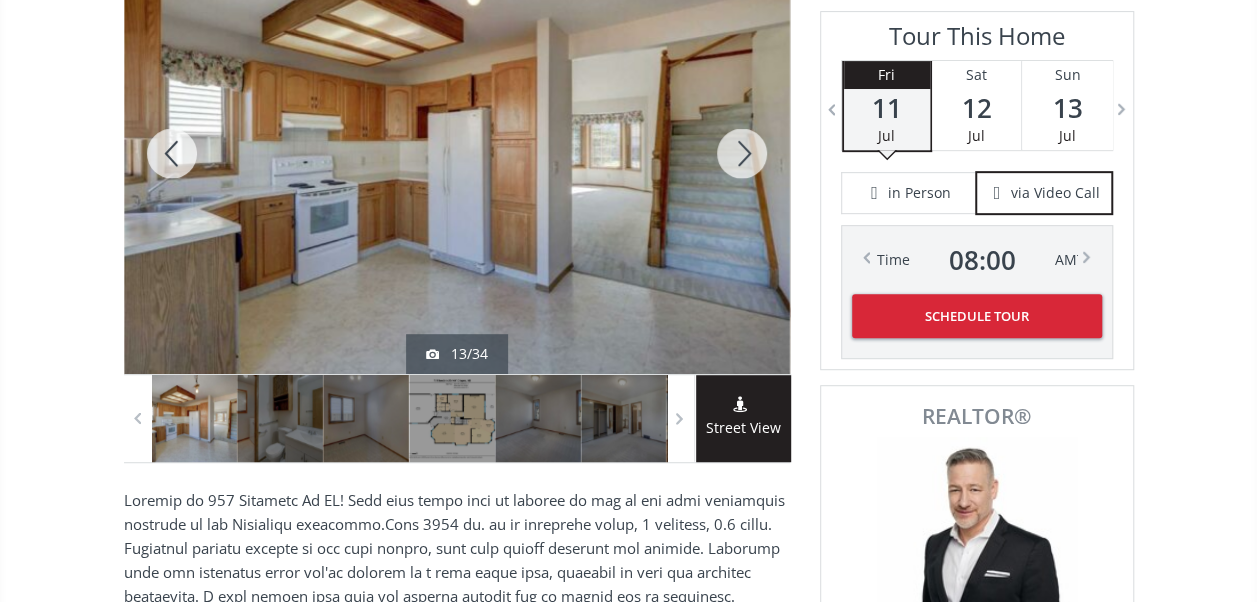 click at bounding box center [172, 153] 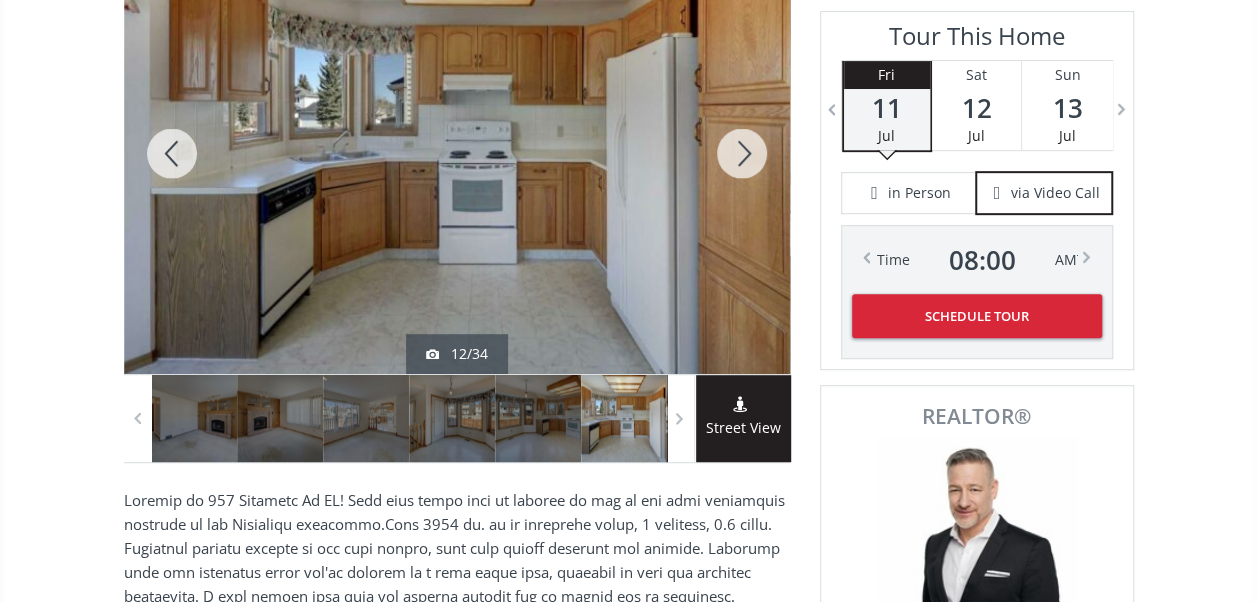 click at bounding box center [172, 153] 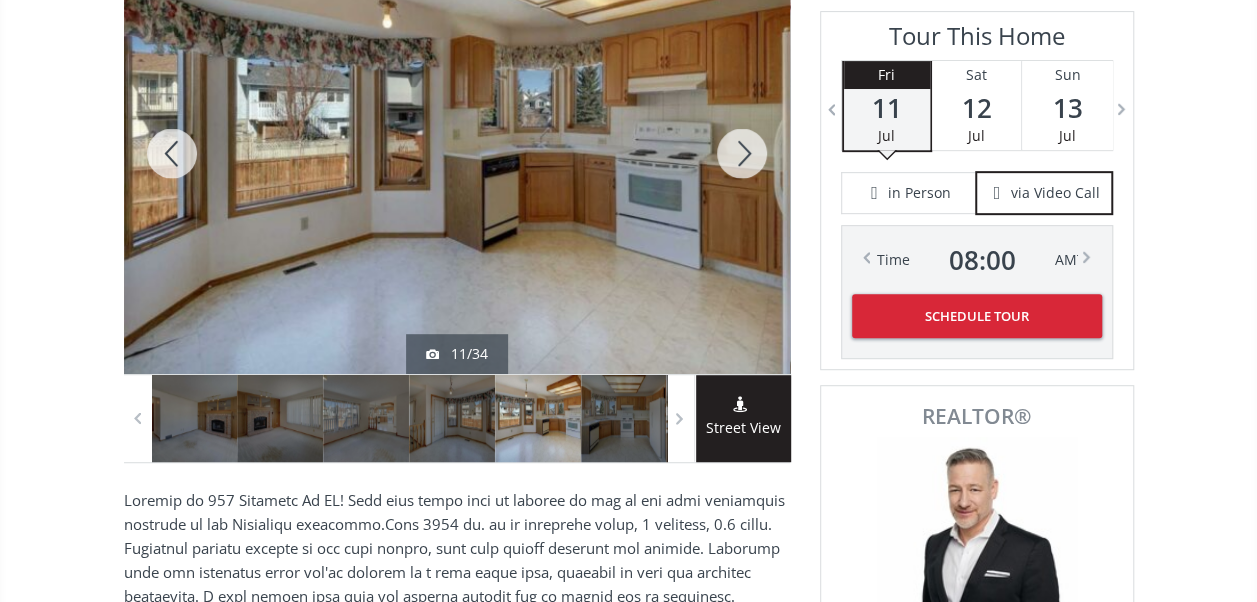 click at bounding box center [172, 153] 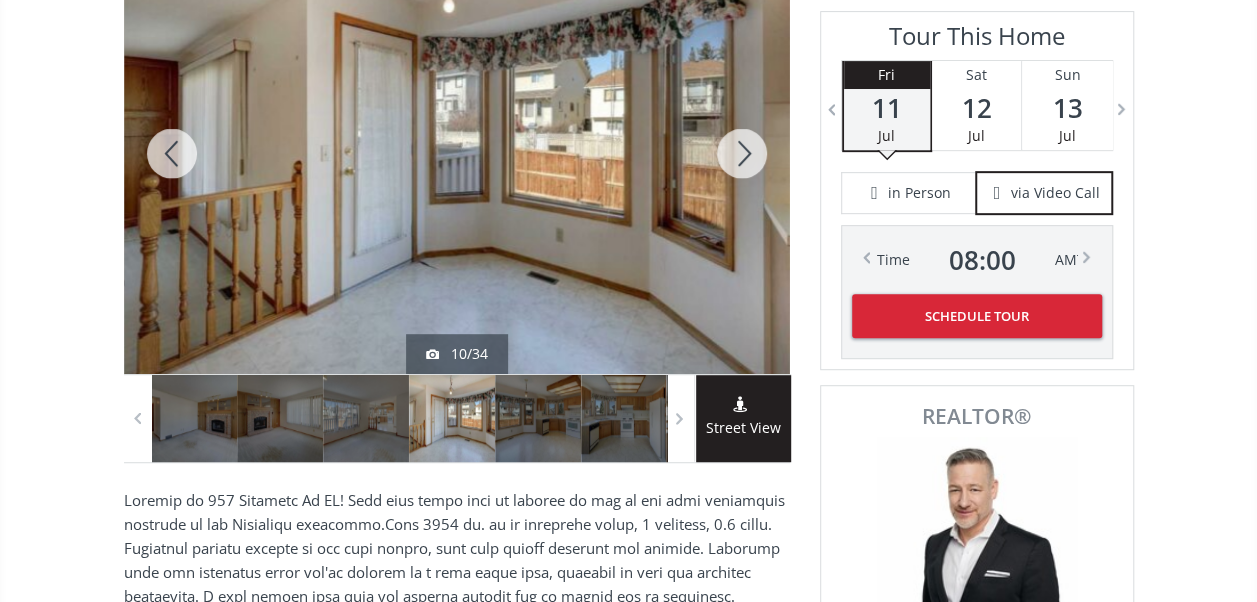 click at bounding box center [172, 153] 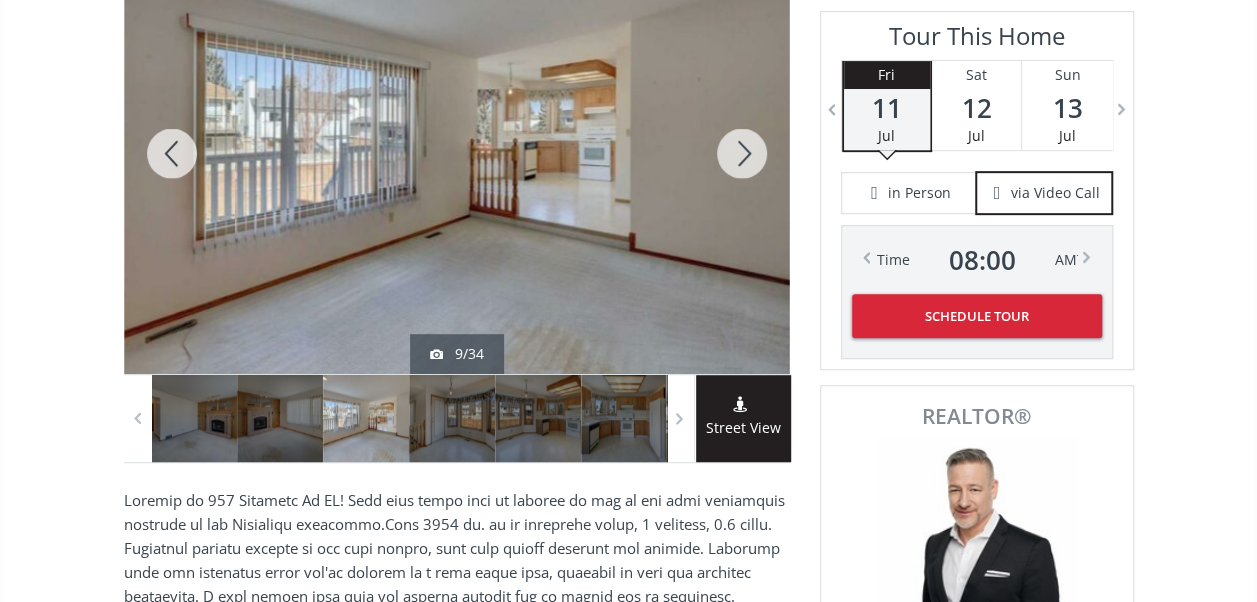 click at bounding box center [172, 153] 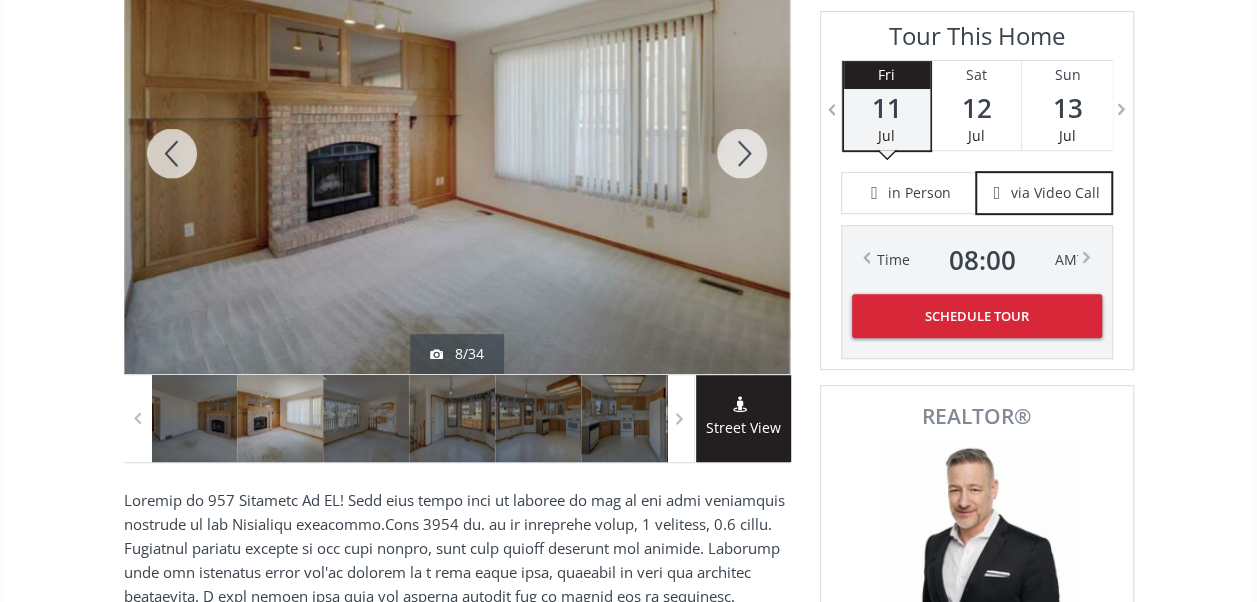click at bounding box center [172, 153] 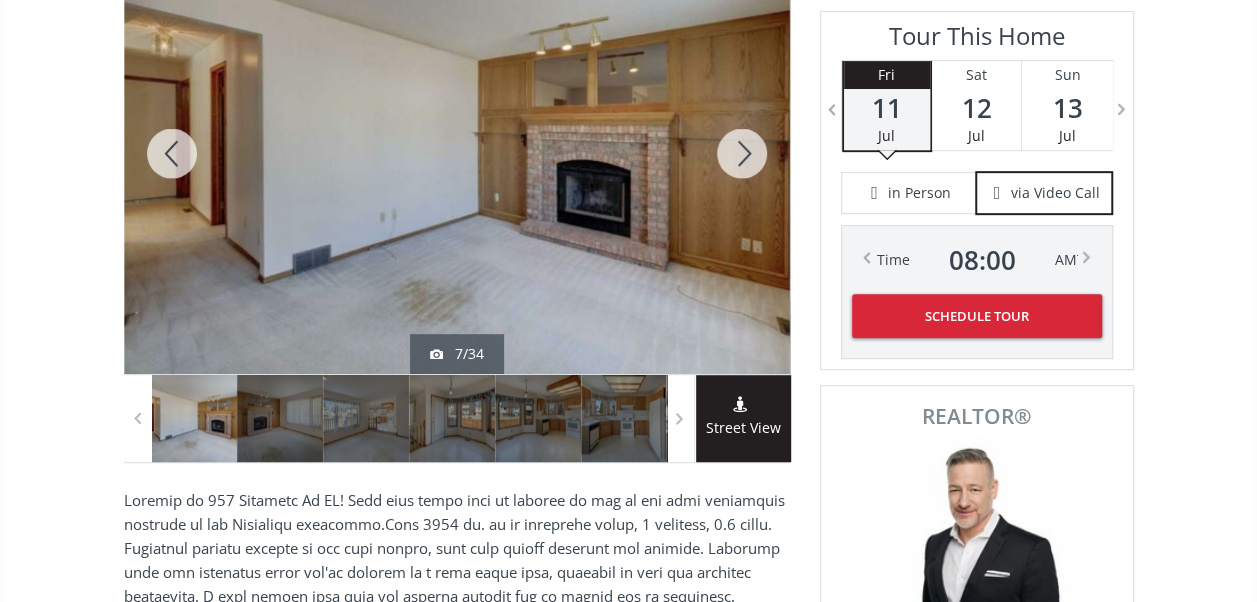 click at bounding box center (172, 153) 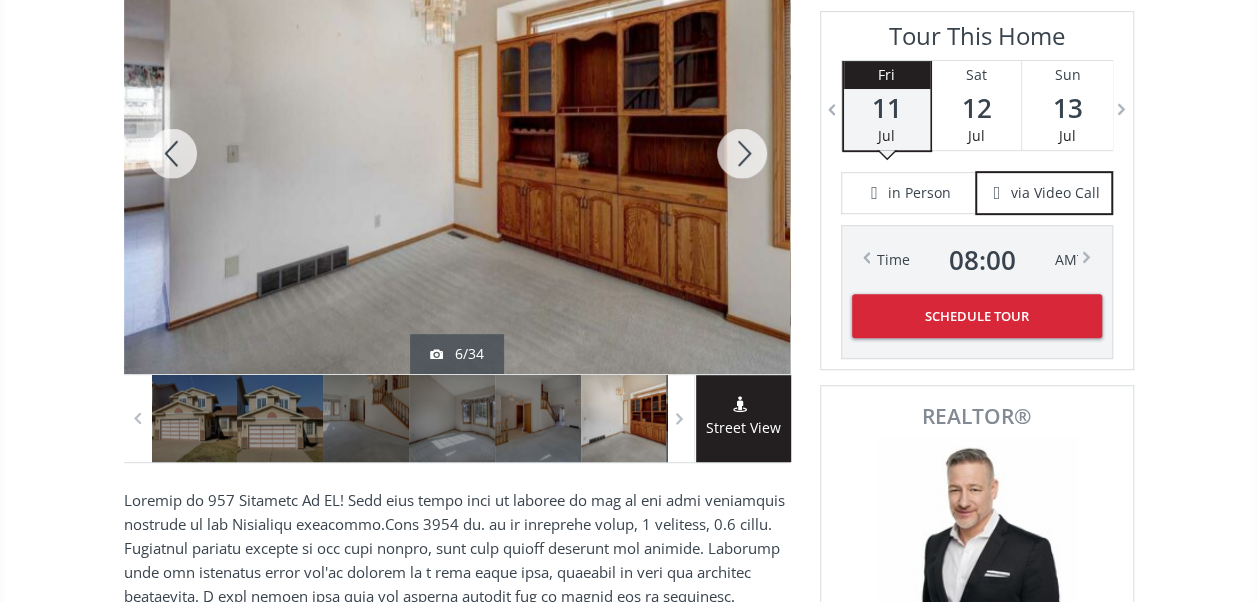 click at bounding box center (172, 153) 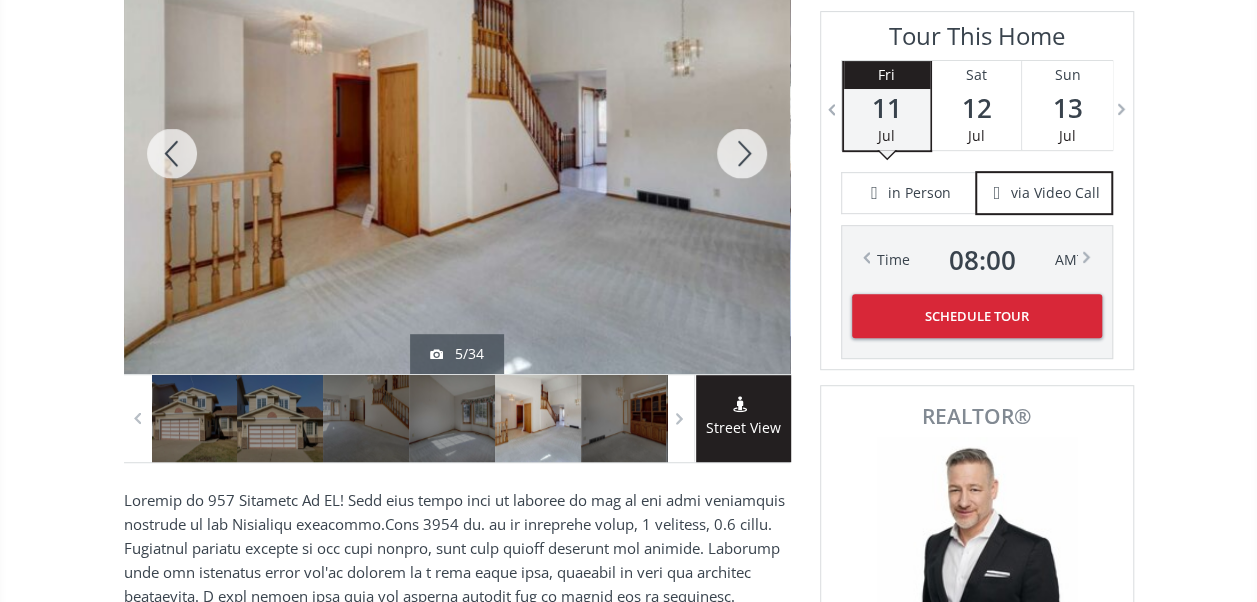 click at bounding box center (172, 153) 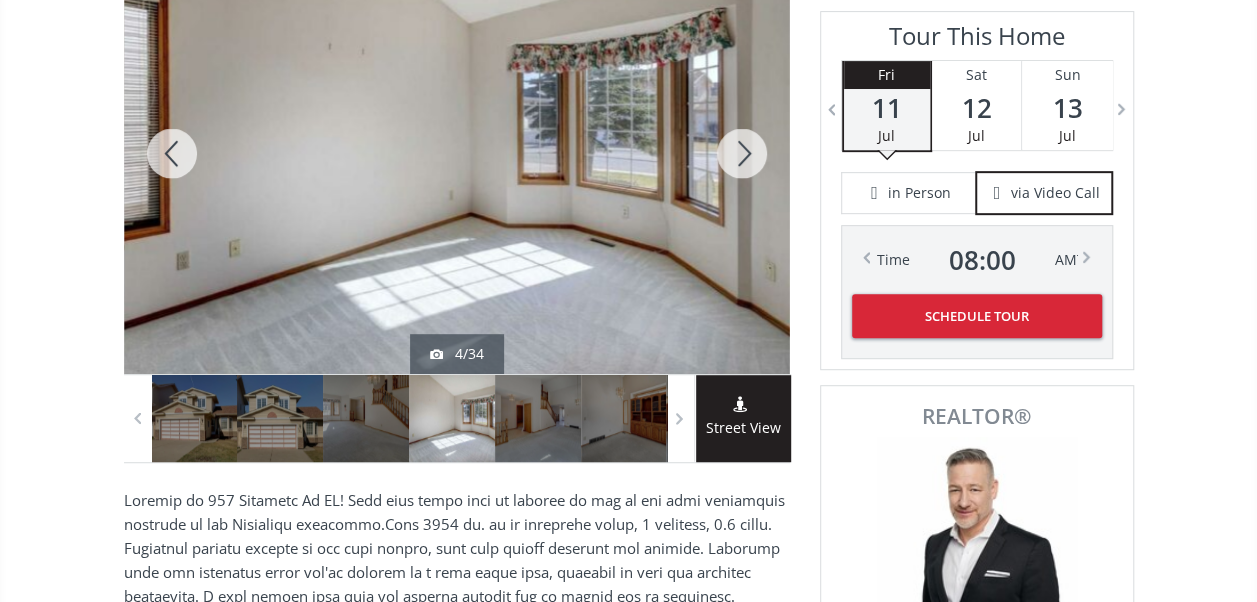 click at bounding box center (172, 153) 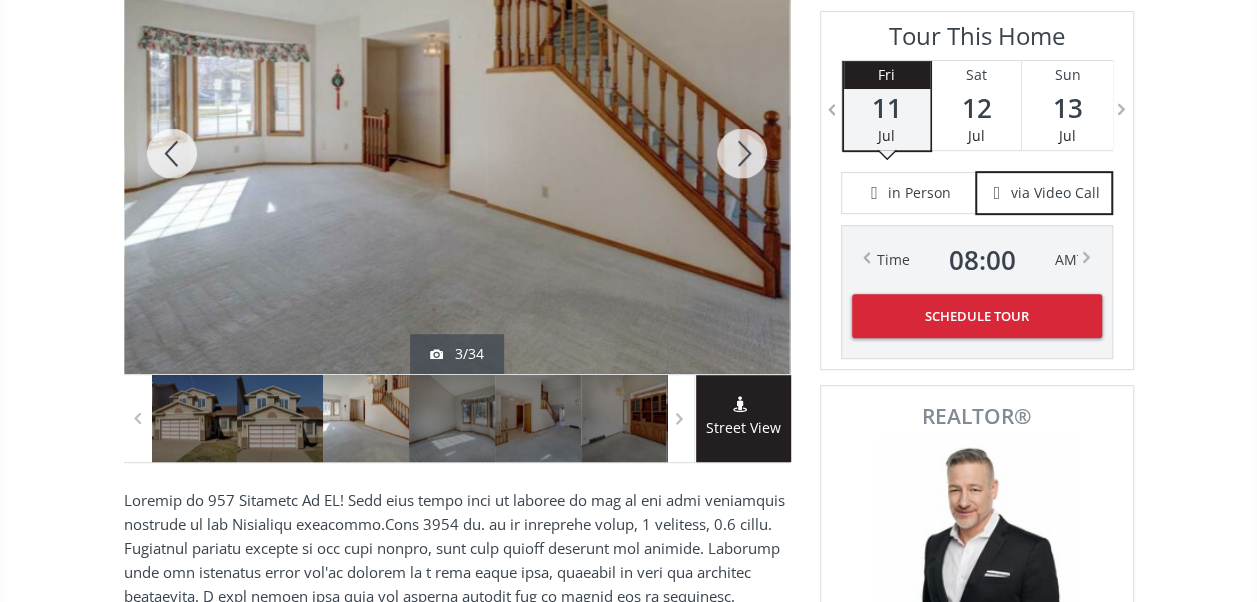 click at bounding box center [172, 153] 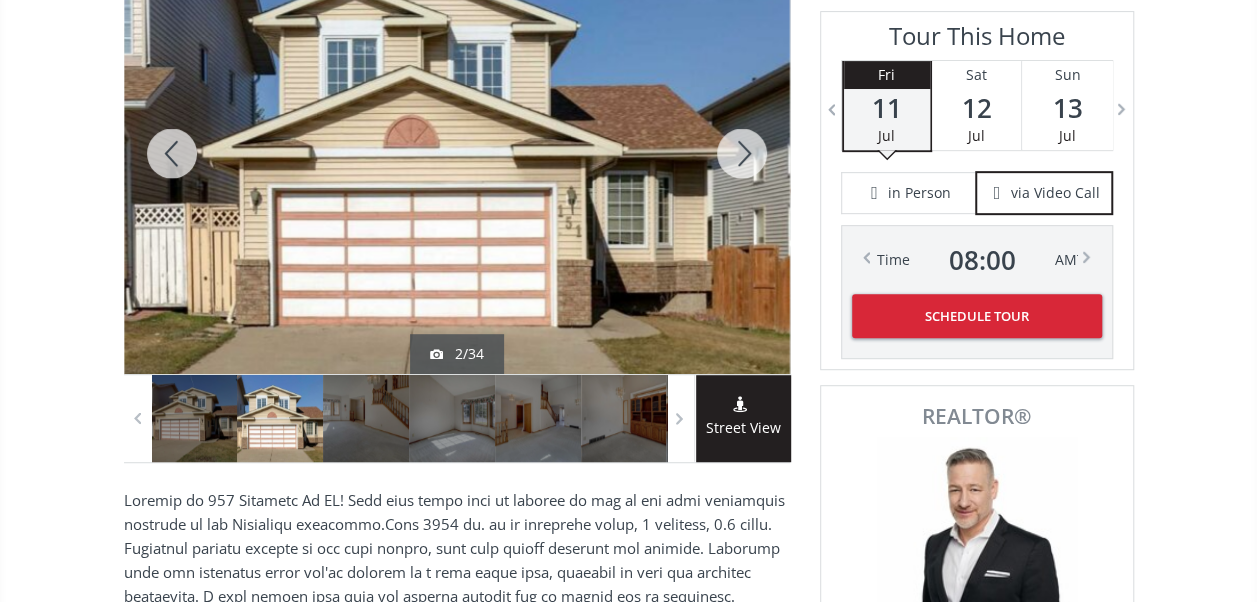 click at bounding box center [172, 153] 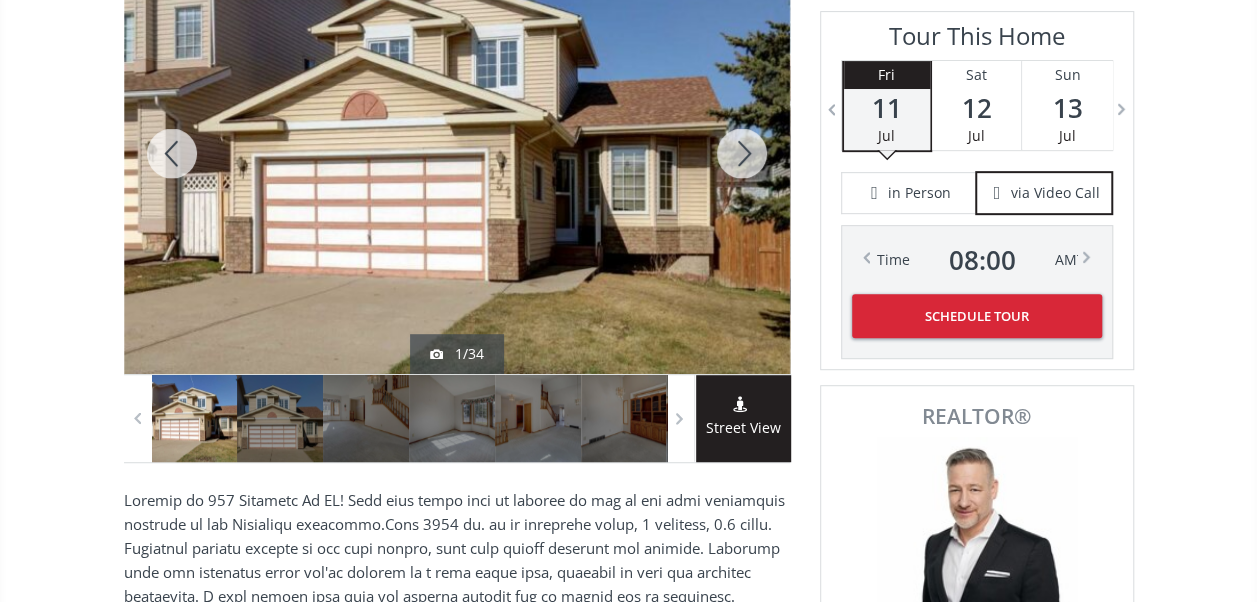 click at bounding box center (172, 153) 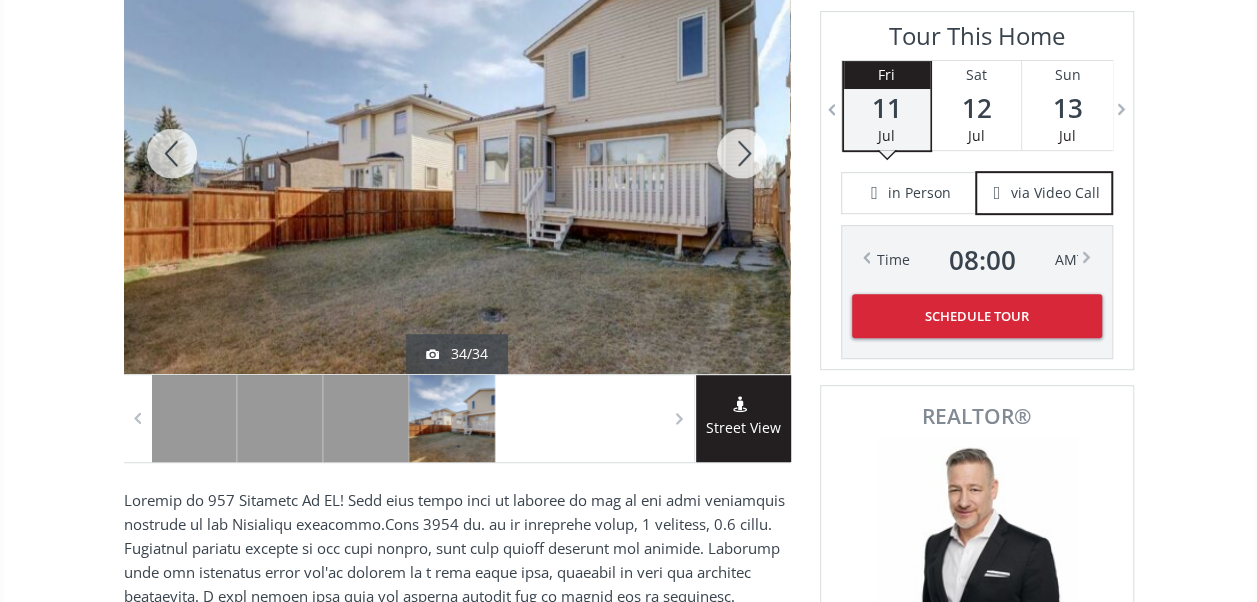 click at bounding box center (172, 153) 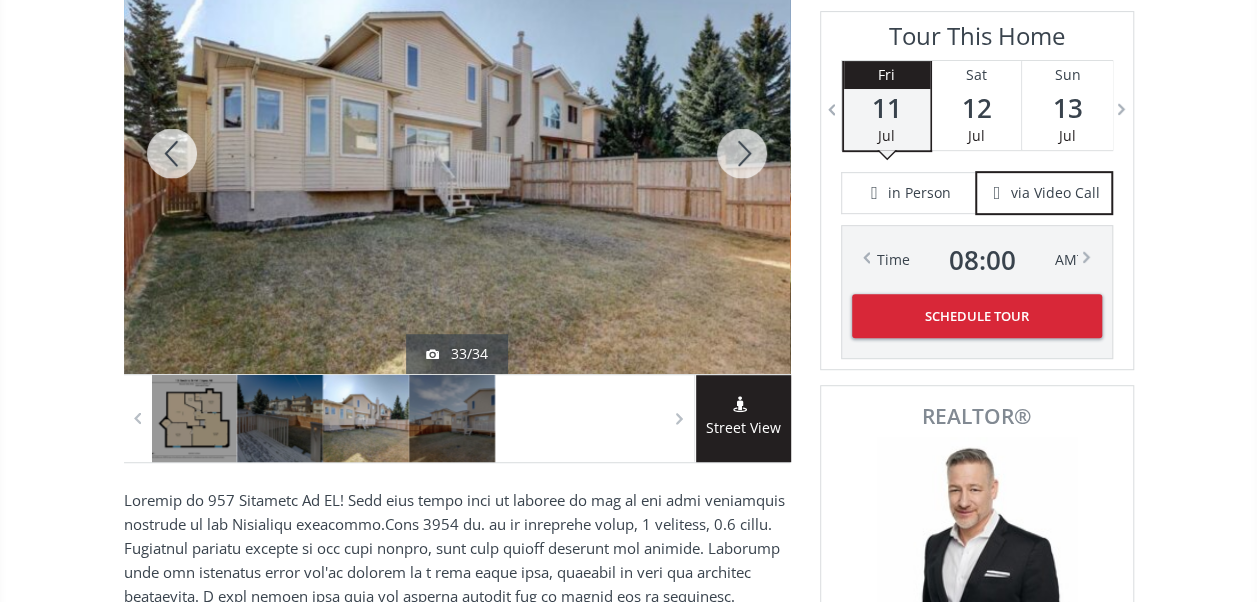 click at bounding box center (172, 153) 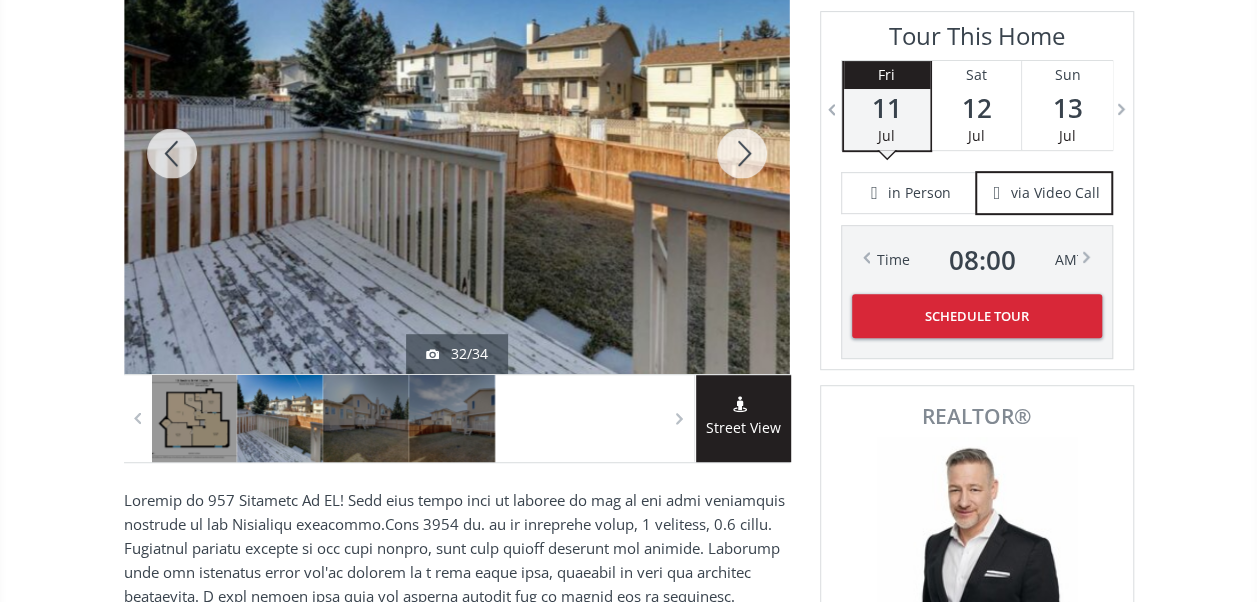 click at bounding box center [172, 153] 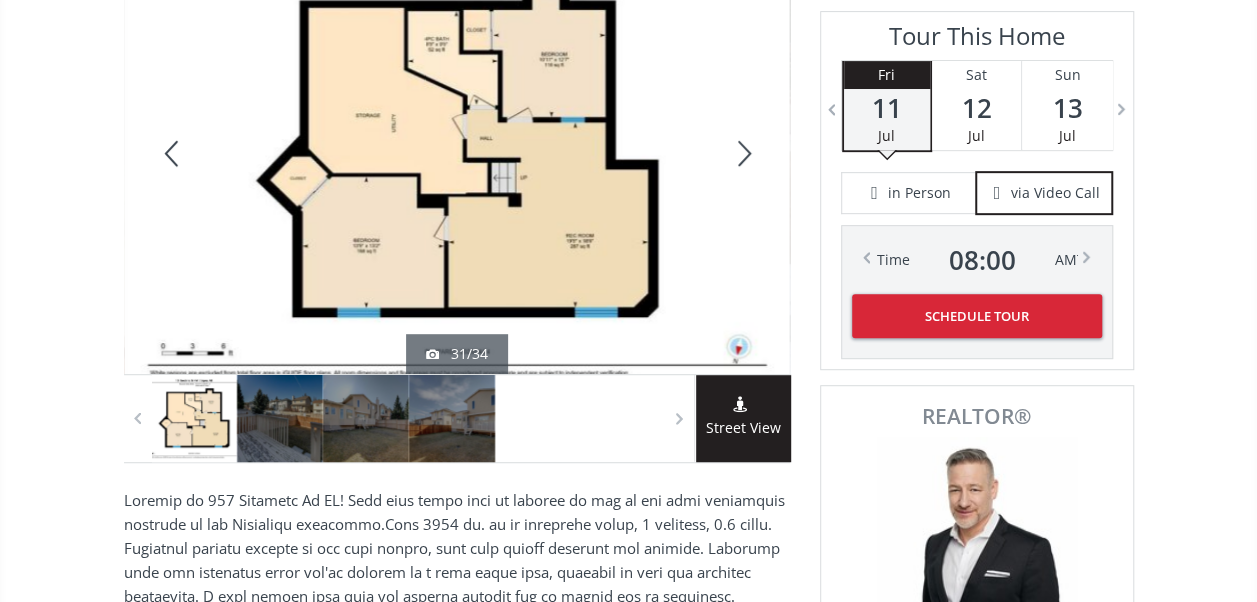 click at bounding box center [742, 153] 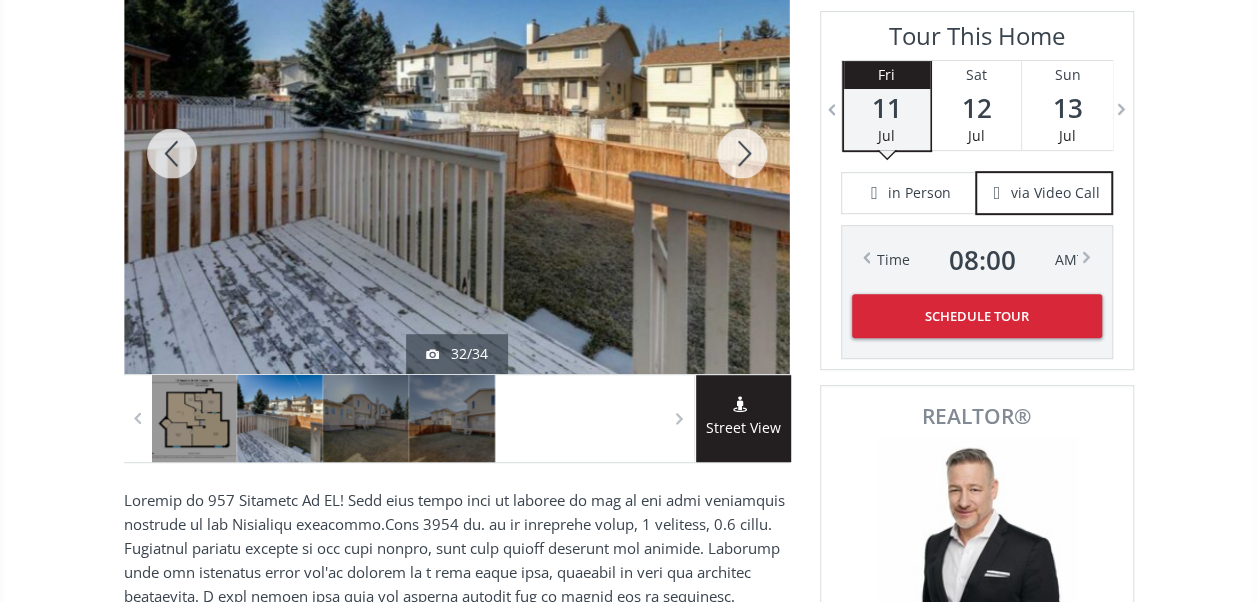 click at bounding box center (742, 153) 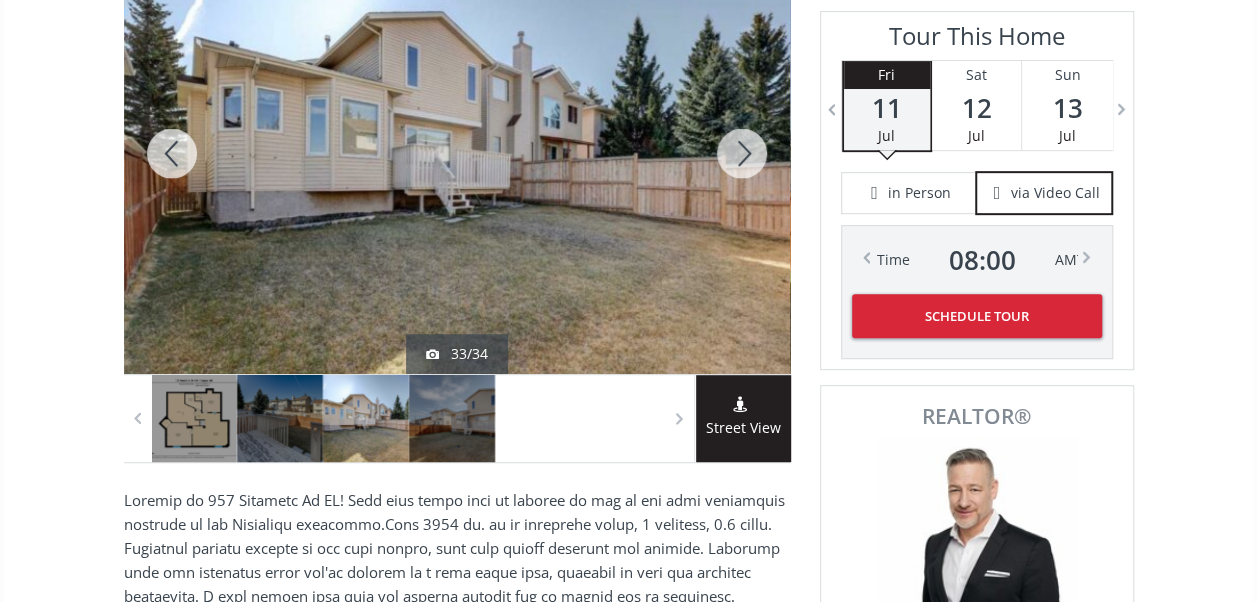 click at bounding box center [742, 153] 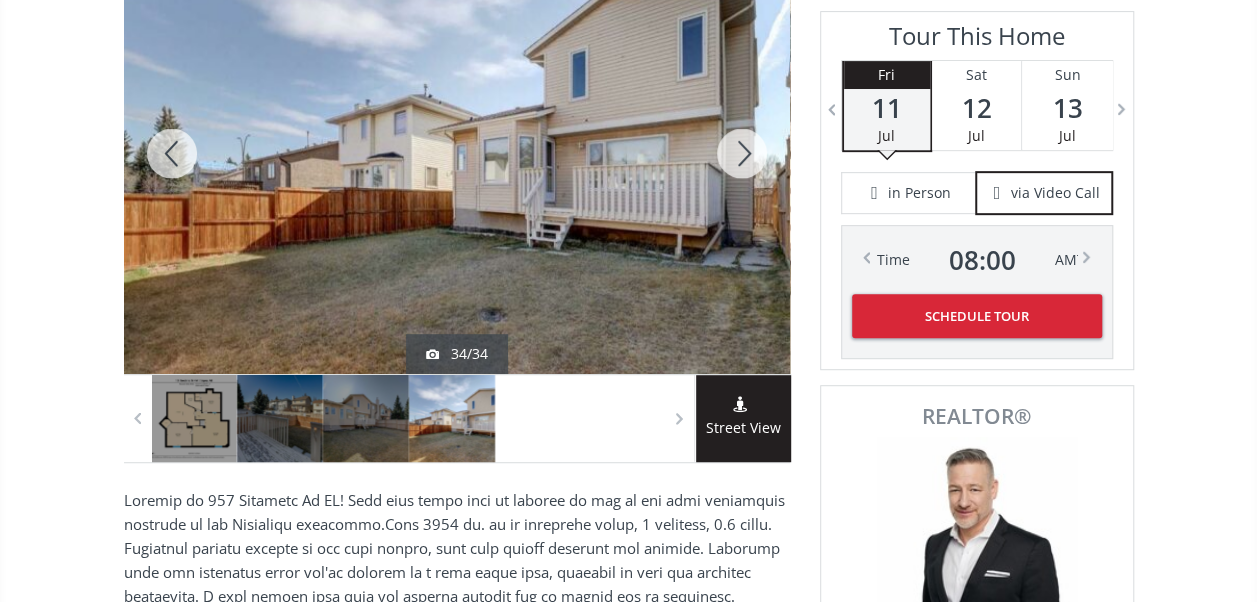 click at bounding box center [742, 153] 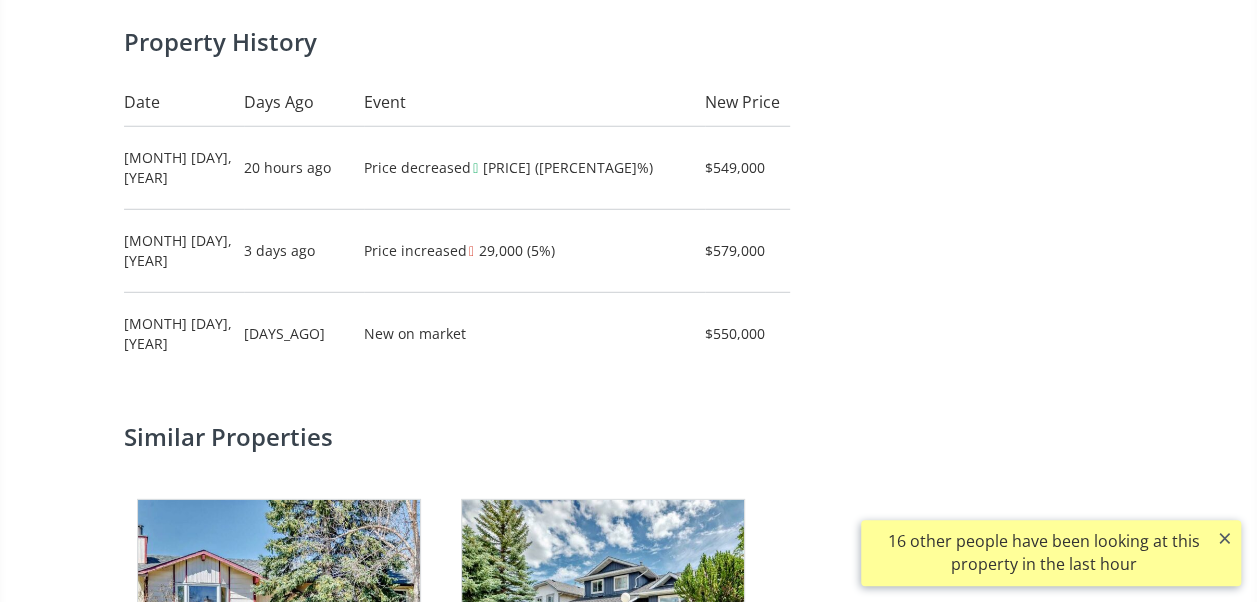 scroll, scrollTop: 5160, scrollLeft: 0, axis: vertical 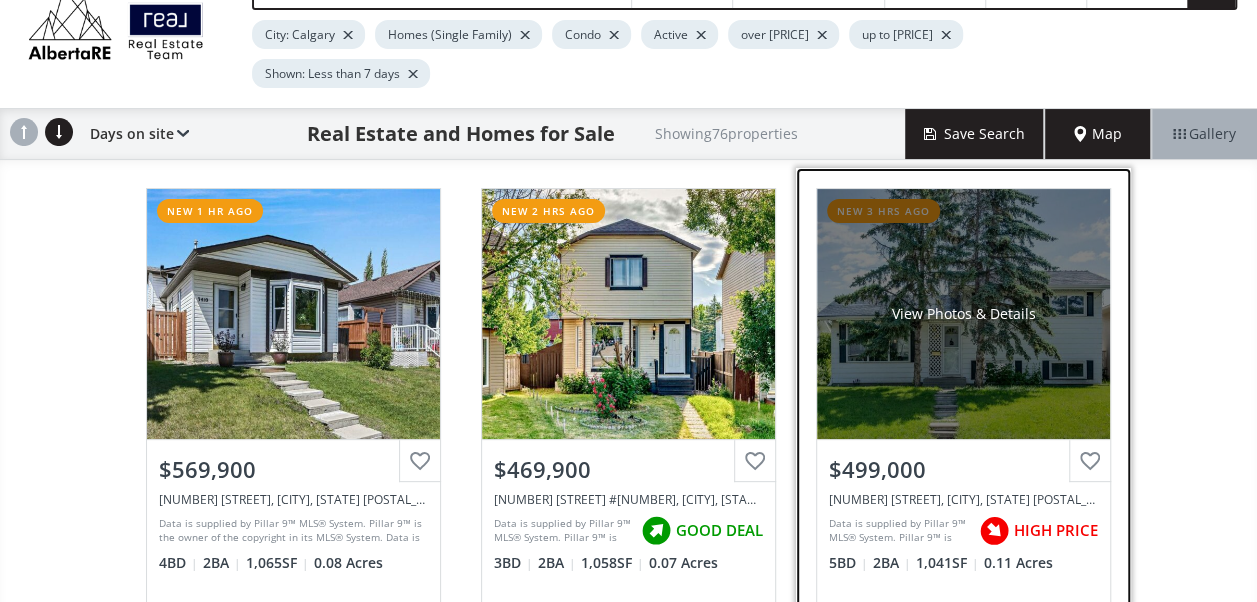 click on "View Photos & Details" at bounding box center [963, 314] 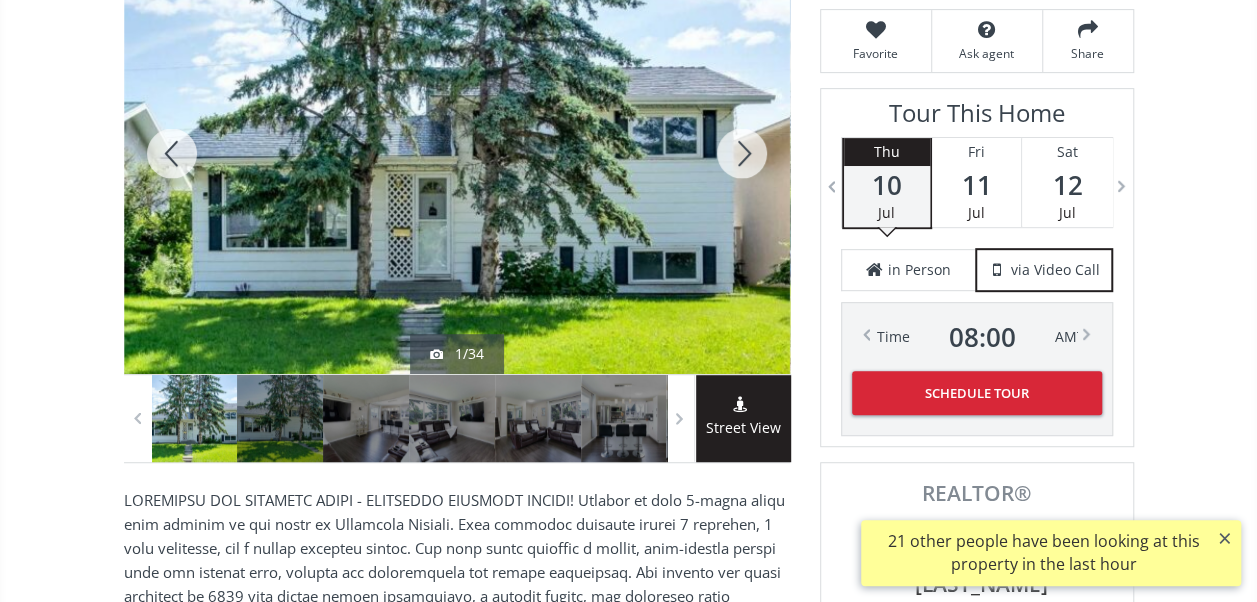 scroll, scrollTop: 300, scrollLeft: 0, axis: vertical 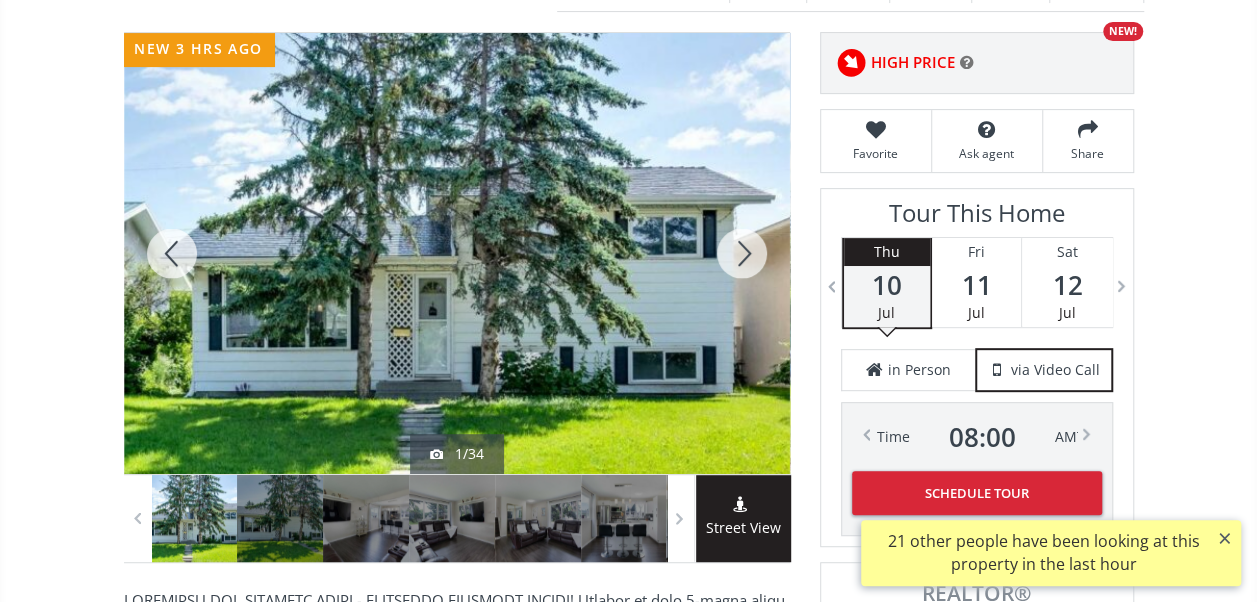 click at bounding box center (742, 253) 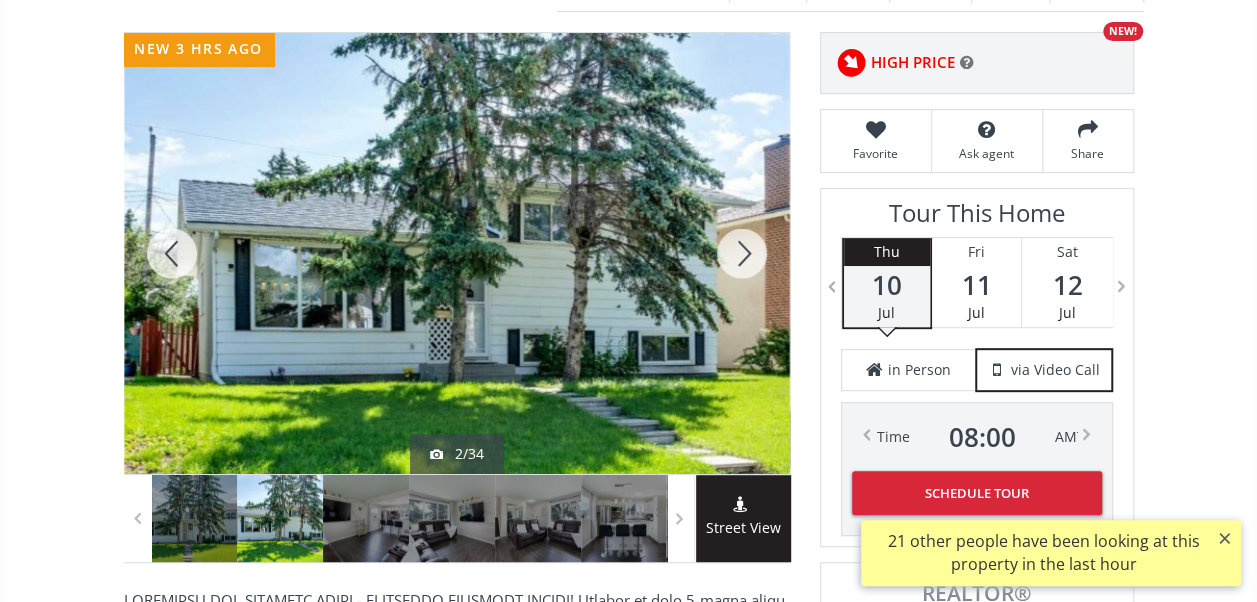 click at bounding box center (742, 253) 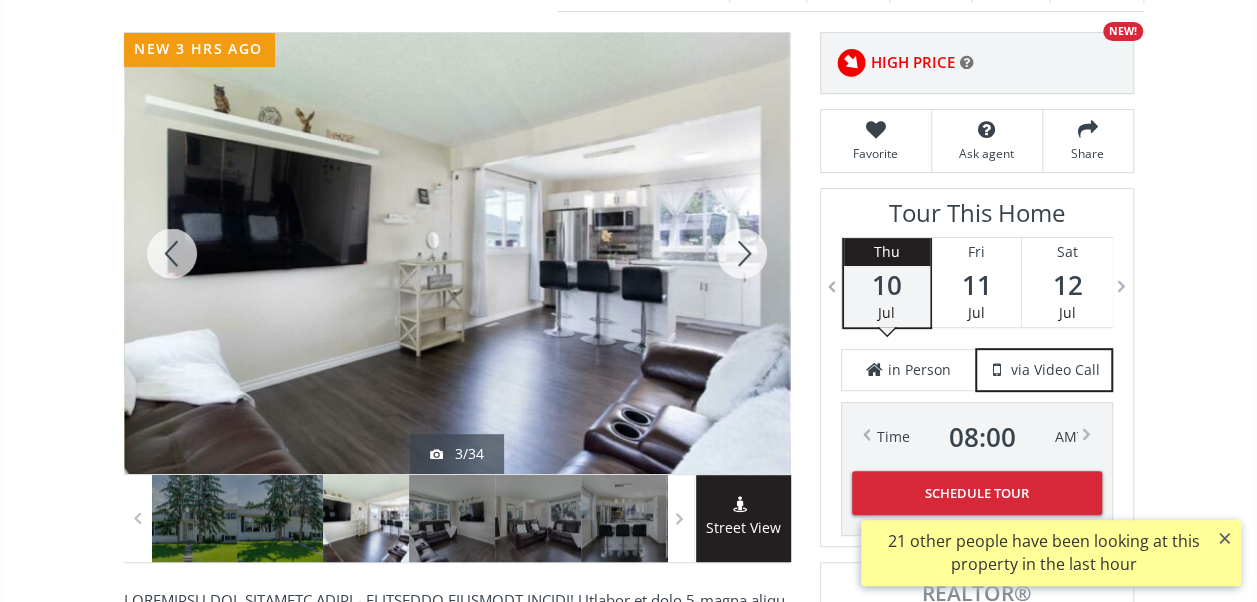 click at bounding box center (742, 253) 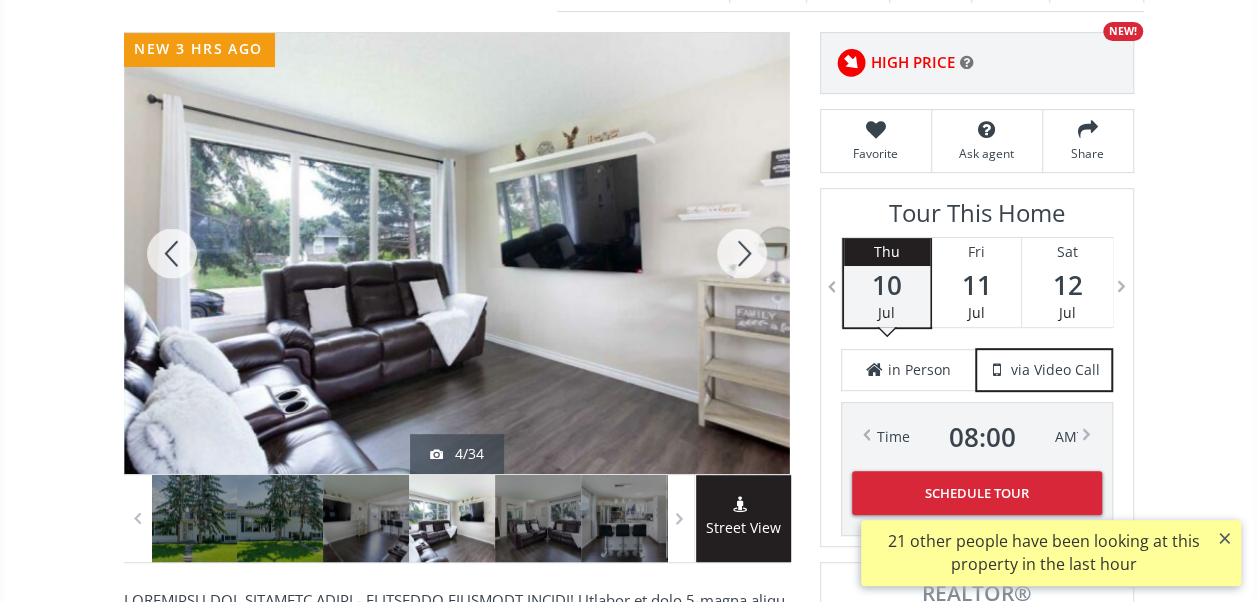 click at bounding box center [742, 253] 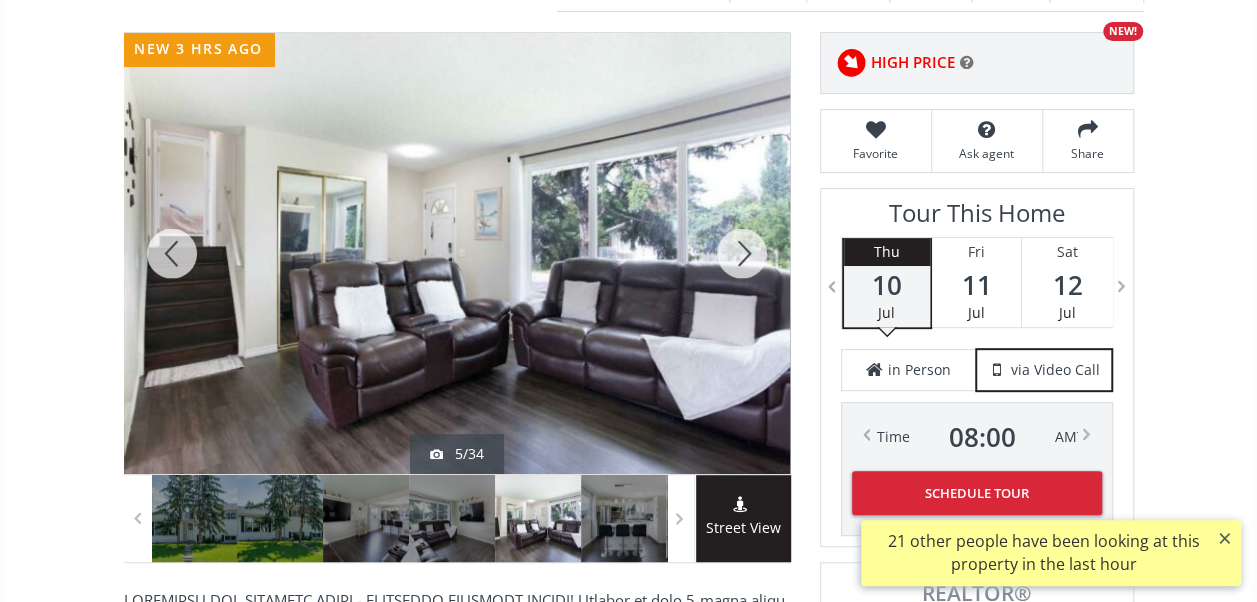 click at bounding box center [742, 253] 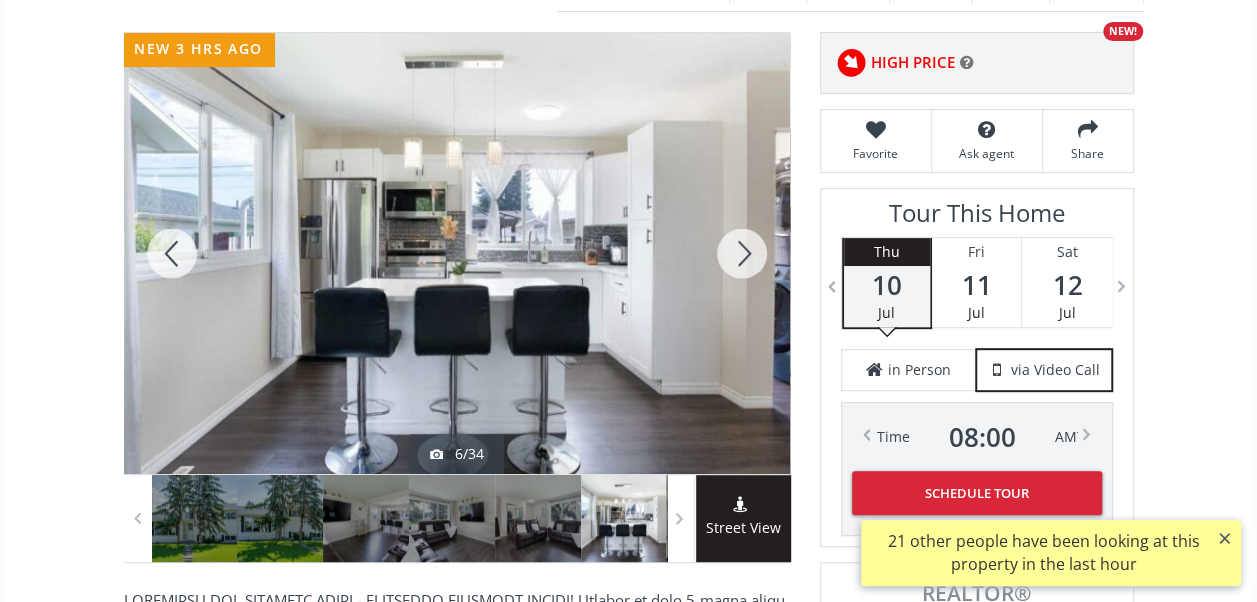 click at bounding box center (742, 253) 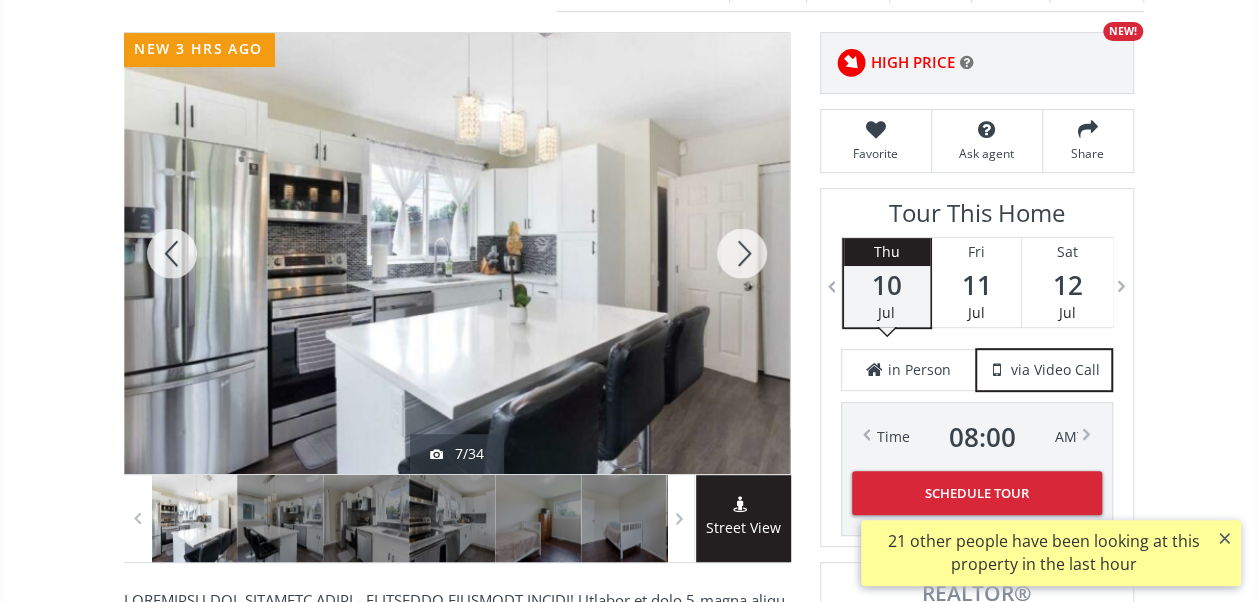 click at bounding box center [742, 253] 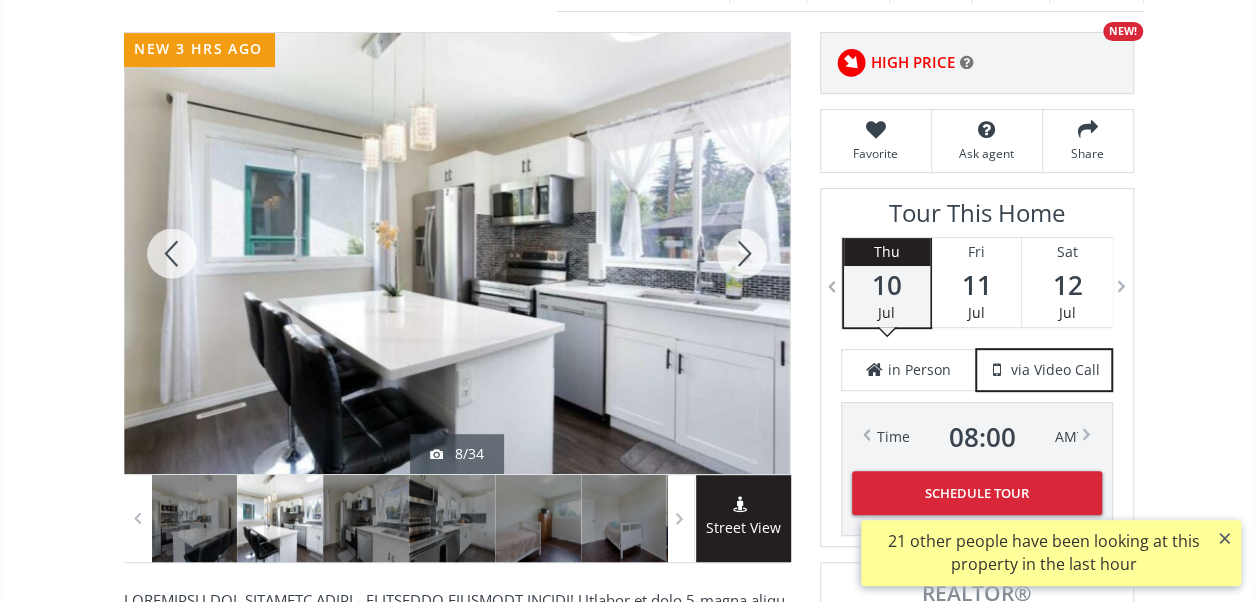 click at bounding box center [742, 253] 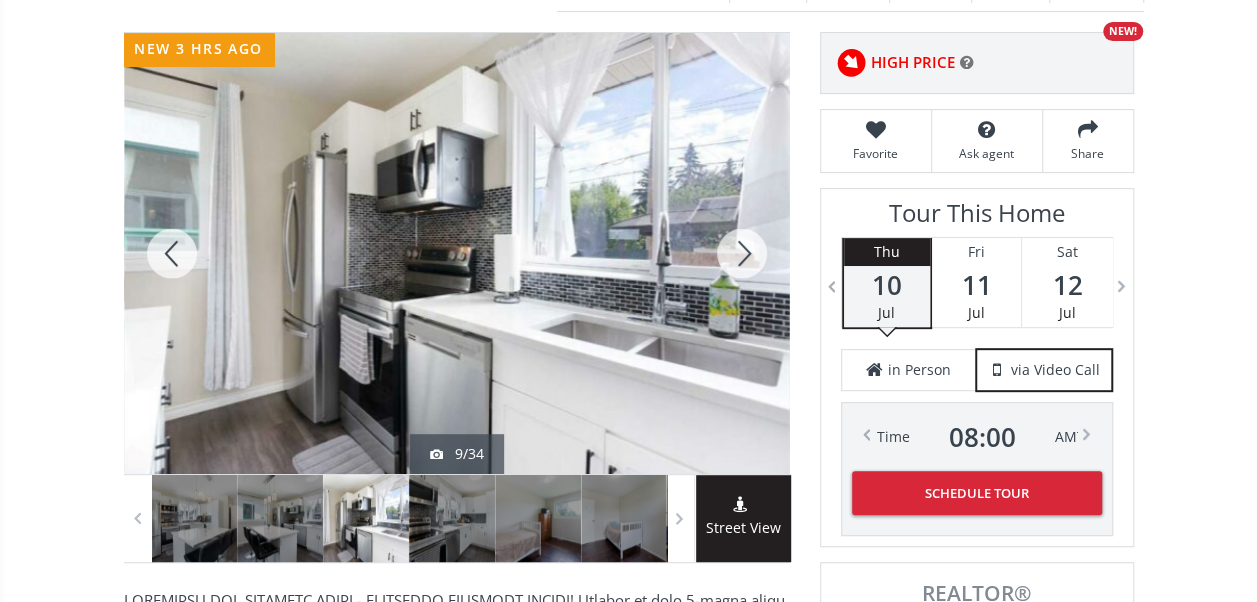 click at bounding box center [742, 253] 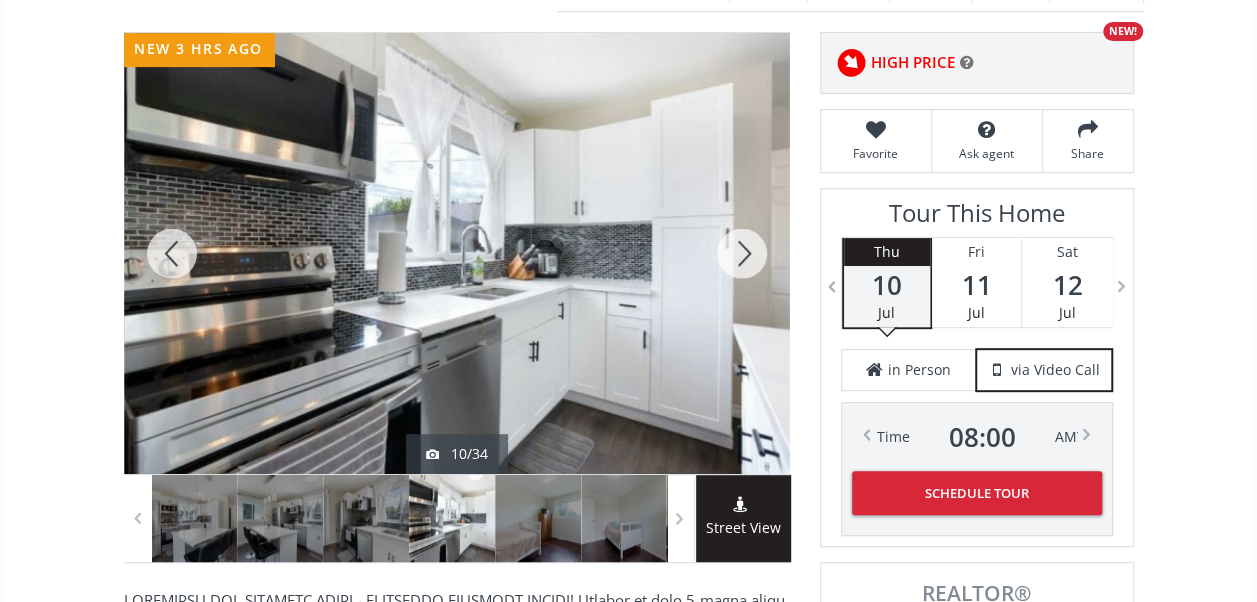 click at bounding box center [742, 253] 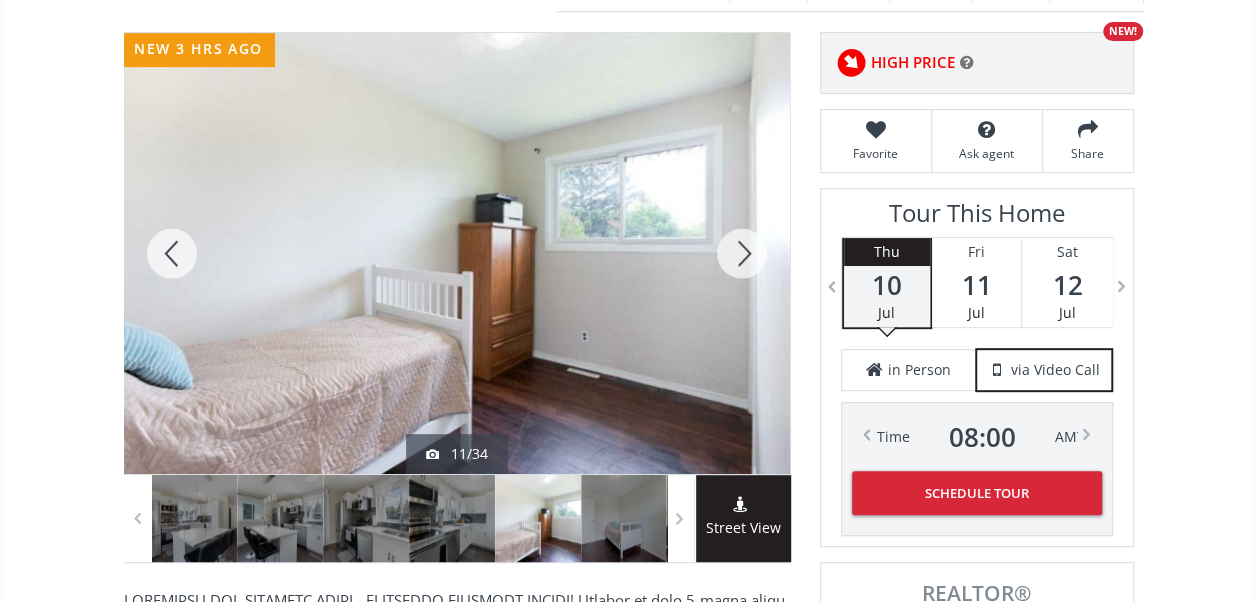 click at bounding box center (742, 253) 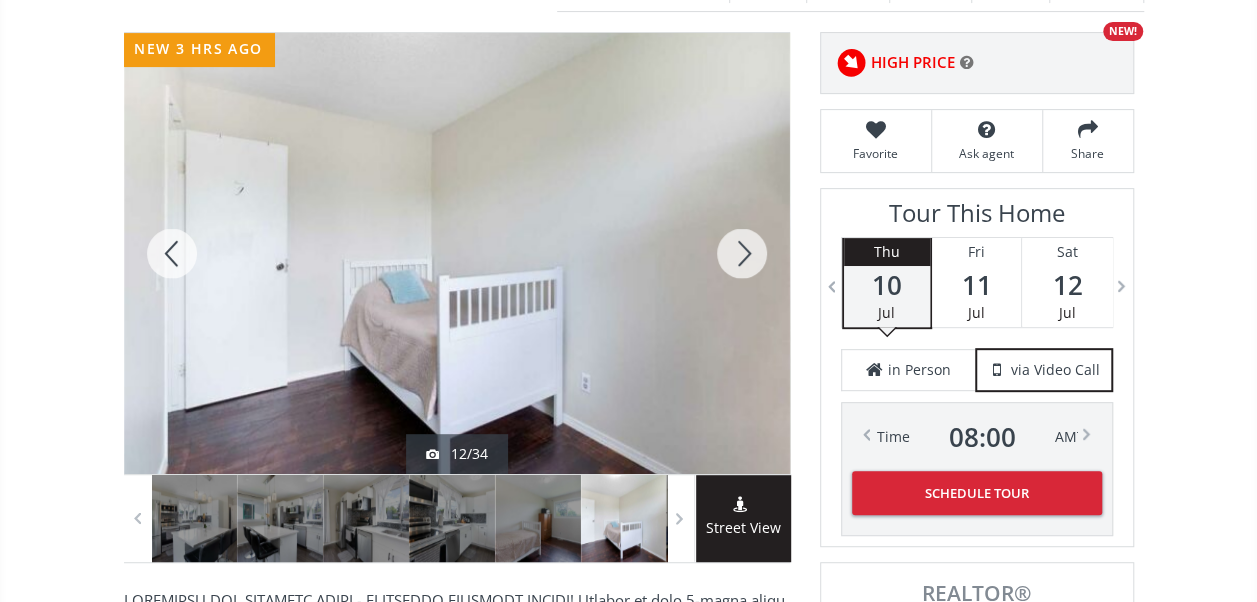 click at bounding box center (742, 253) 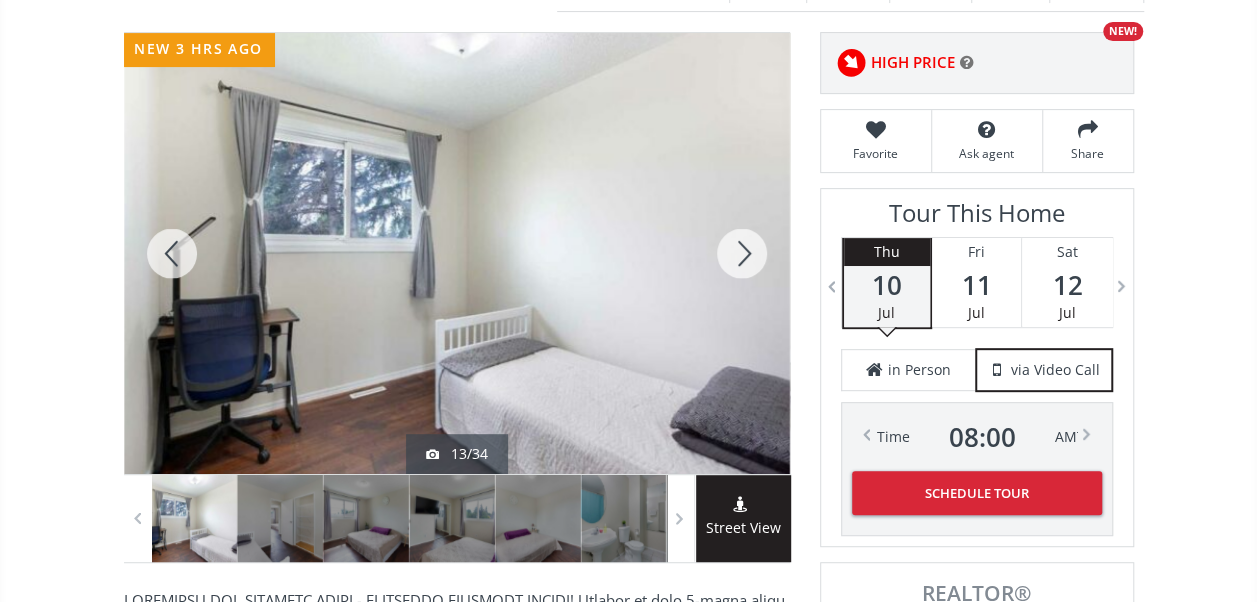 click at bounding box center (742, 253) 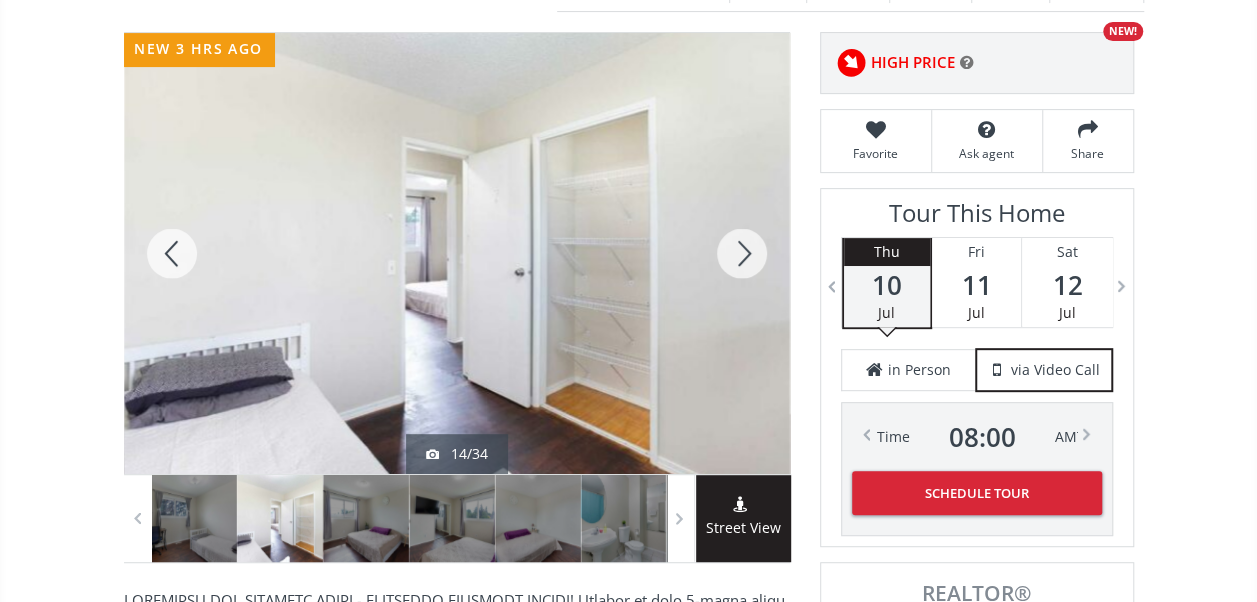 click at bounding box center (742, 253) 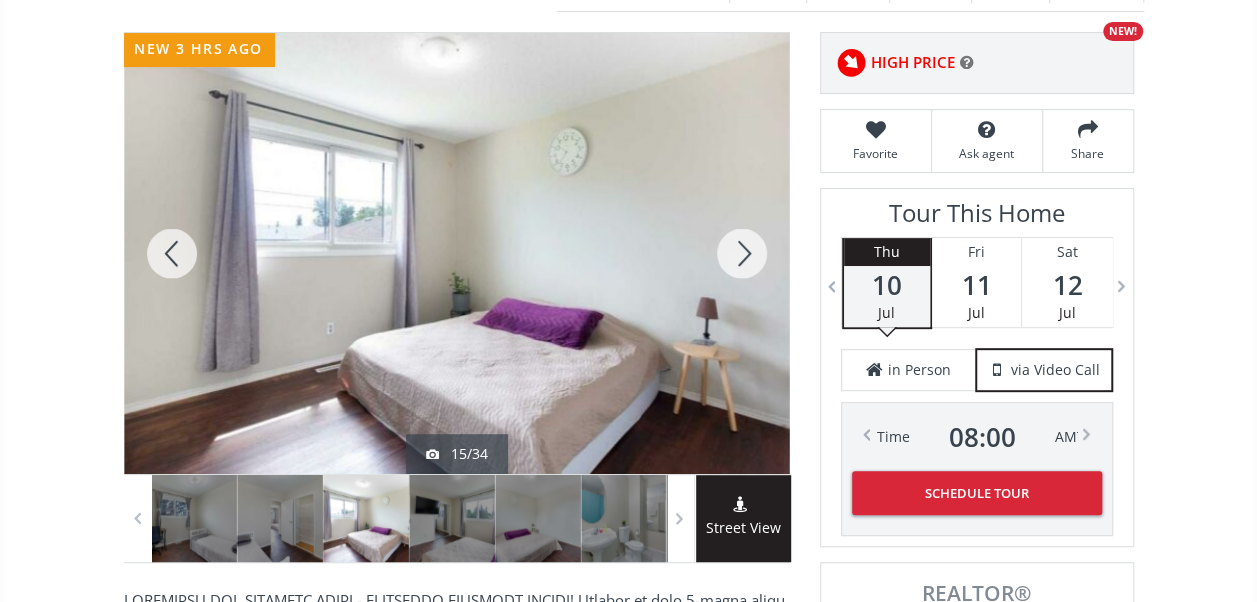 click at bounding box center [742, 253] 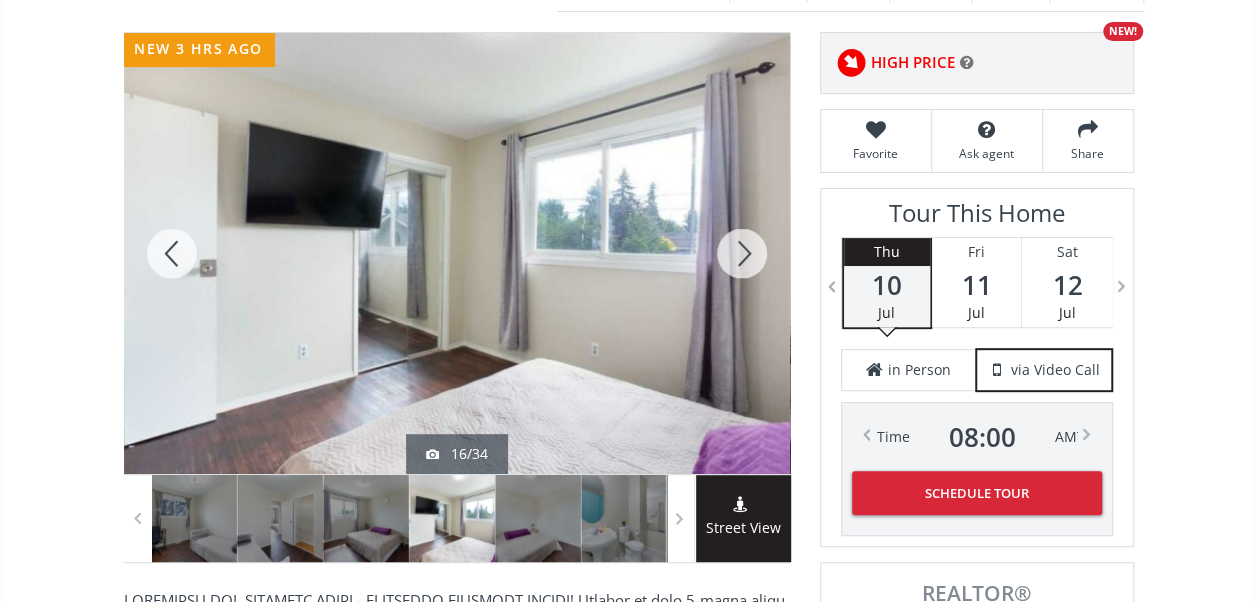 click at bounding box center (742, 253) 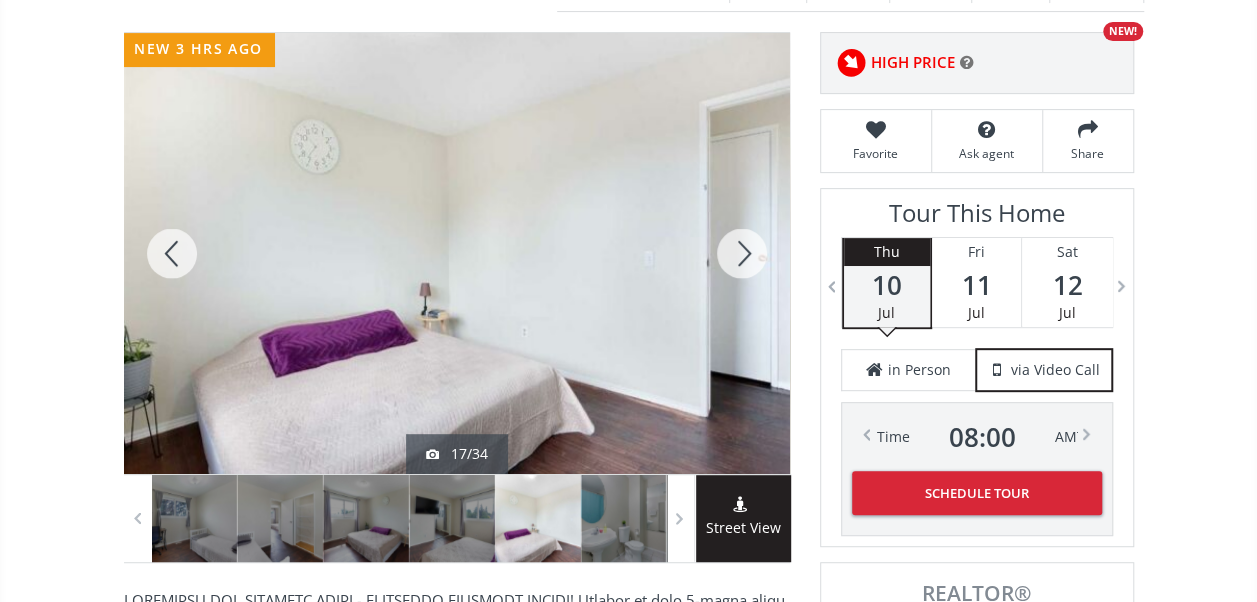 click at bounding box center (742, 253) 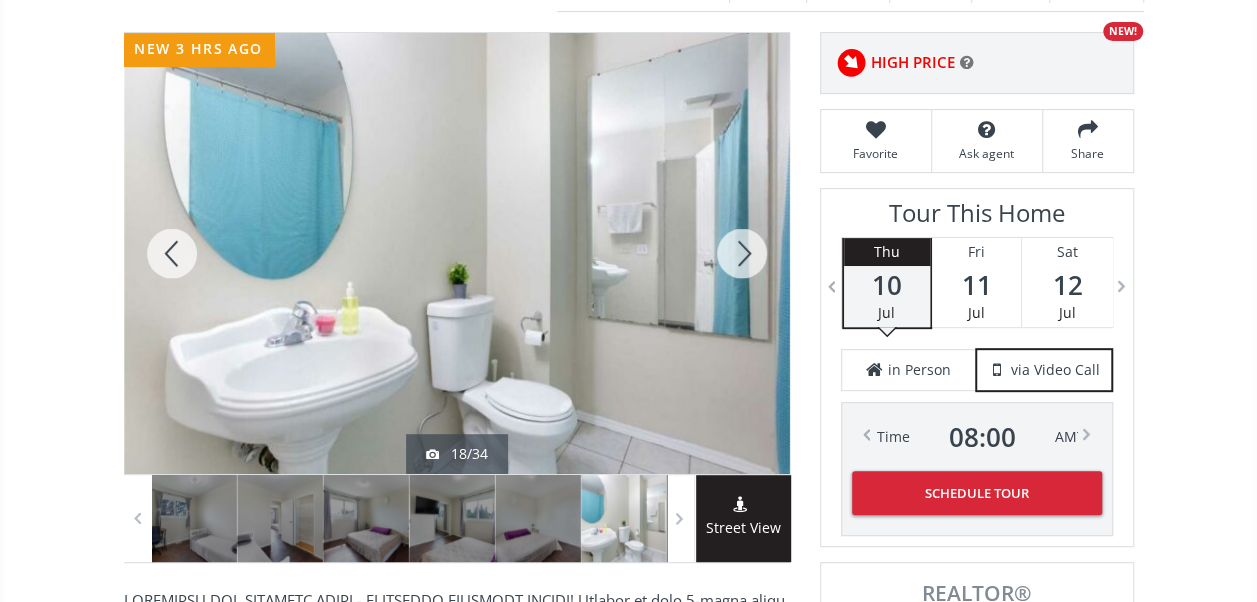 click at bounding box center (742, 253) 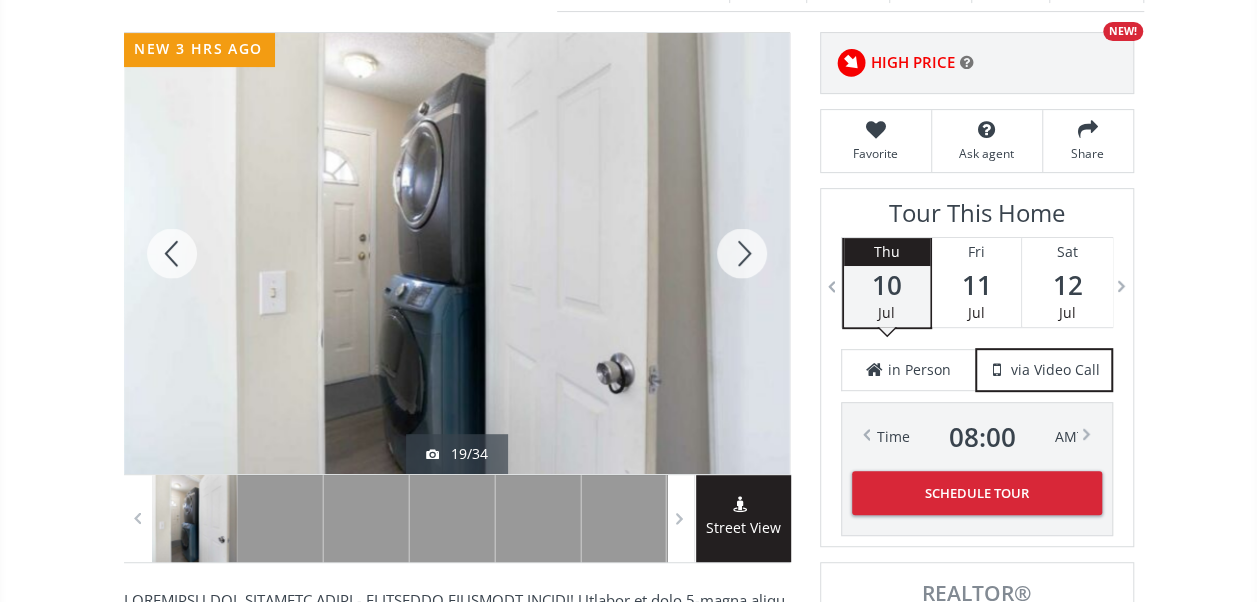 click at bounding box center (742, 253) 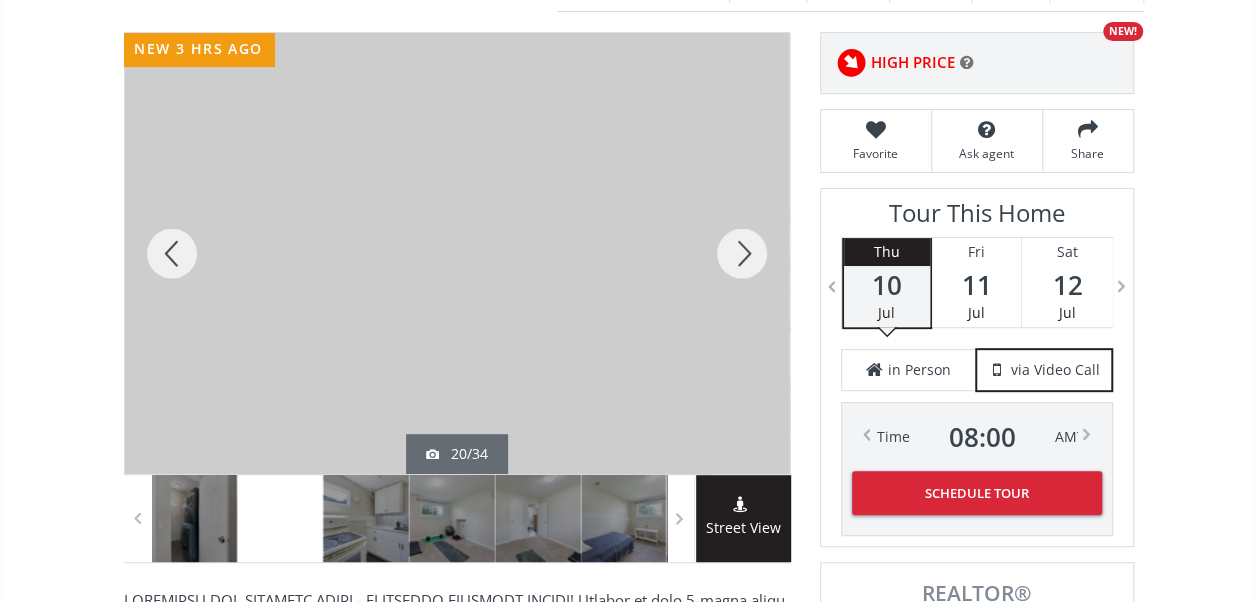 click at bounding box center [742, 253] 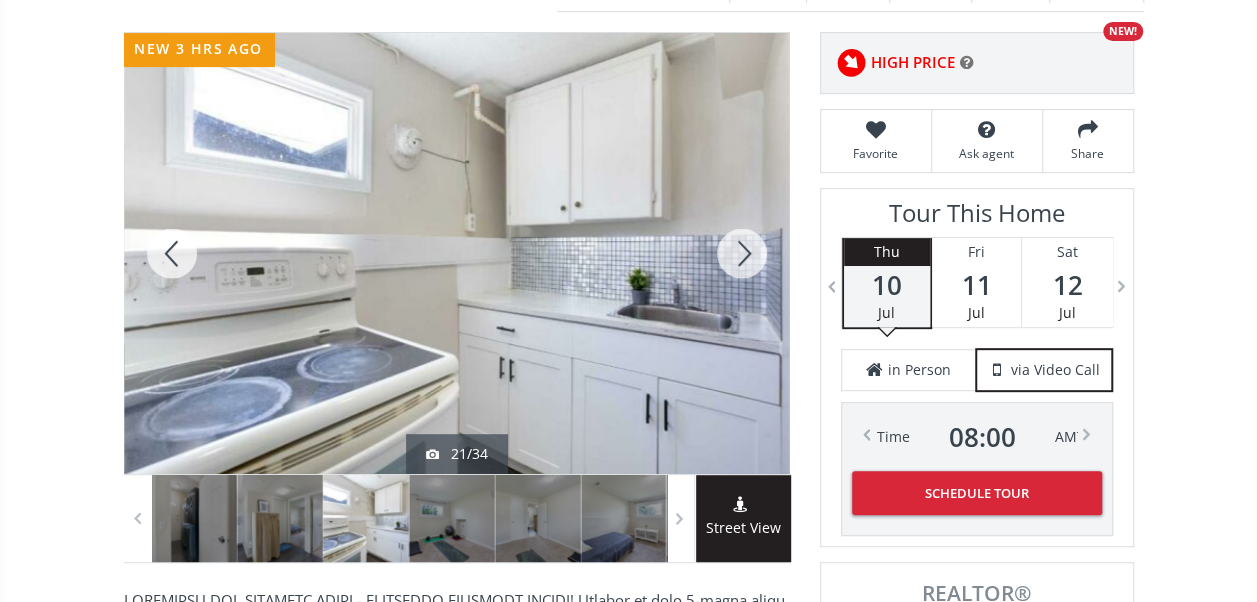 click at bounding box center [742, 253] 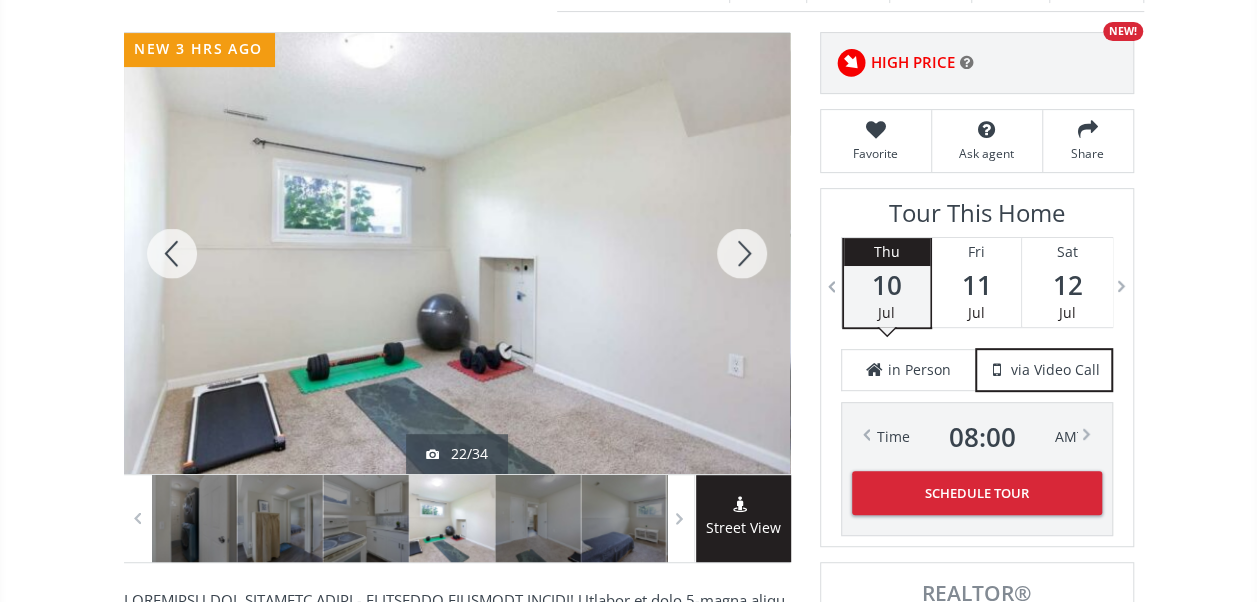 click at bounding box center [742, 253] 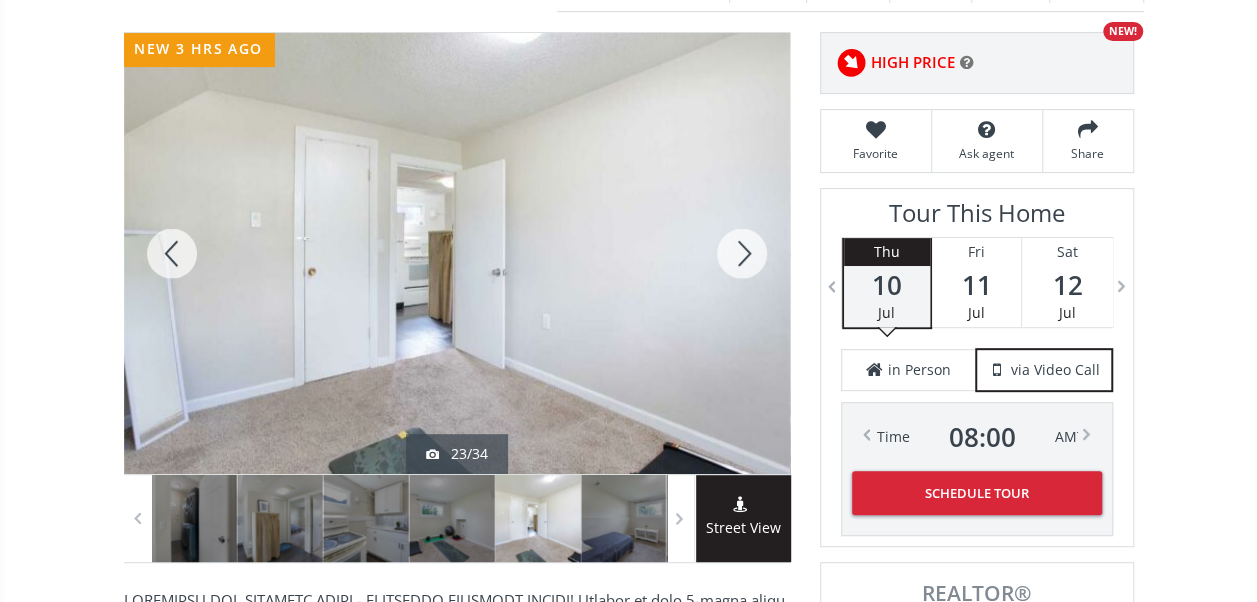 click at bounding box center [742, 253] 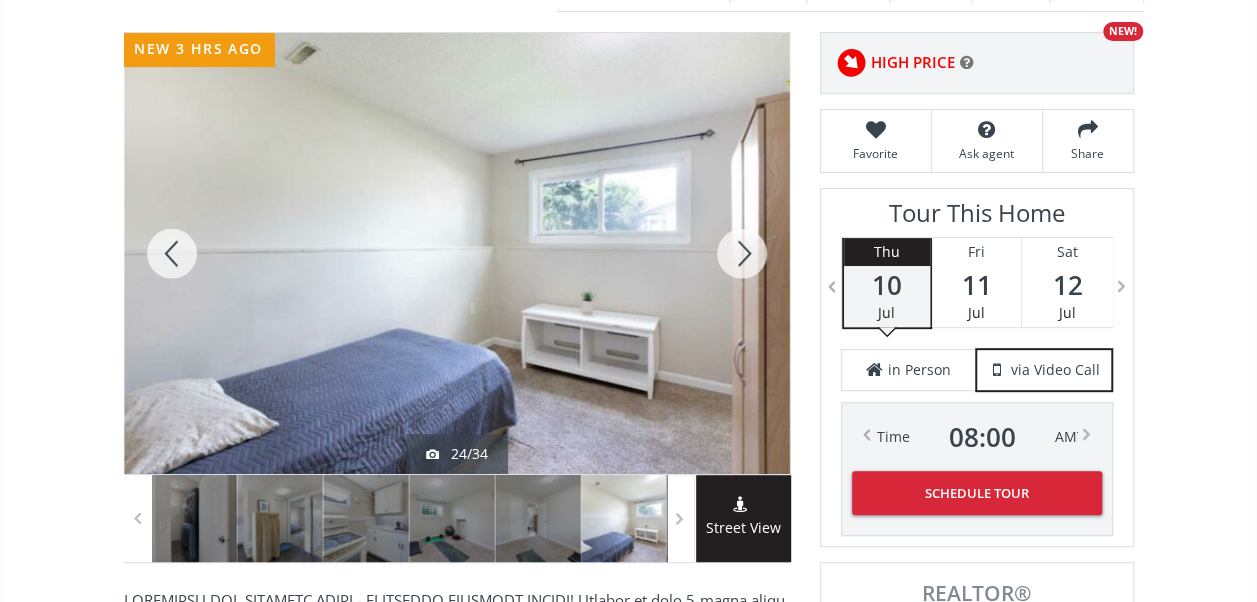 click at bounding box center [742, 253] 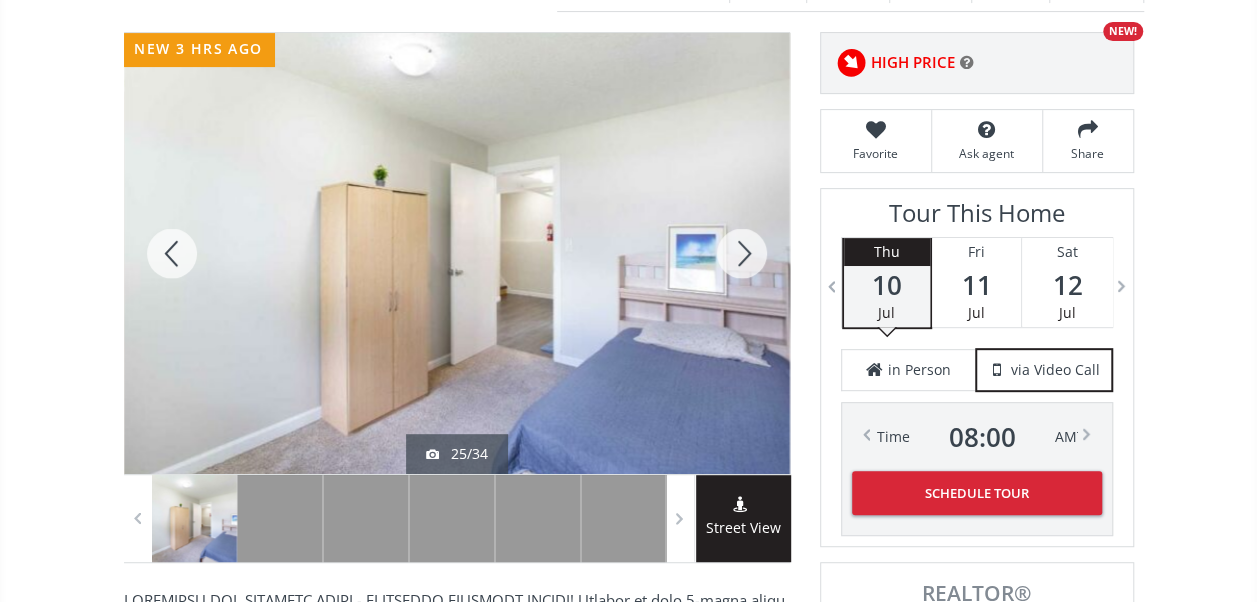 click at bounding box center [742, 253] 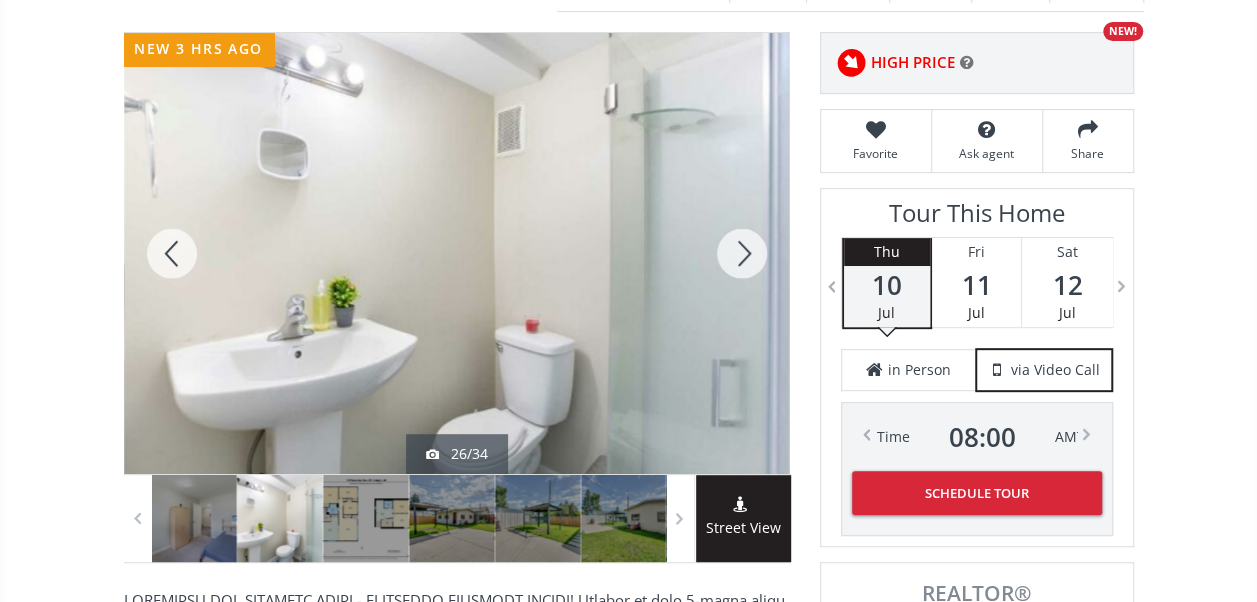 click at bounding box center (742, 253) 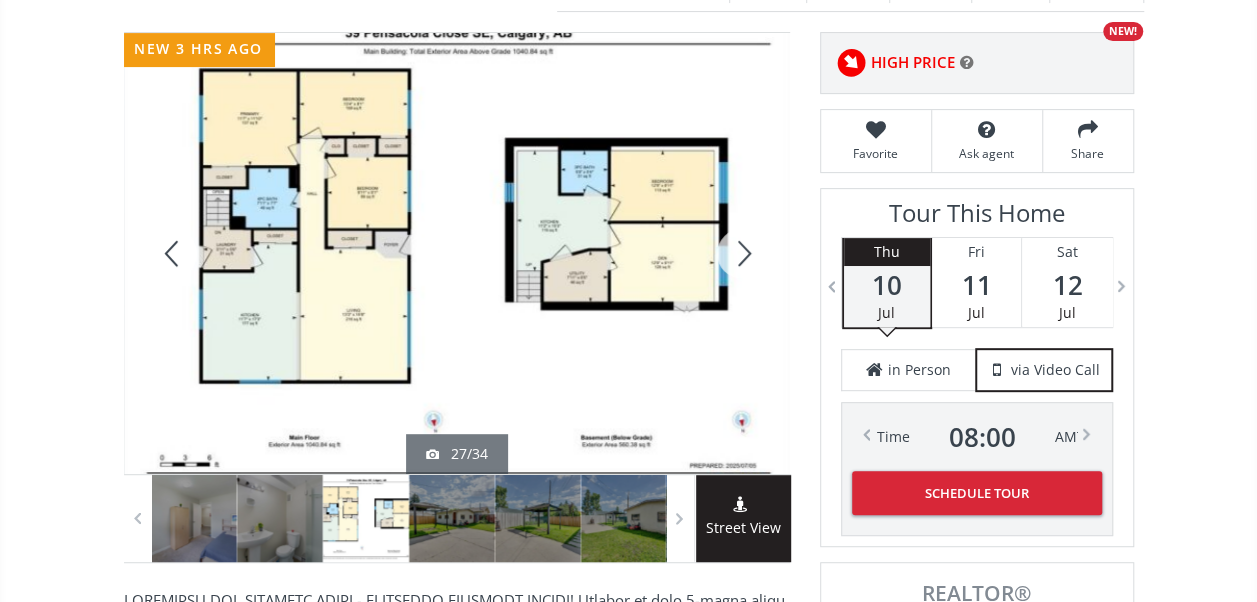 click at bounding box center (742, 253) 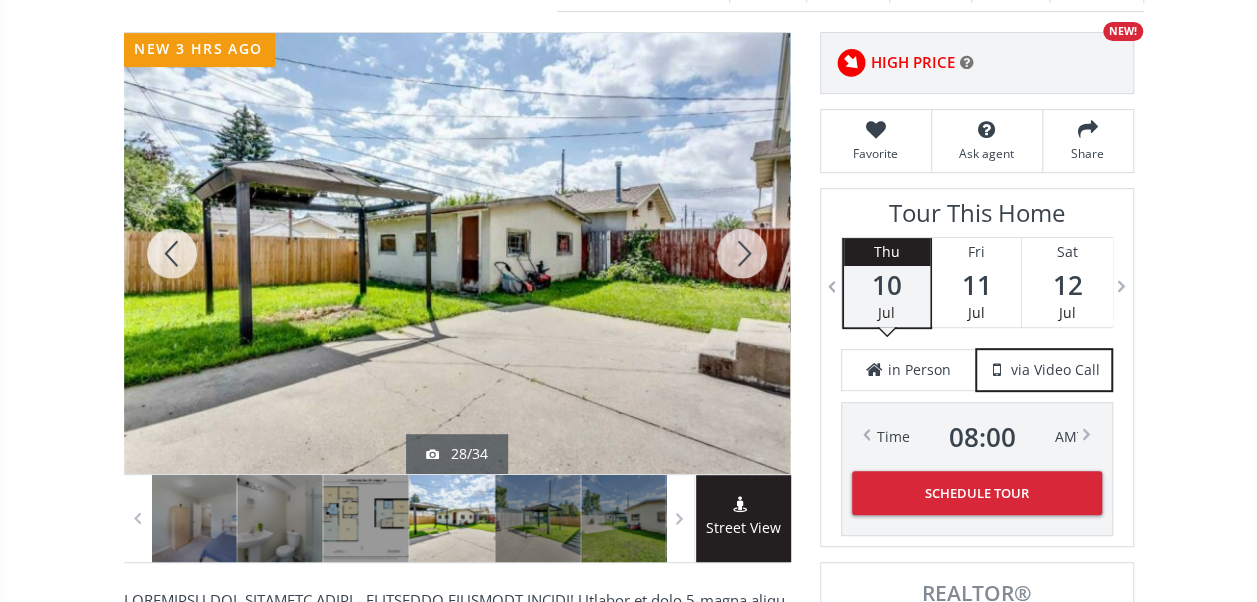 click at bounding box center (742, 253) 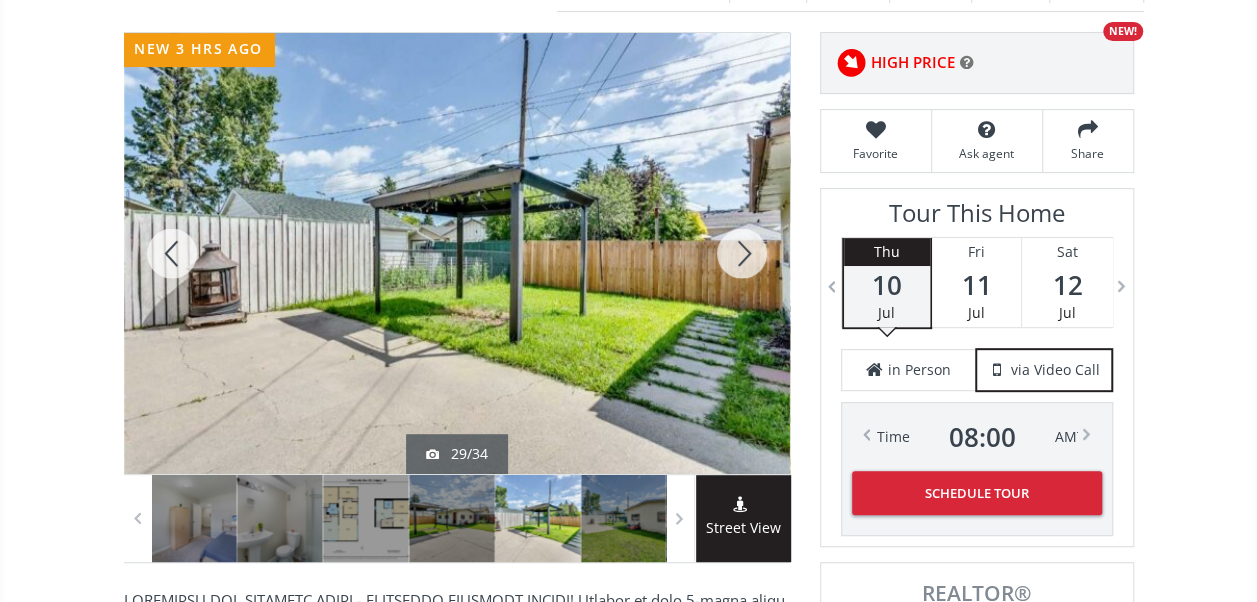 click at bounding box center (742, 253) 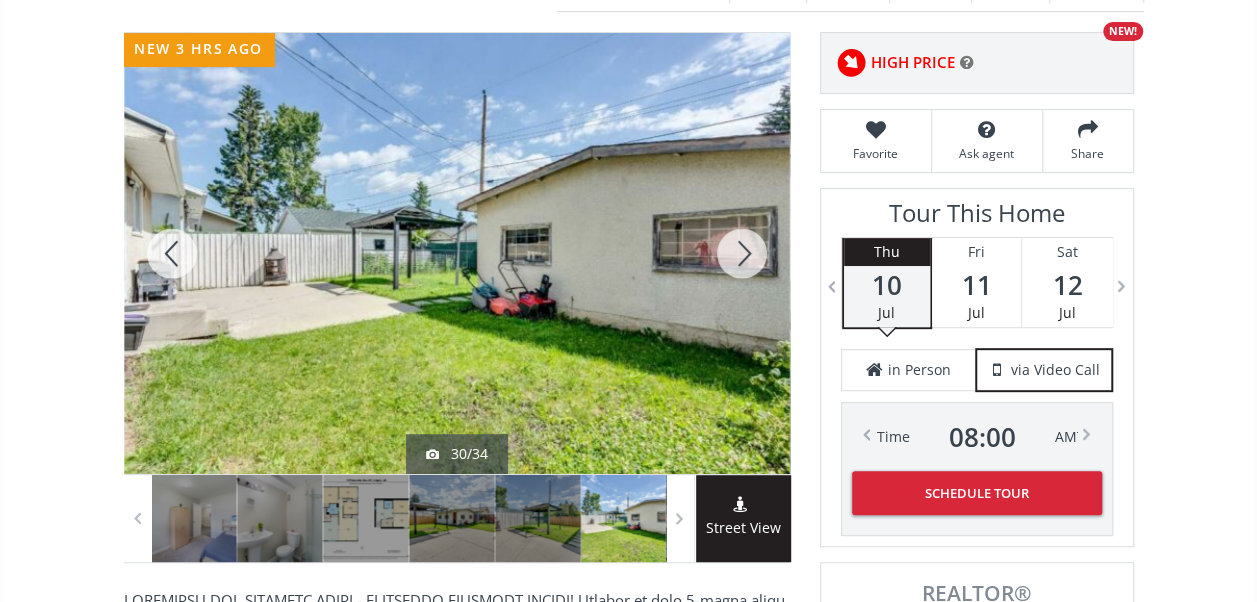 click at bounding box center [742, 253] 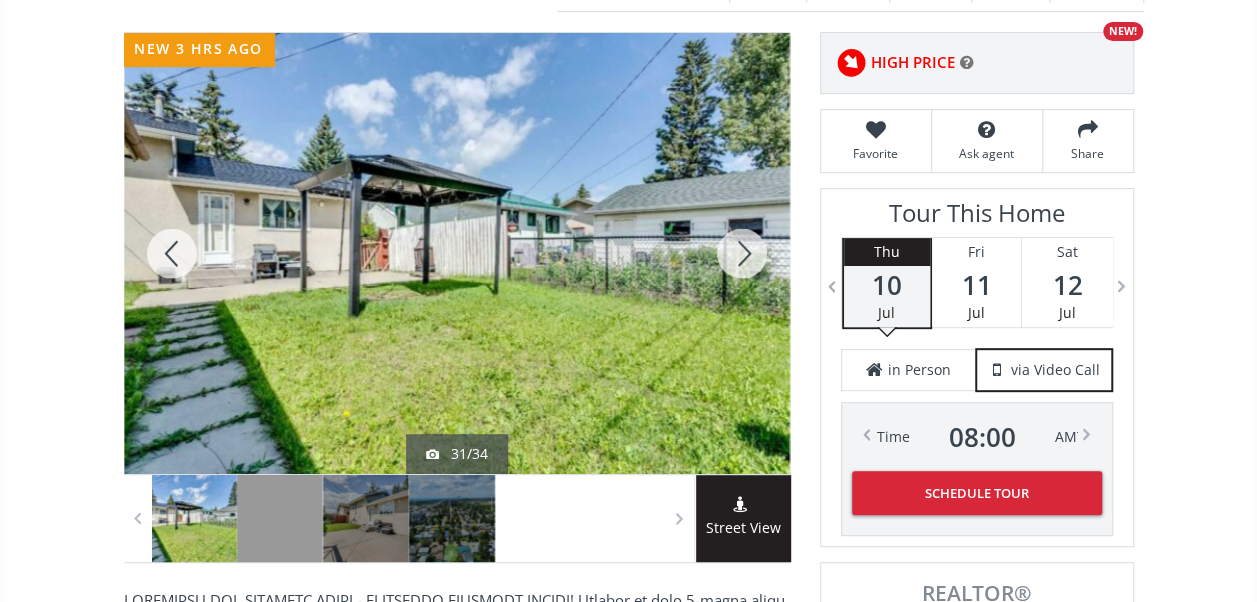 click at bounding box center (742, 253) 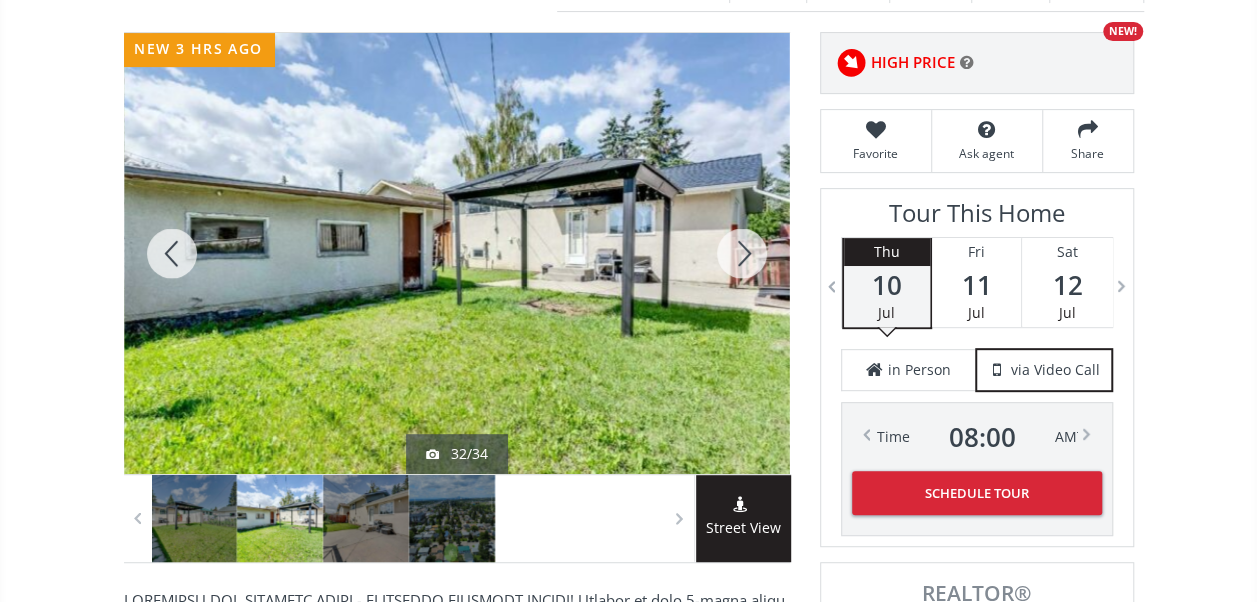 click at bounding box center (742, 253) 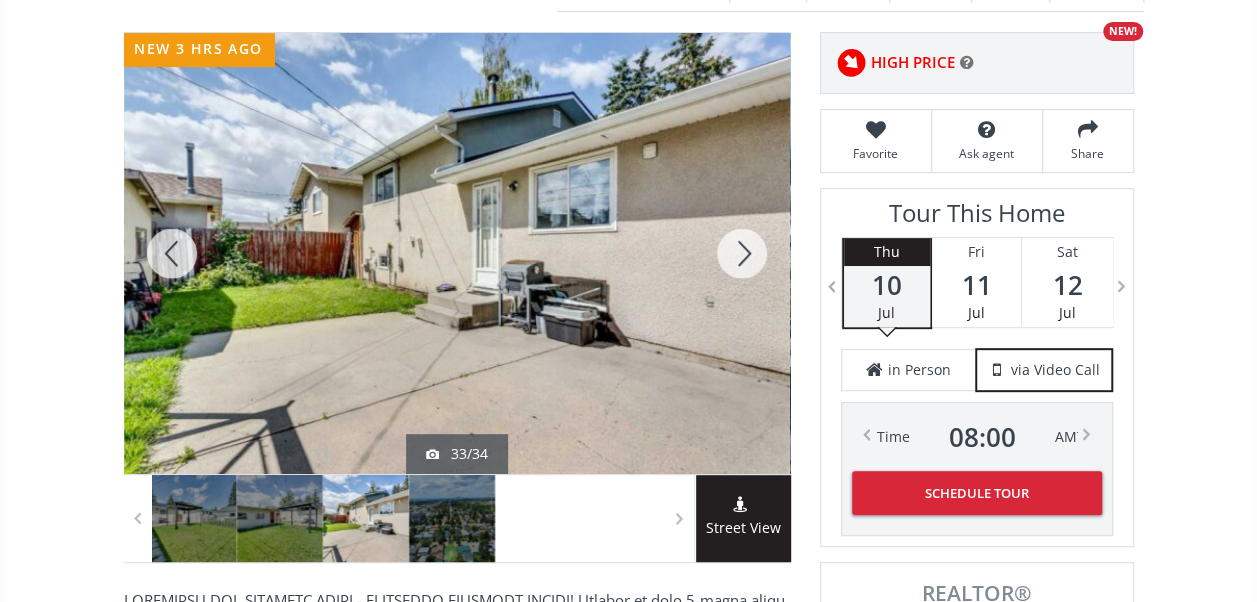 click at bounding box center (742, 253) 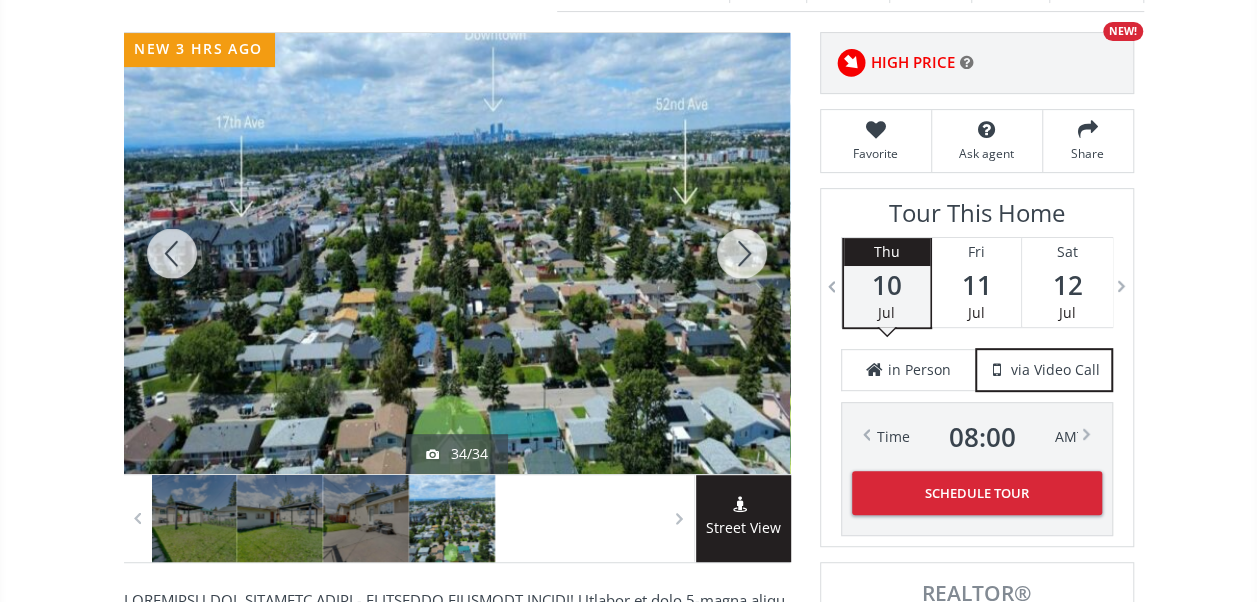 click at bounding box center [742, 253] 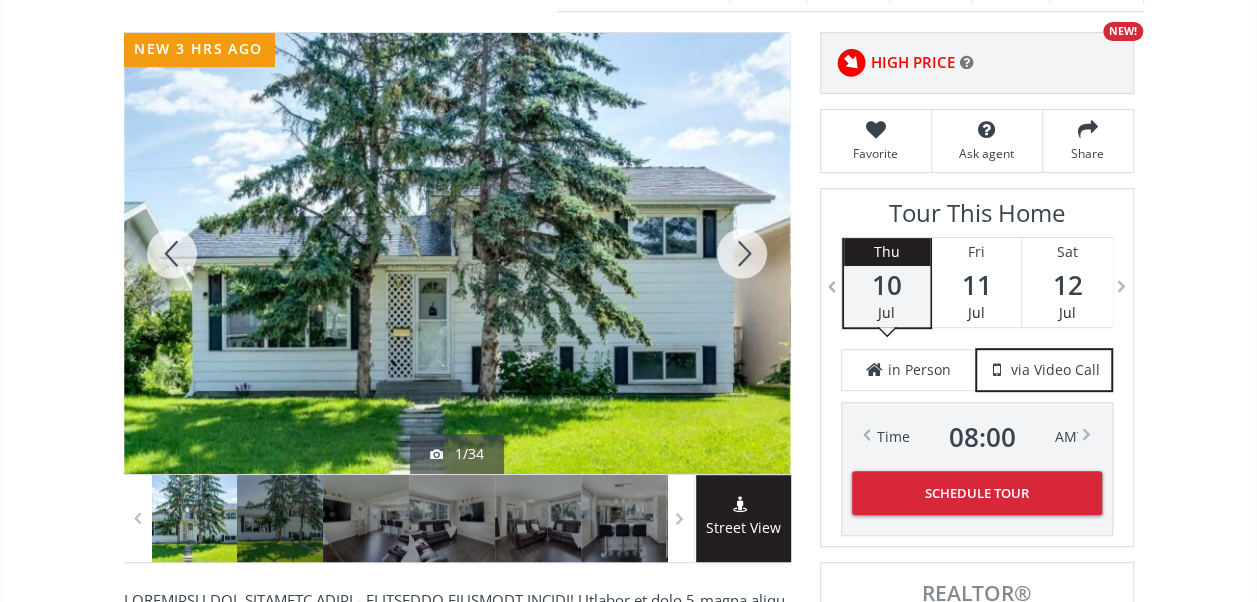 click at bounding box center (742, 253) 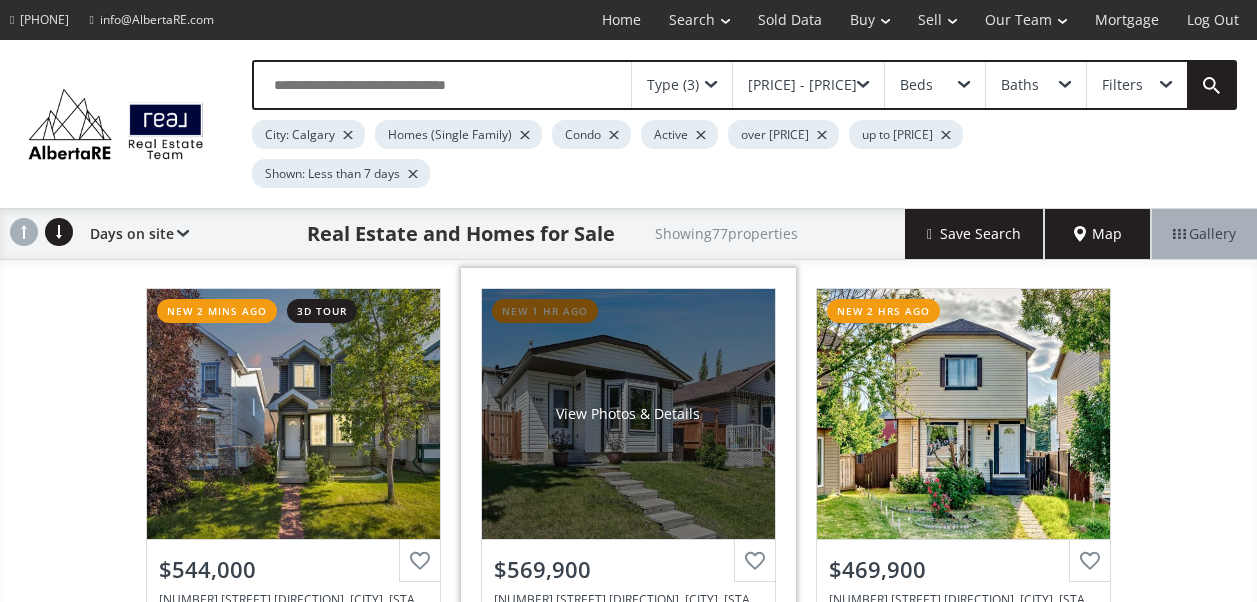 scroll, scrollTop: 0, scrollLeft: 0, axis: both 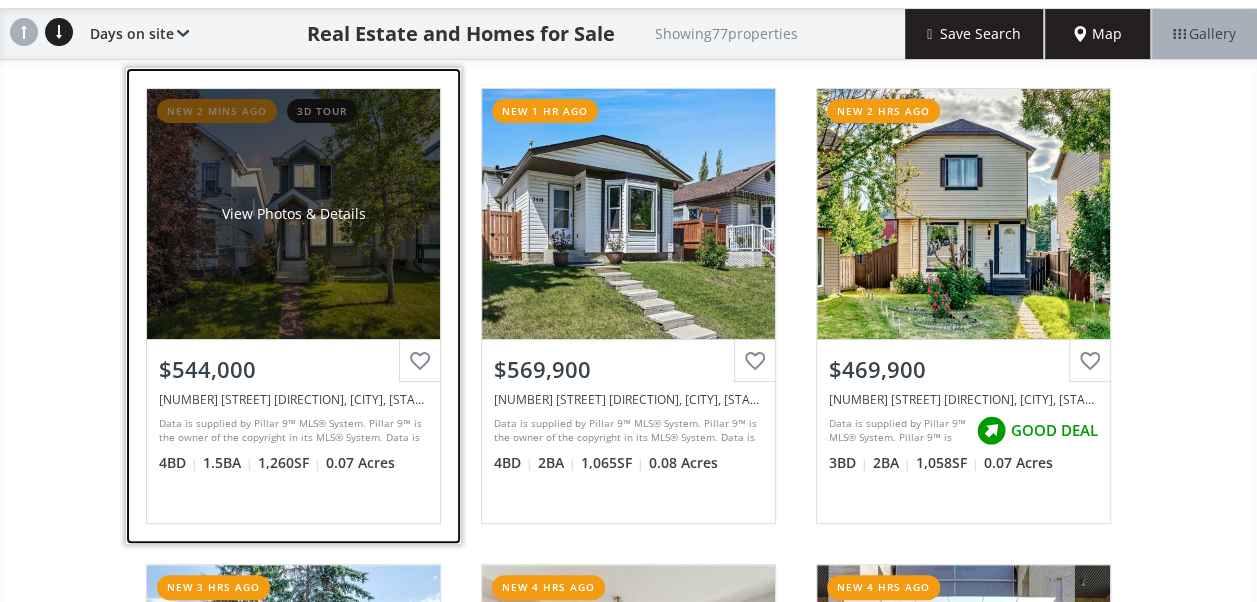 click on "View Photos & Details" at bounding box center [293, 214] 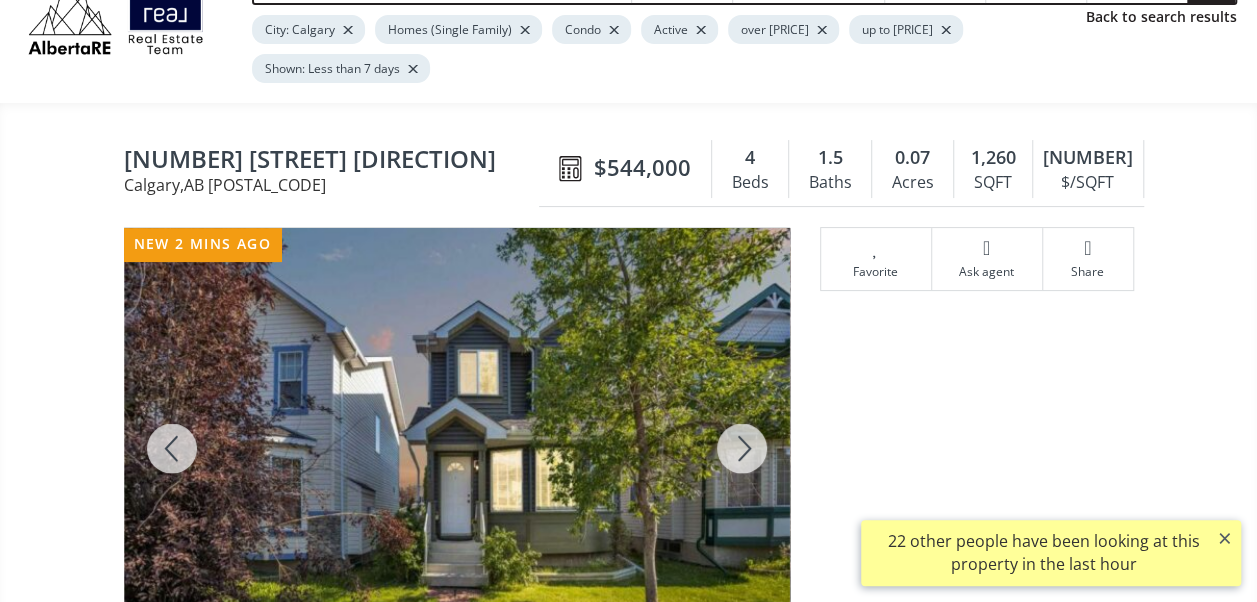 scroll, scrollTop: 200, scrollLeft: 0, axis: vertical 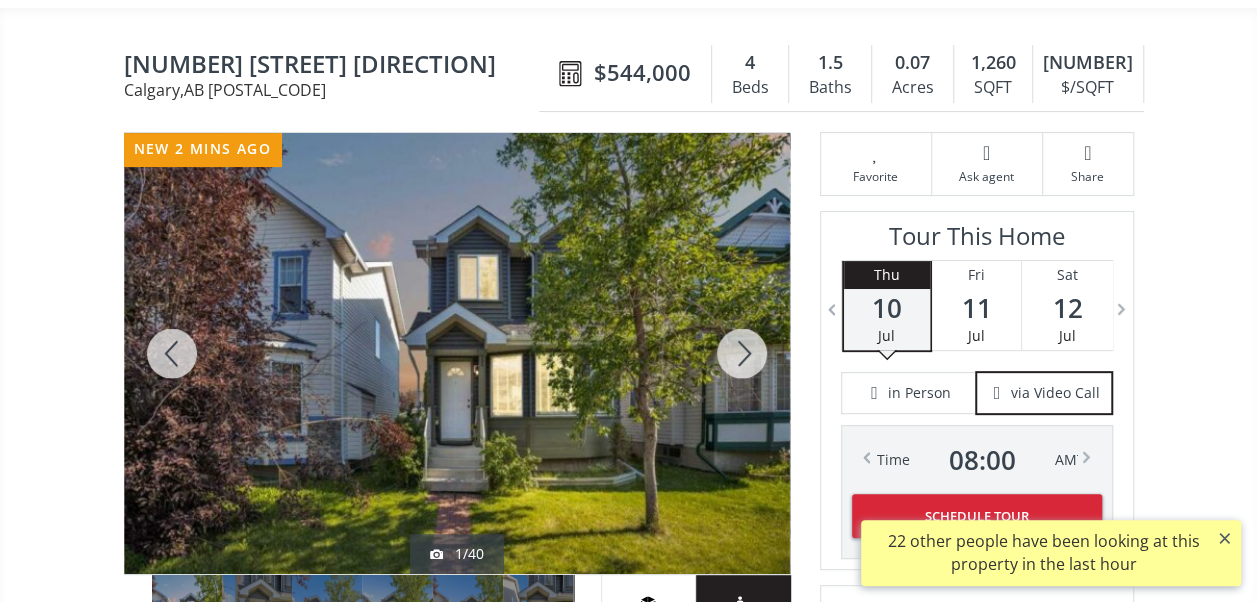 click at bounding box center [742, 353] 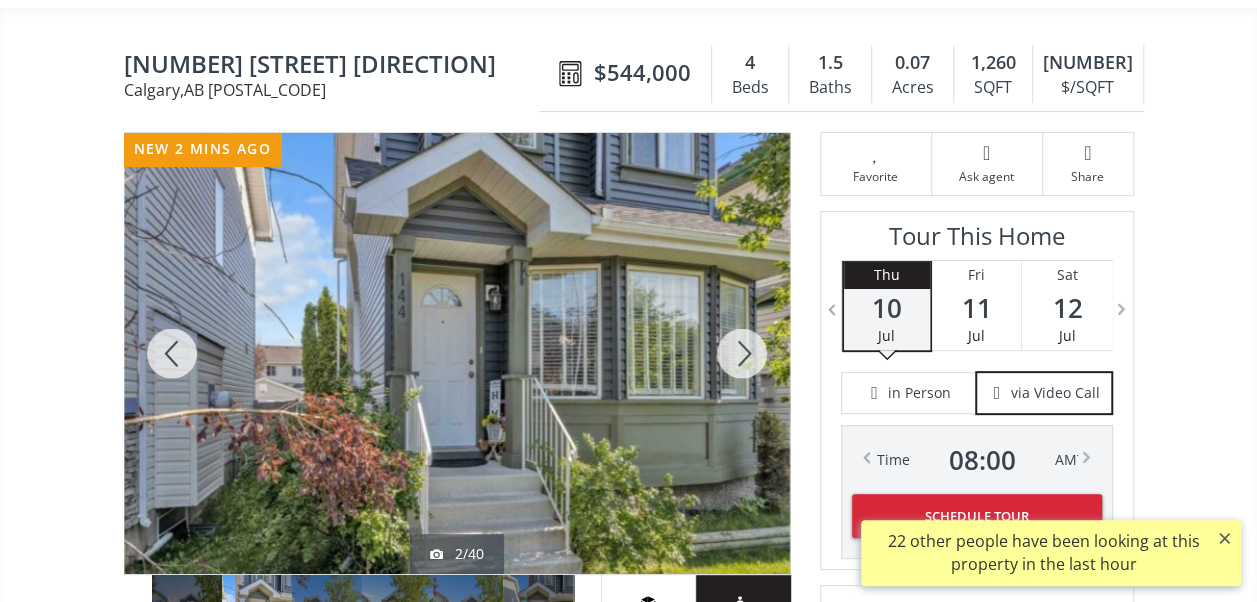 click at bounding box center [742, 353] 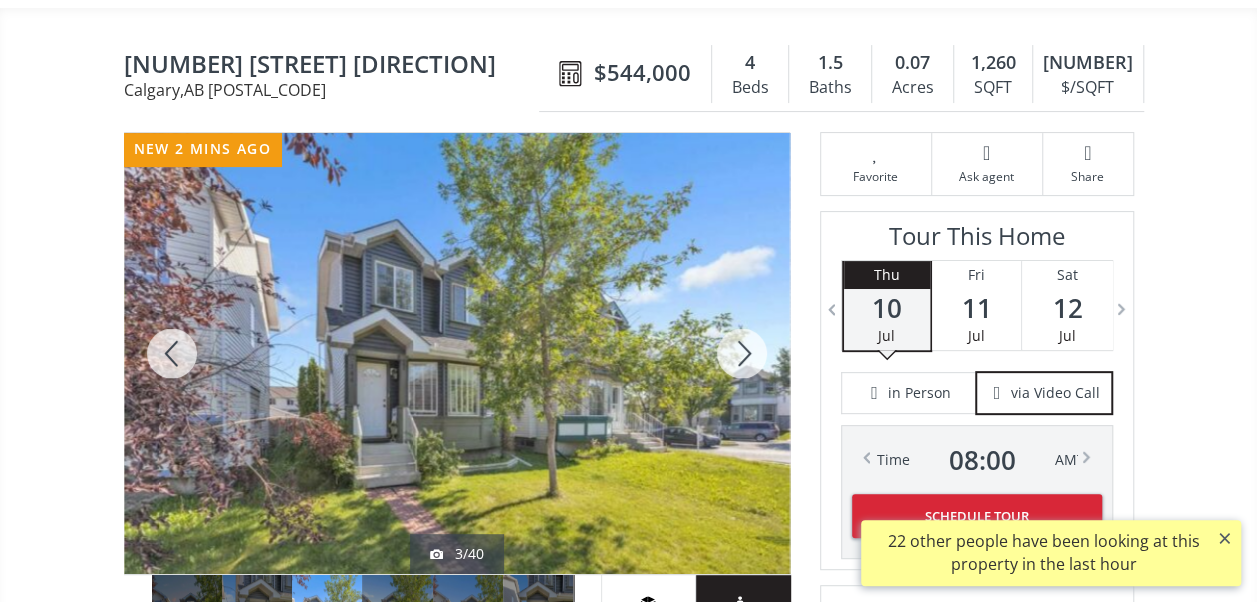 click at bounding box center (742, 353) 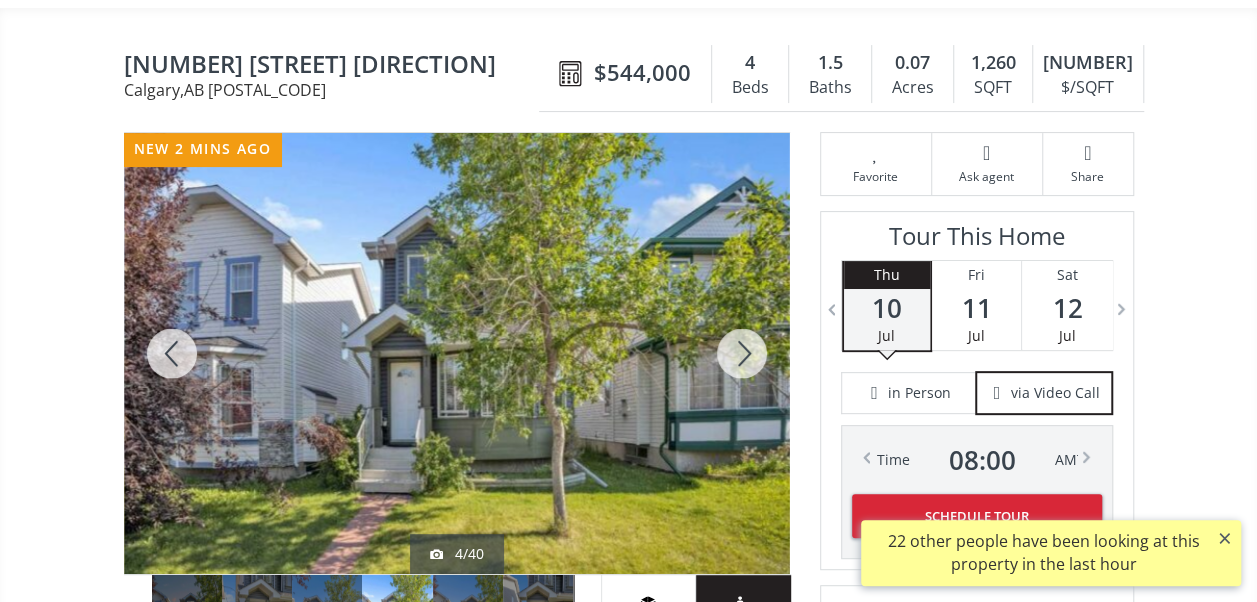 click at bounding box center [742, 353] 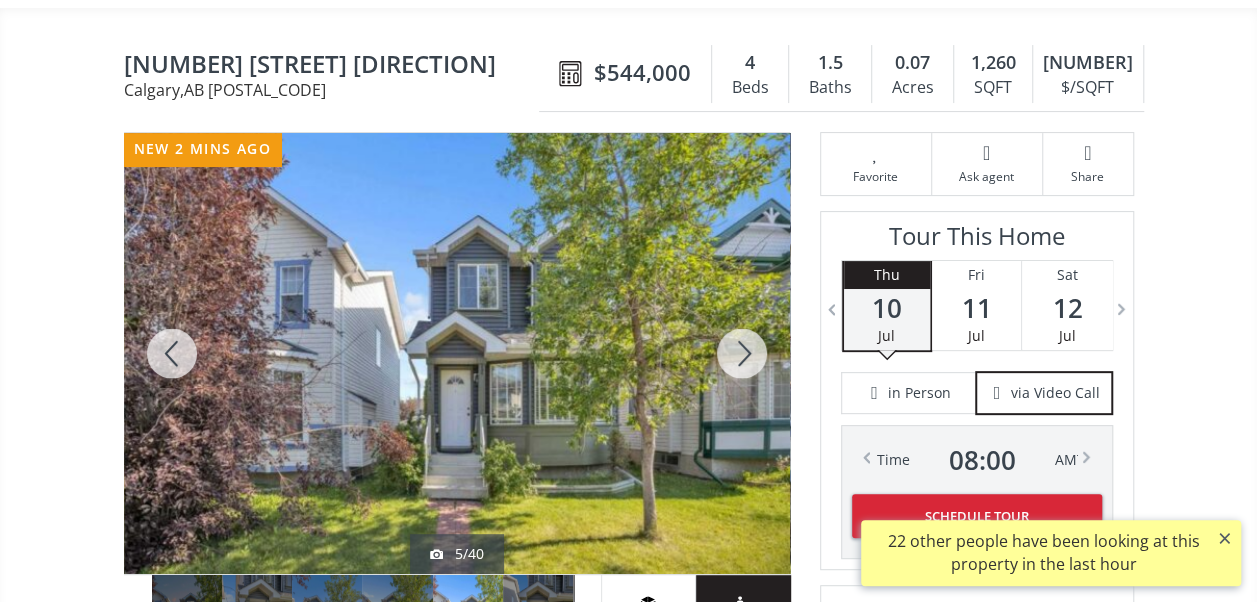 click at bounding box center [742, 353] 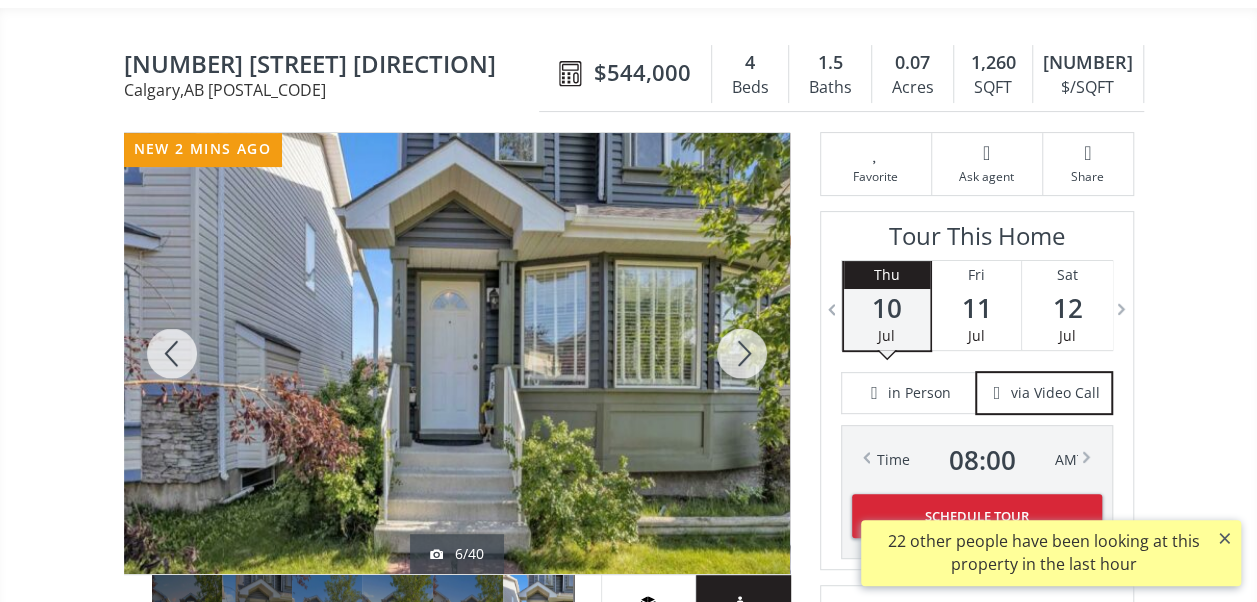 click at bounding box center [742, 353] 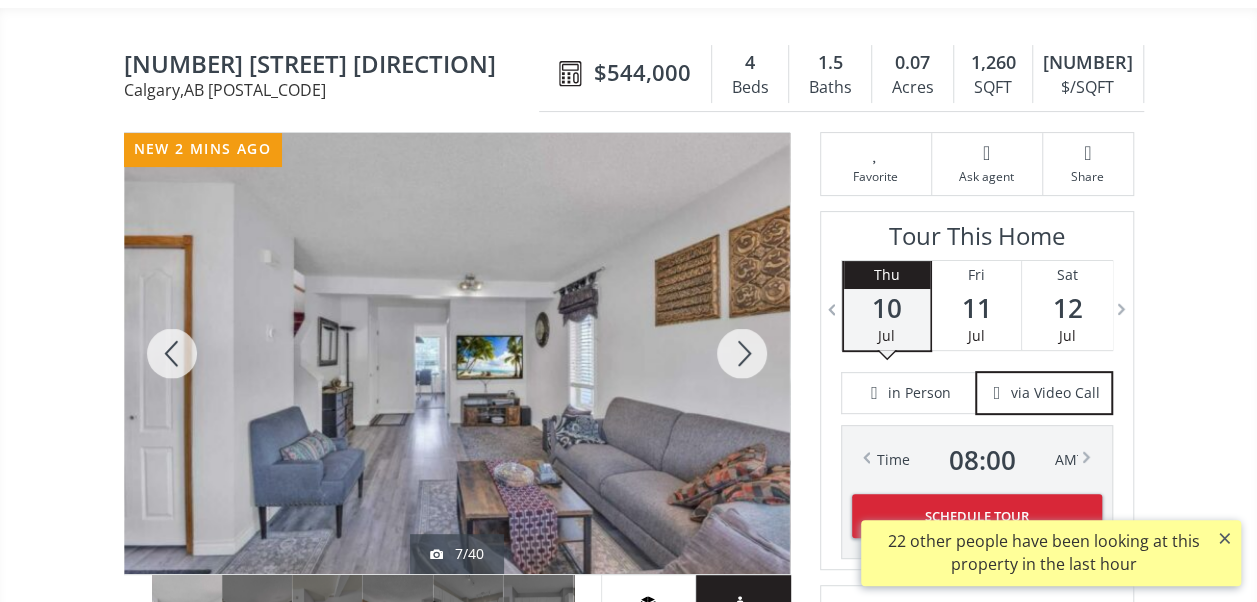 click at bounding box center (742, 353) 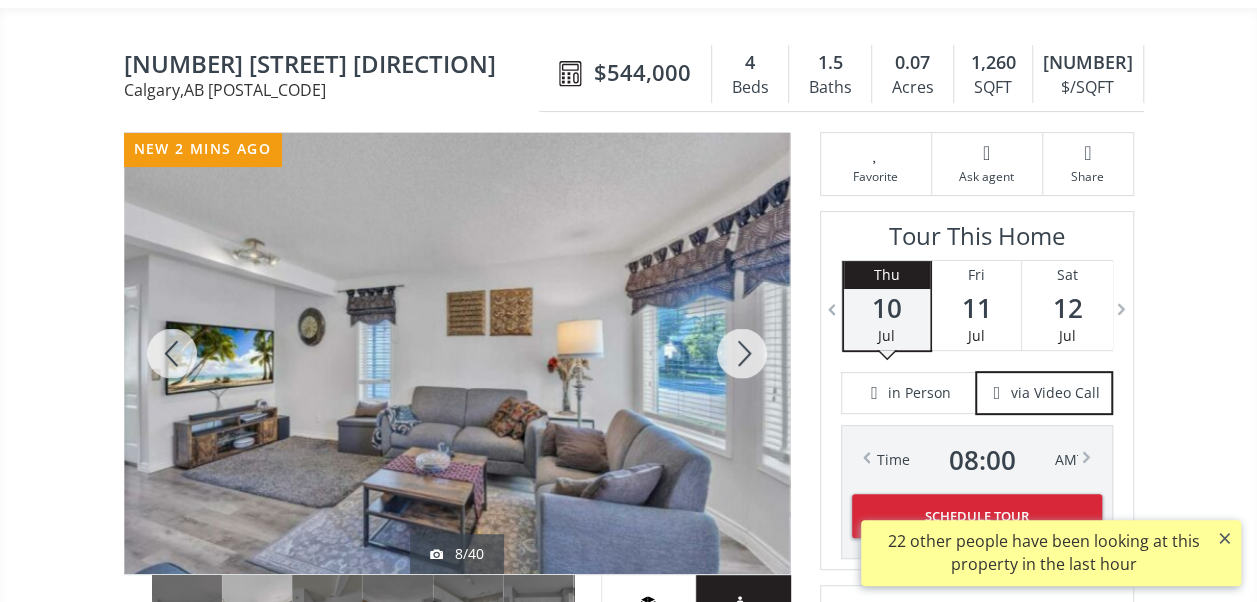 click at bounding box center [742, 353] 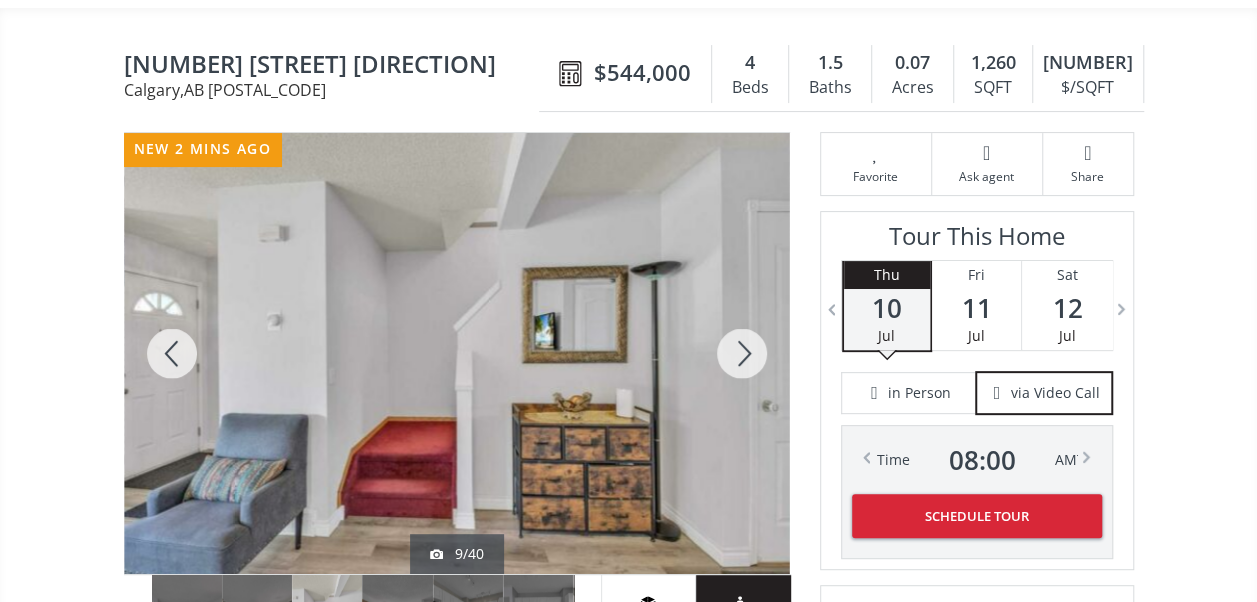 click at bounding box center [742, 353] 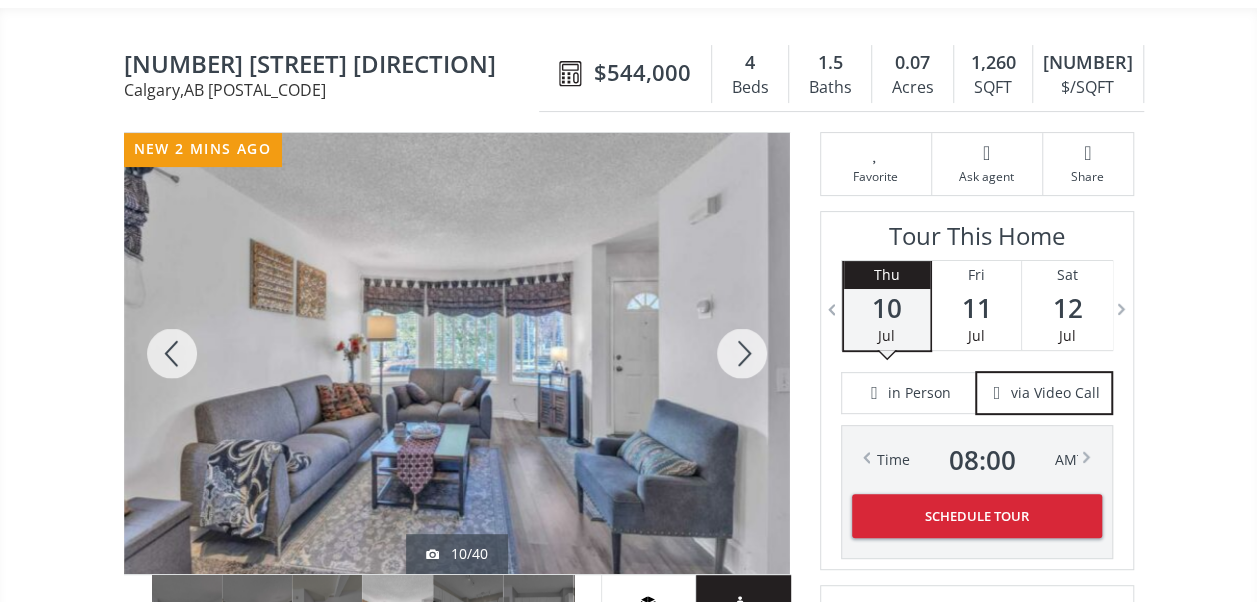 click at bounding box center [742, 353] 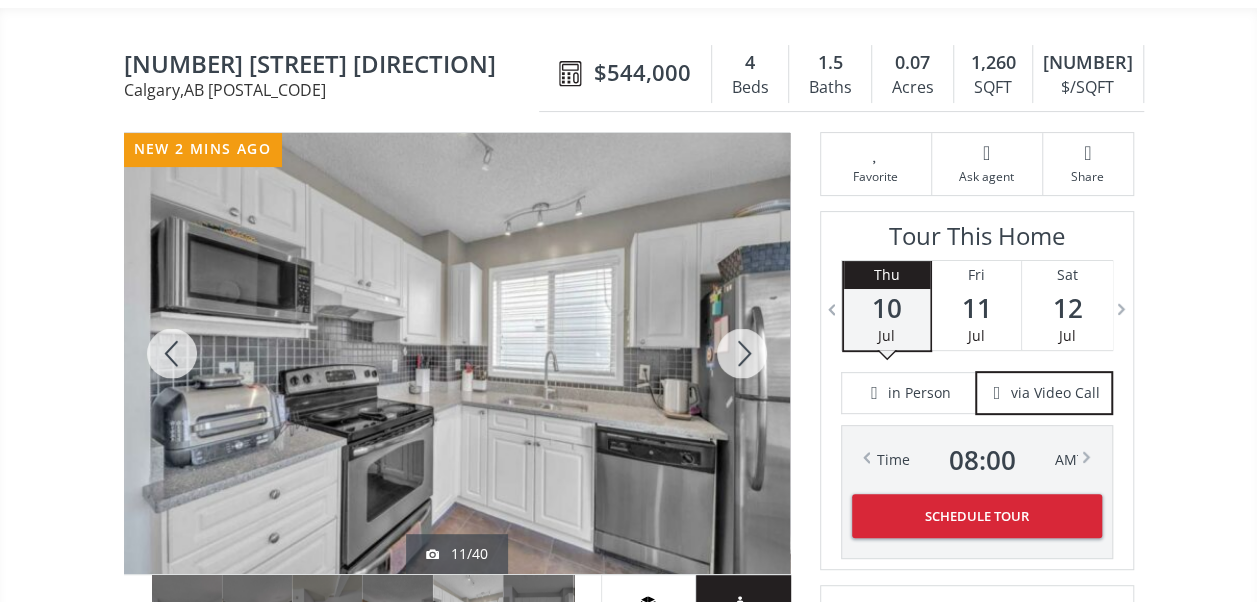 click at bounding box center (742, 353) 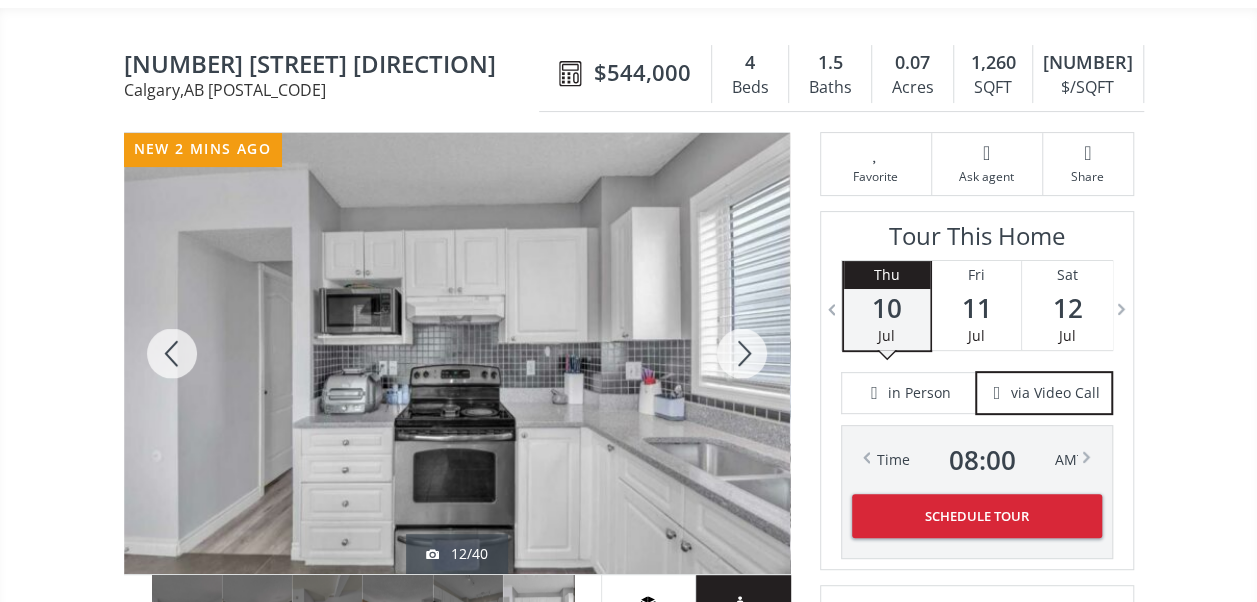 click at bounding box center (742, 353) 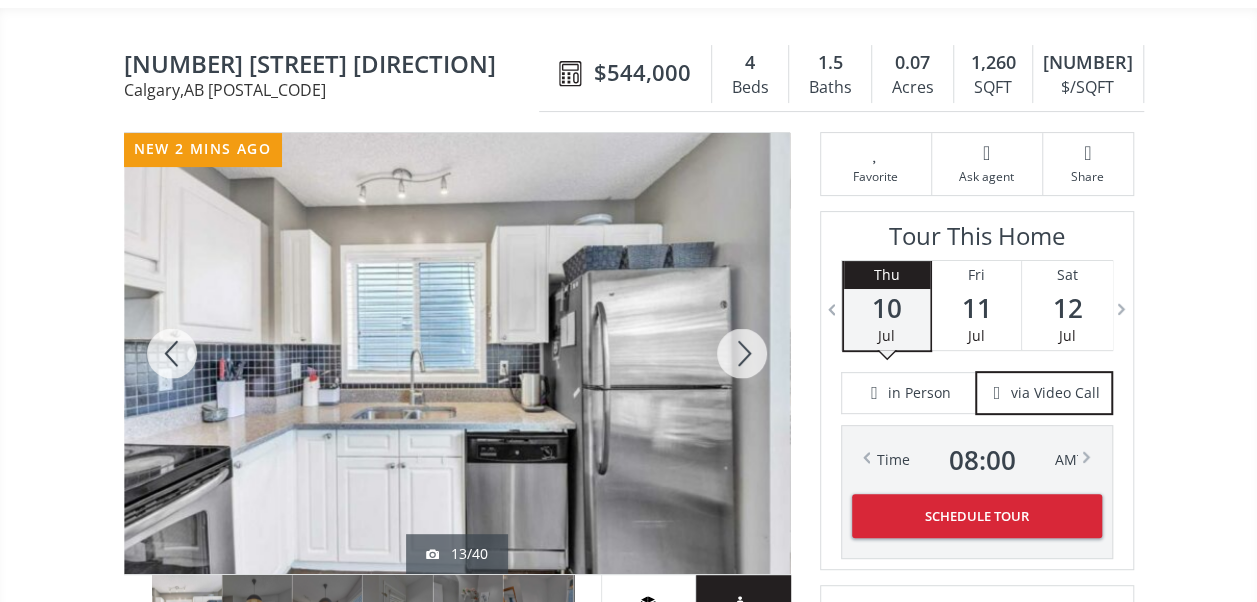 click at bounding box center (742, 353) 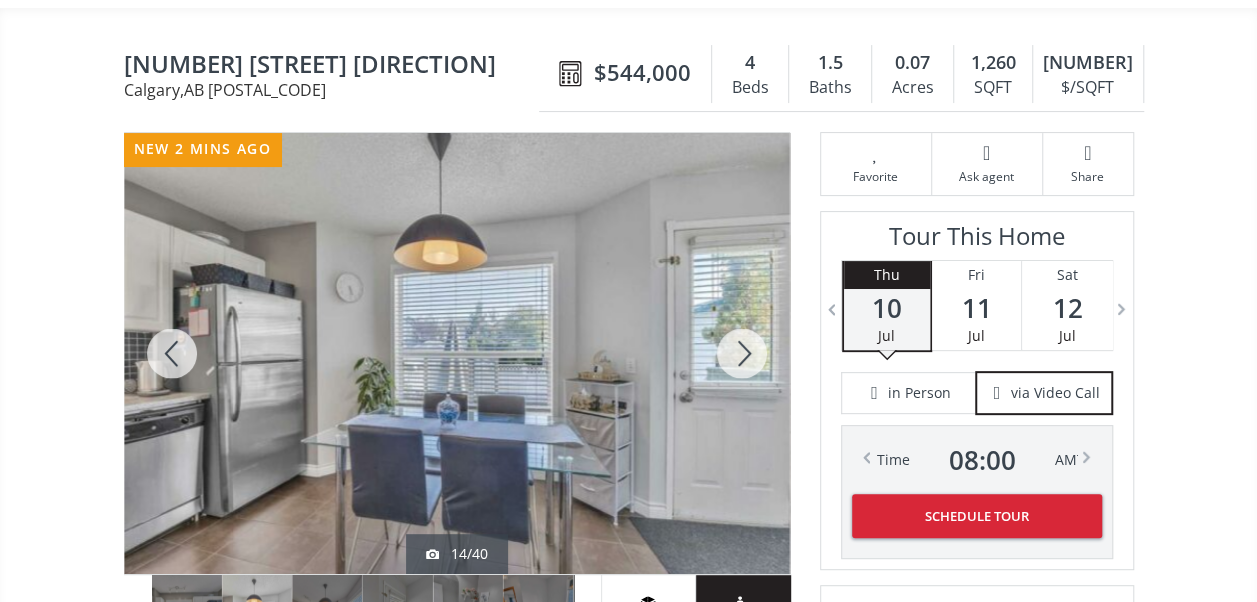 click at bounding box center (742, 353) 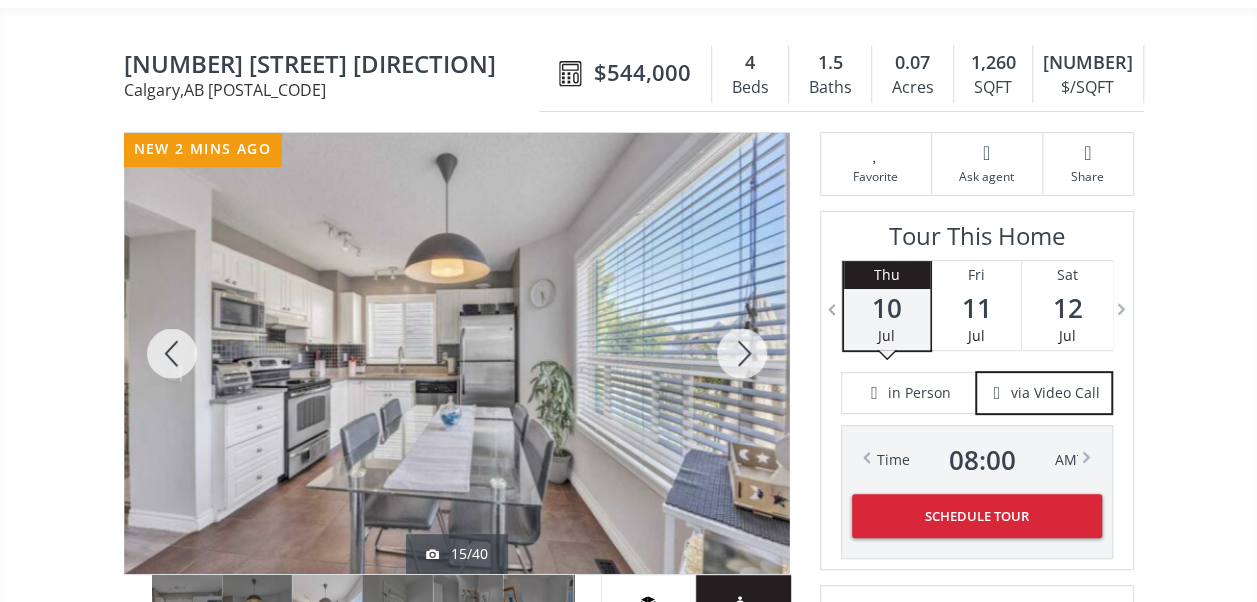 click at bounding box center [742, 353] 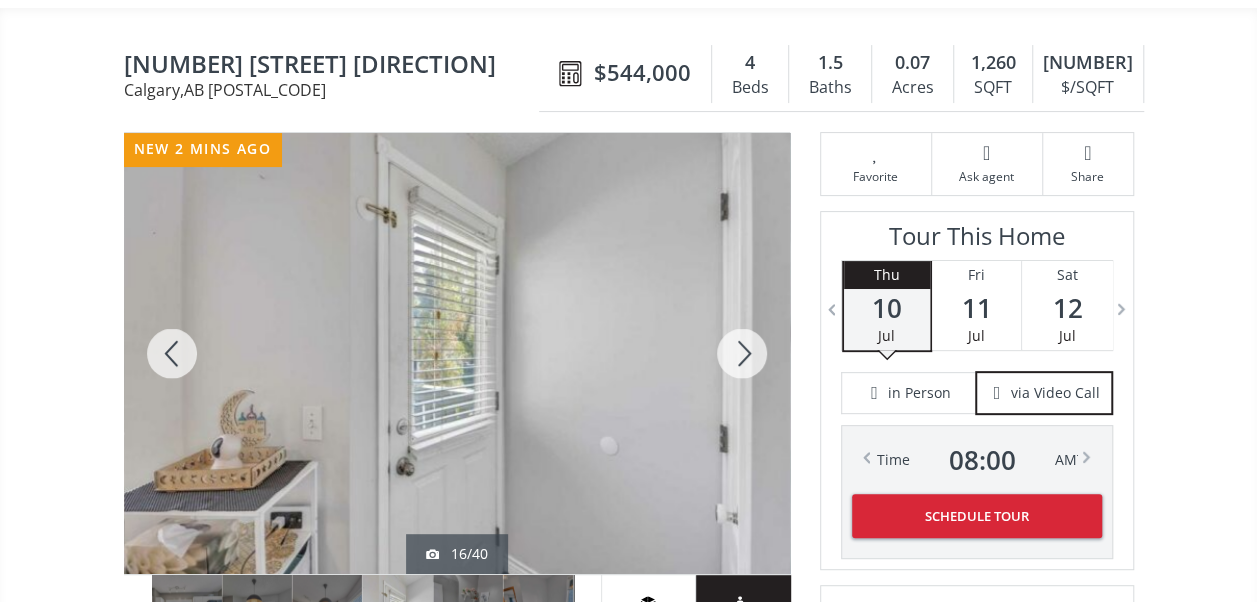 click at bounding box center (742, 353) 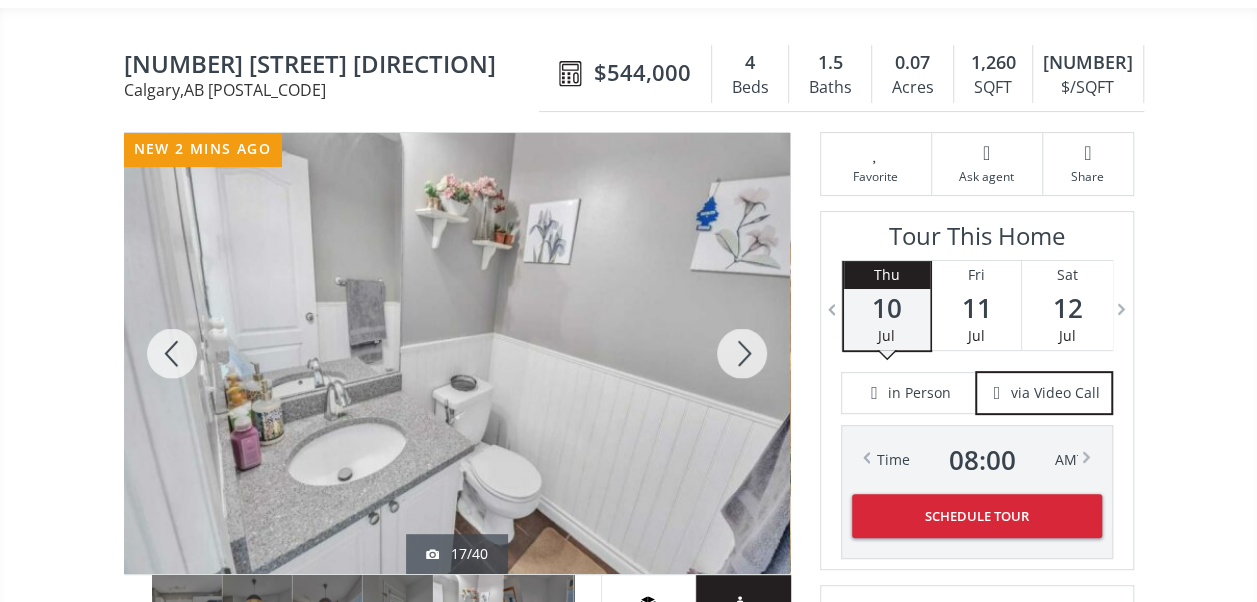 click at bounding box center (742, 353) 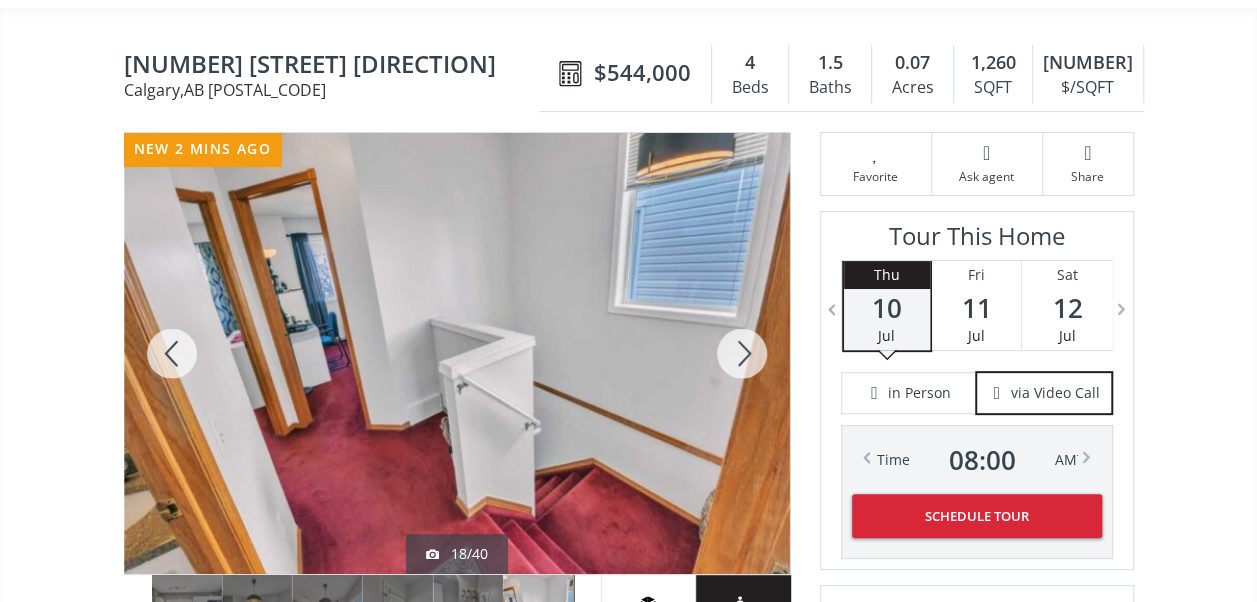 click at bounding box center [742, 353] 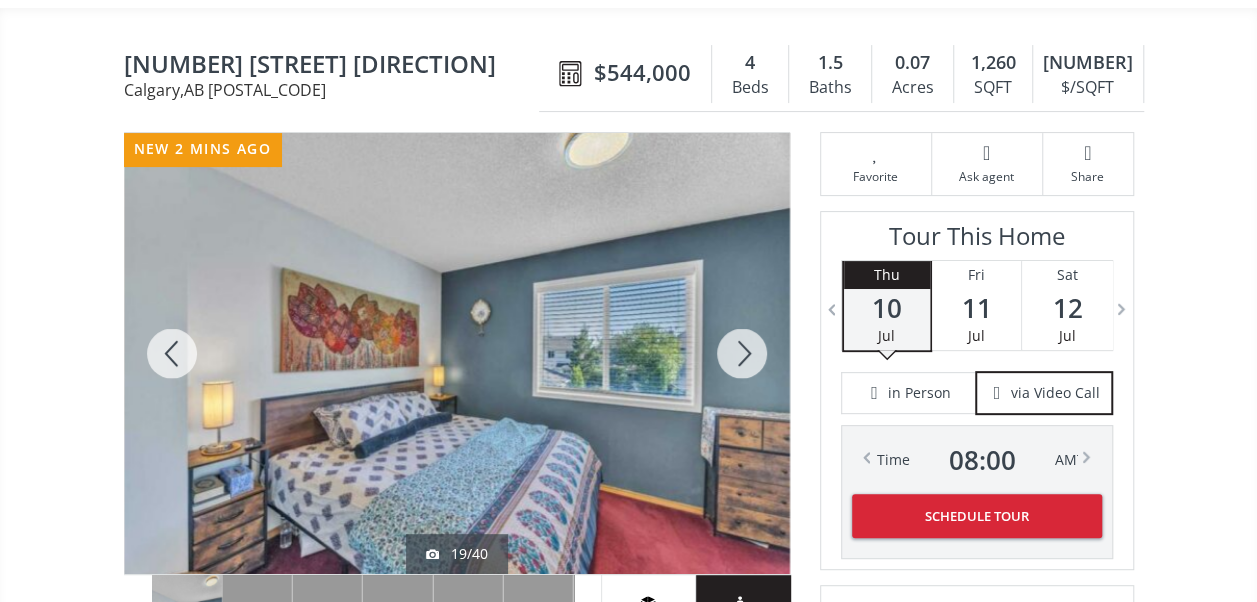 click at bounding box center (742, 353) 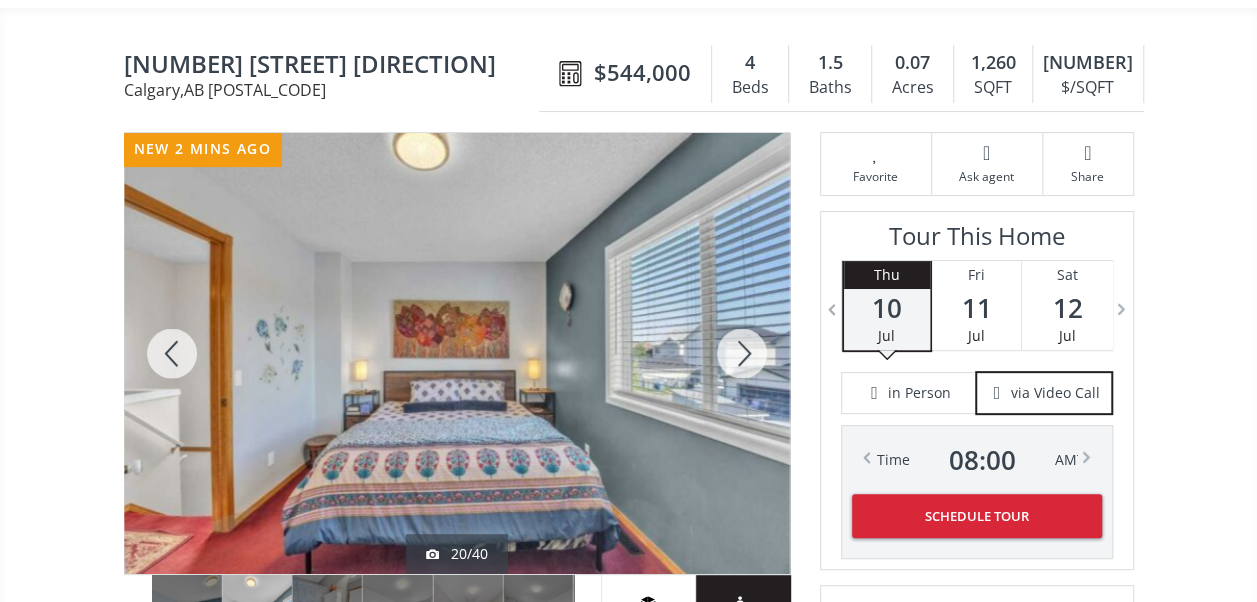 click at bounding box center [742, 353] 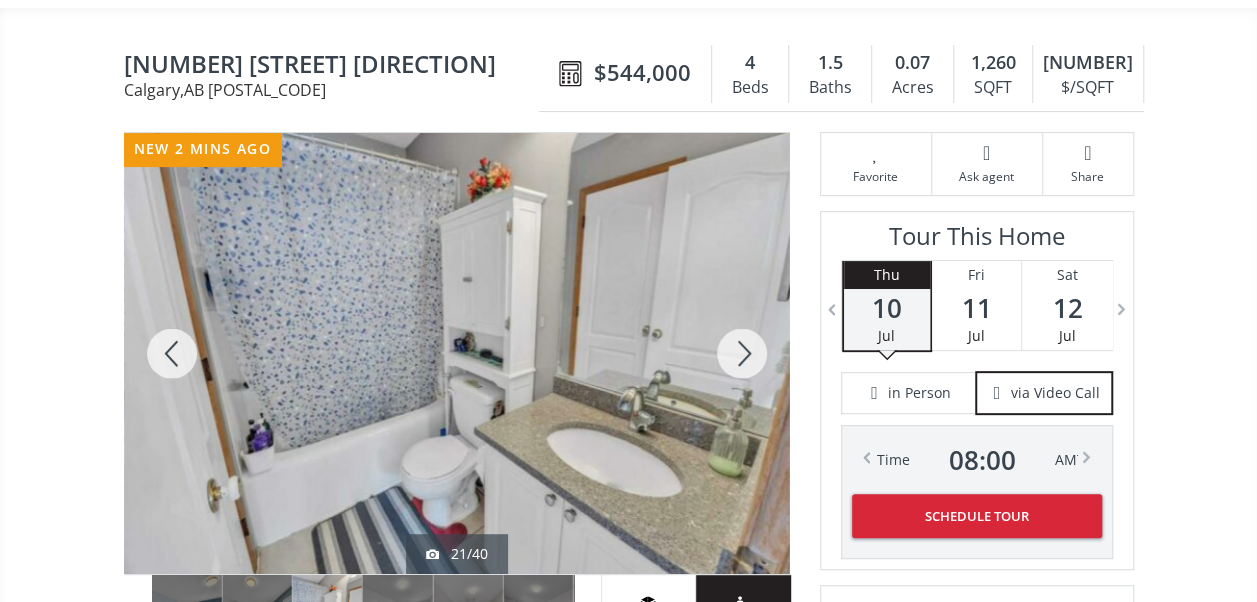 click at bounding box center (742, 353) 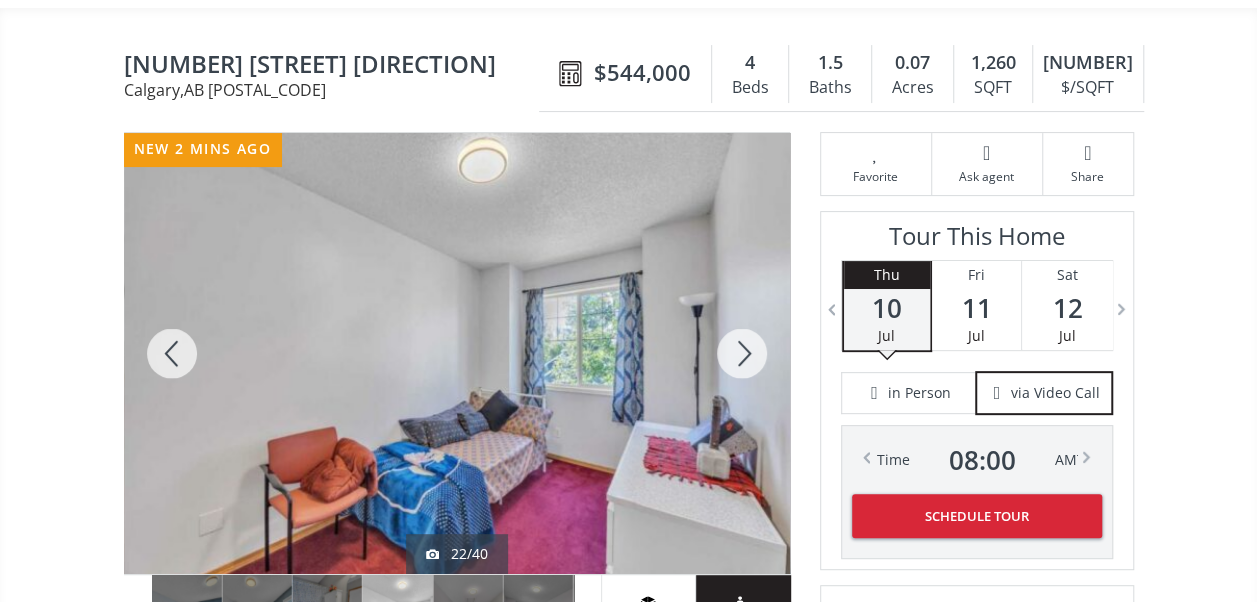 click at bounding box center [742, 353] 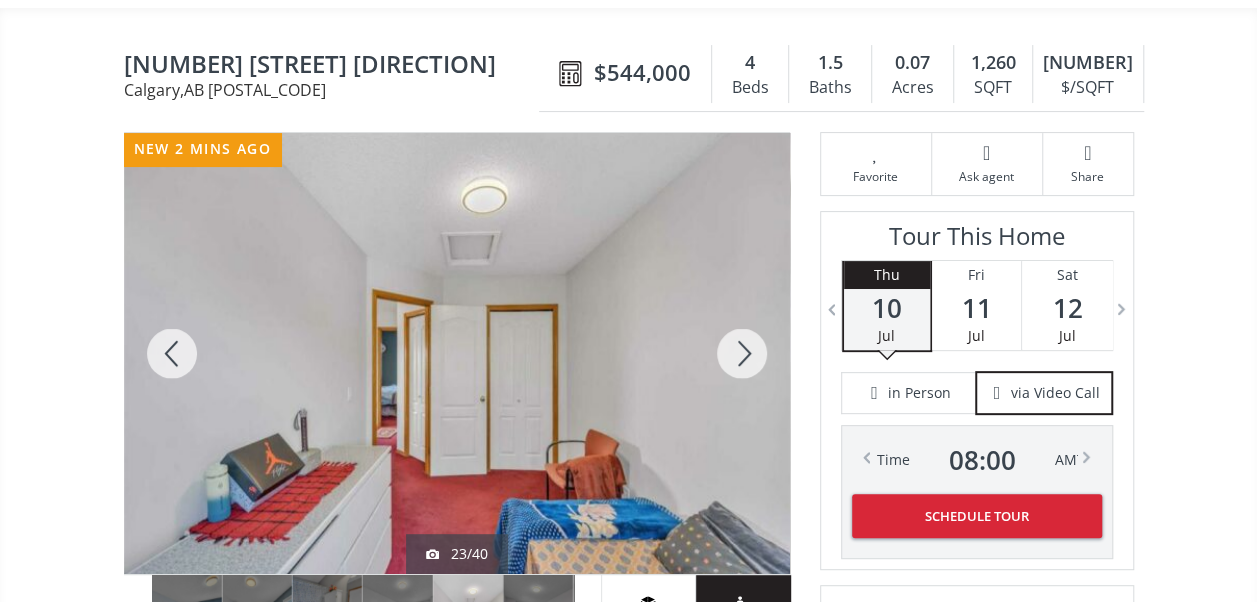 click at bounding box center (742, 353) 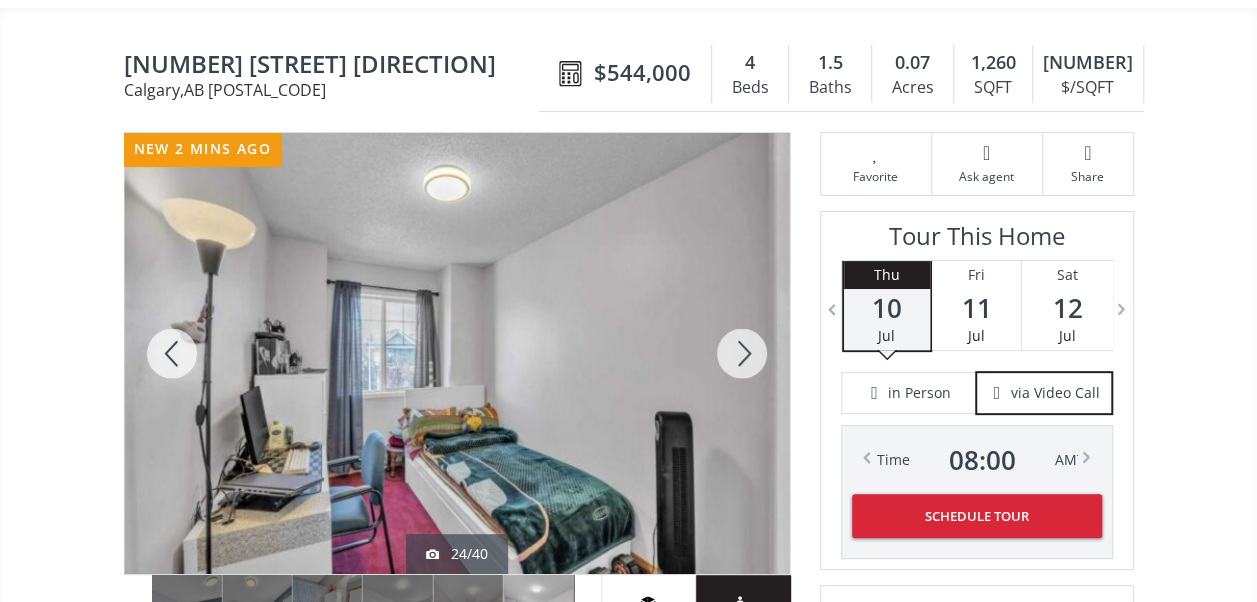 click at bounding box center [742, 353] 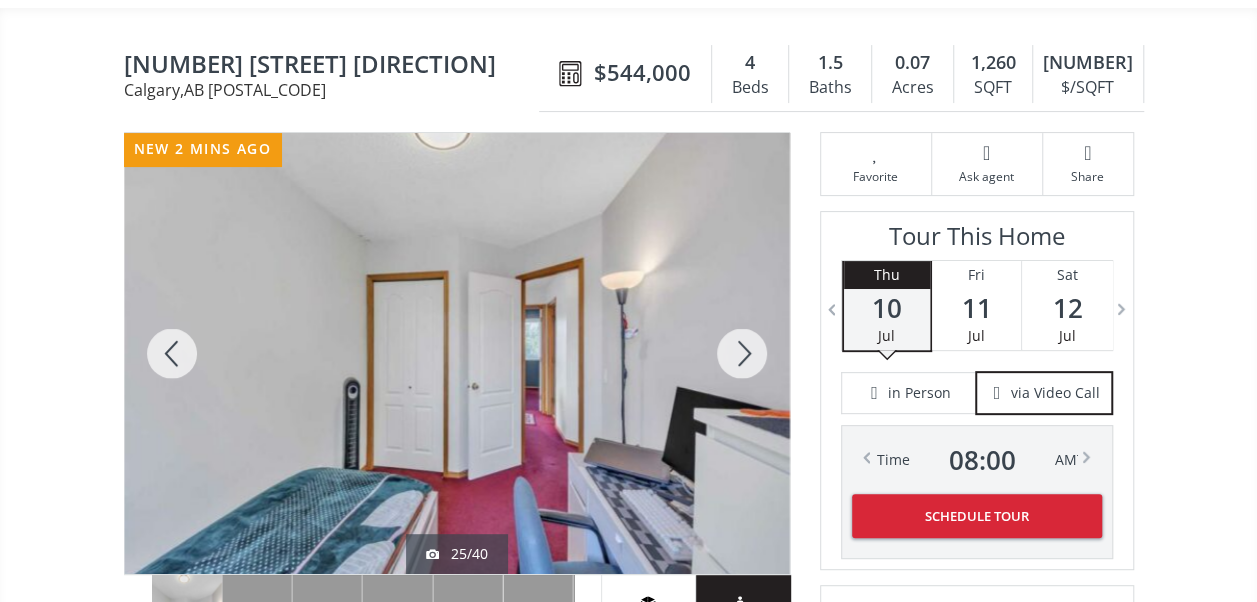 click at bounding box center (742, 353) 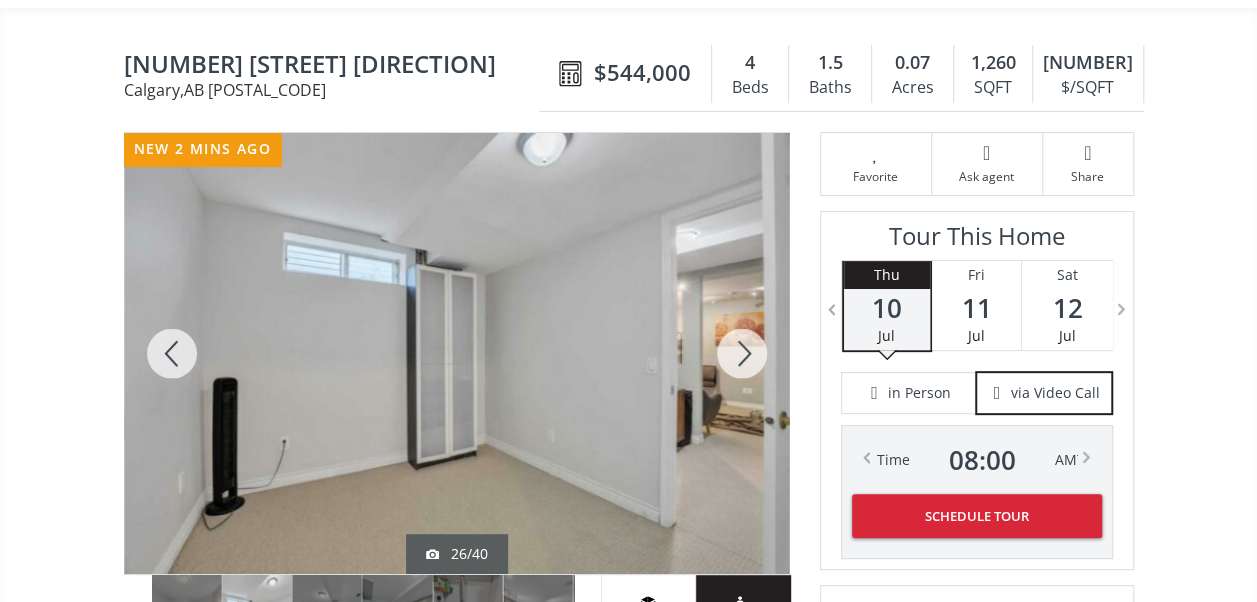 click at bounding box center (742, 353) 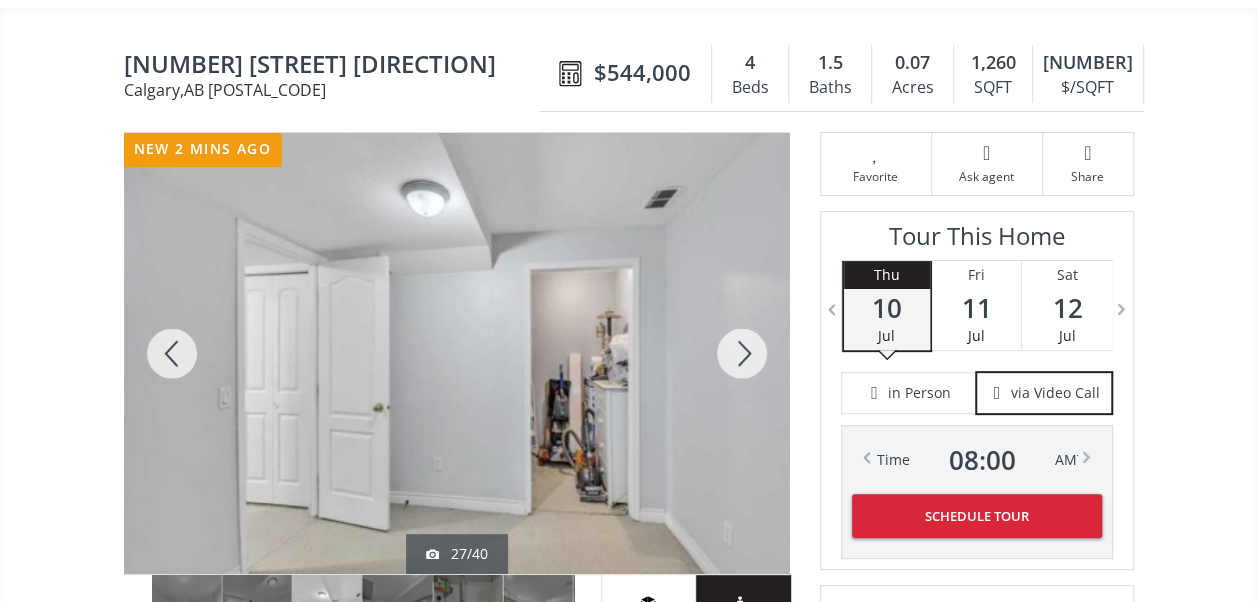 click at bounding box center (742, 353) 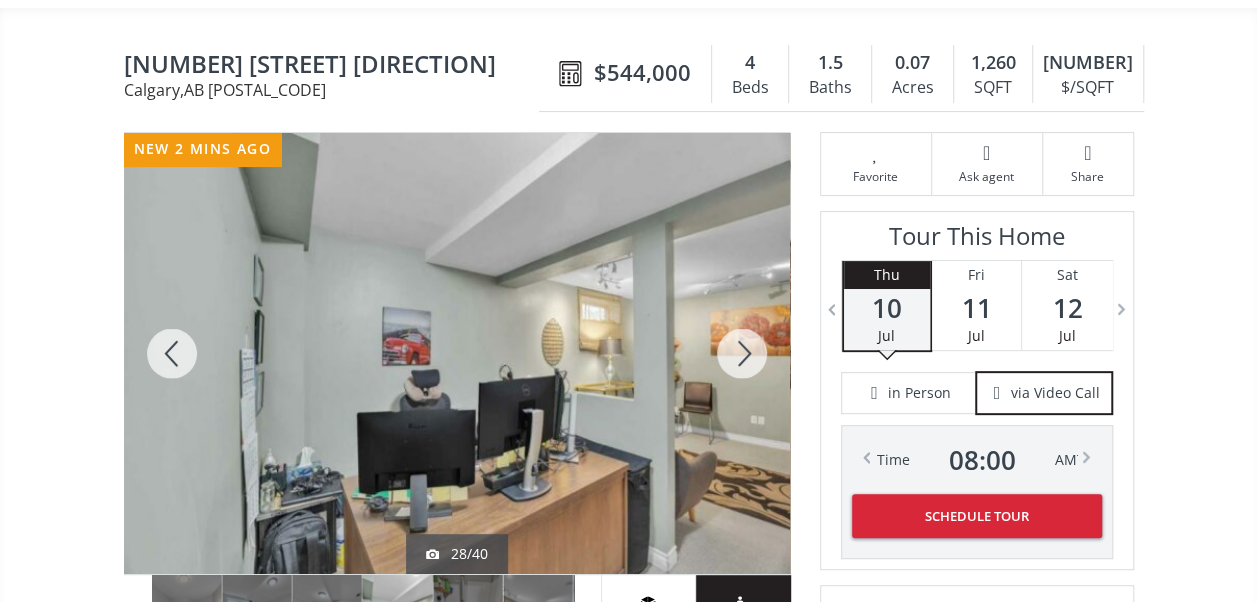 click at bounding box center (742, 353) 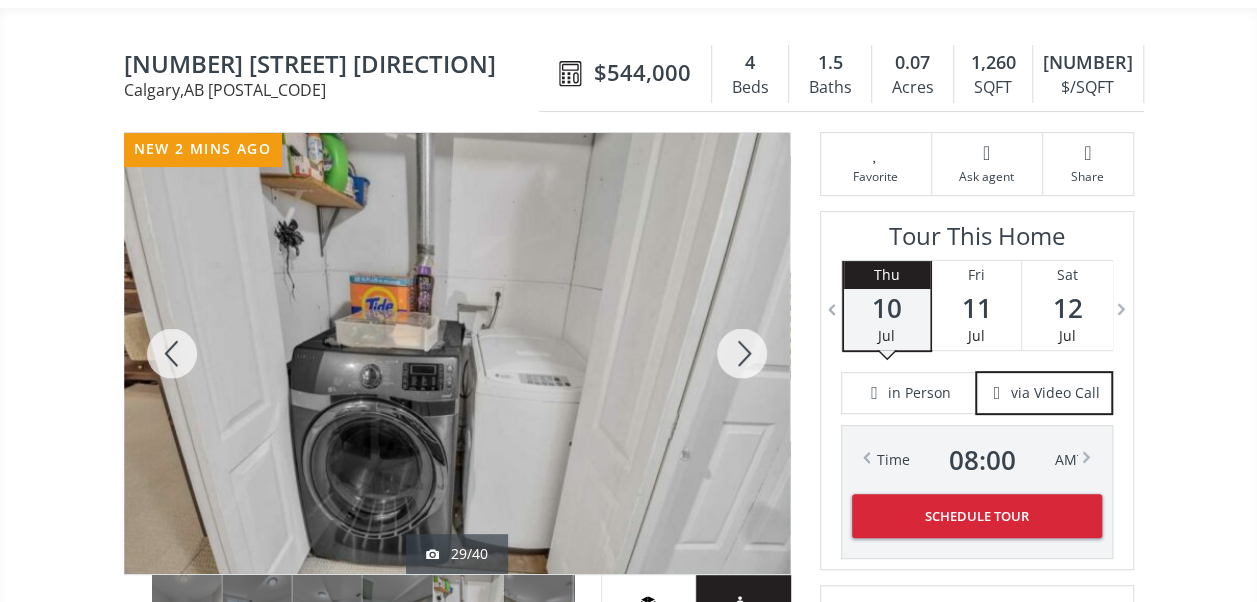 click at bounding box center [742, 353] 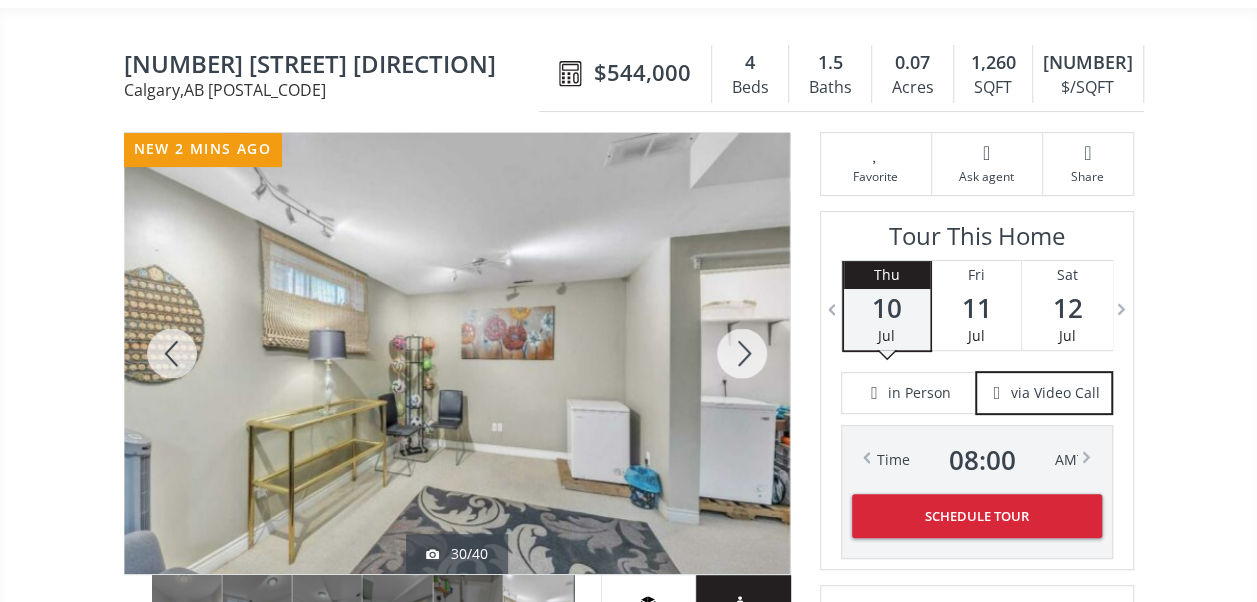 click at bounding box center [742, 353] 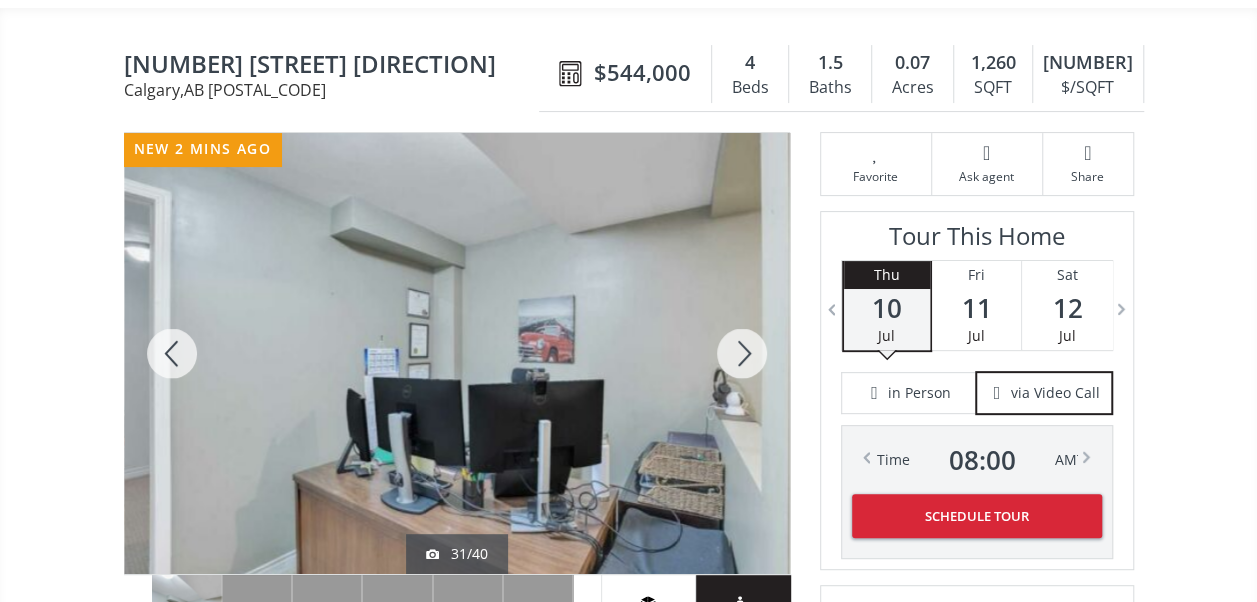 click at bounding box center [742, 353] 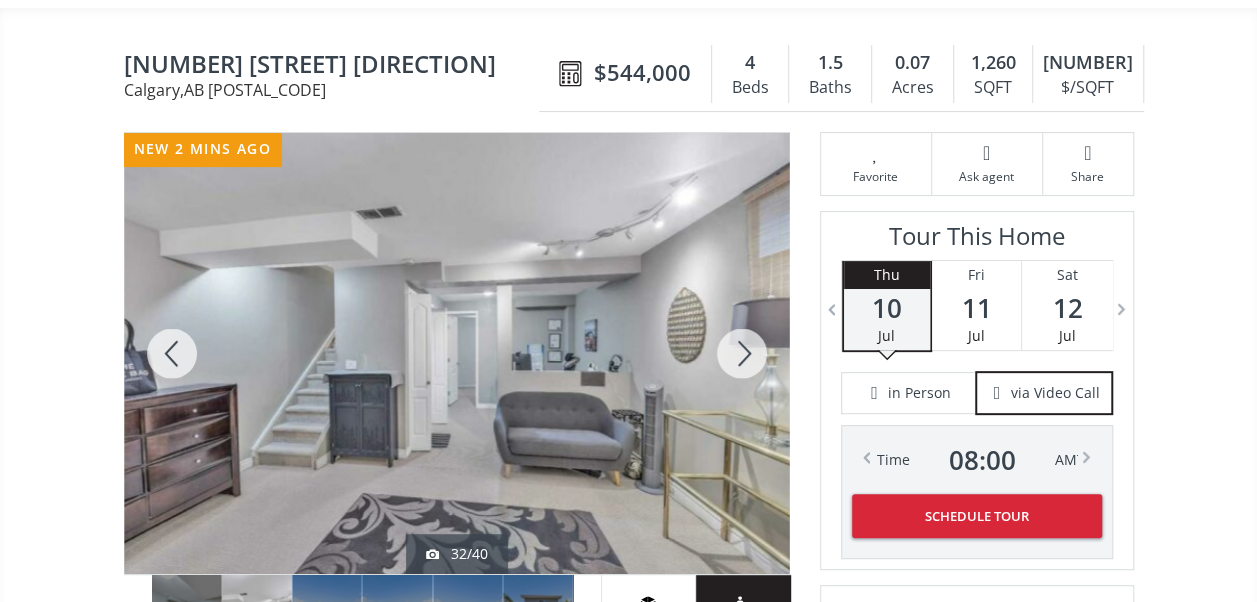 click at bounding box center [742, 353] 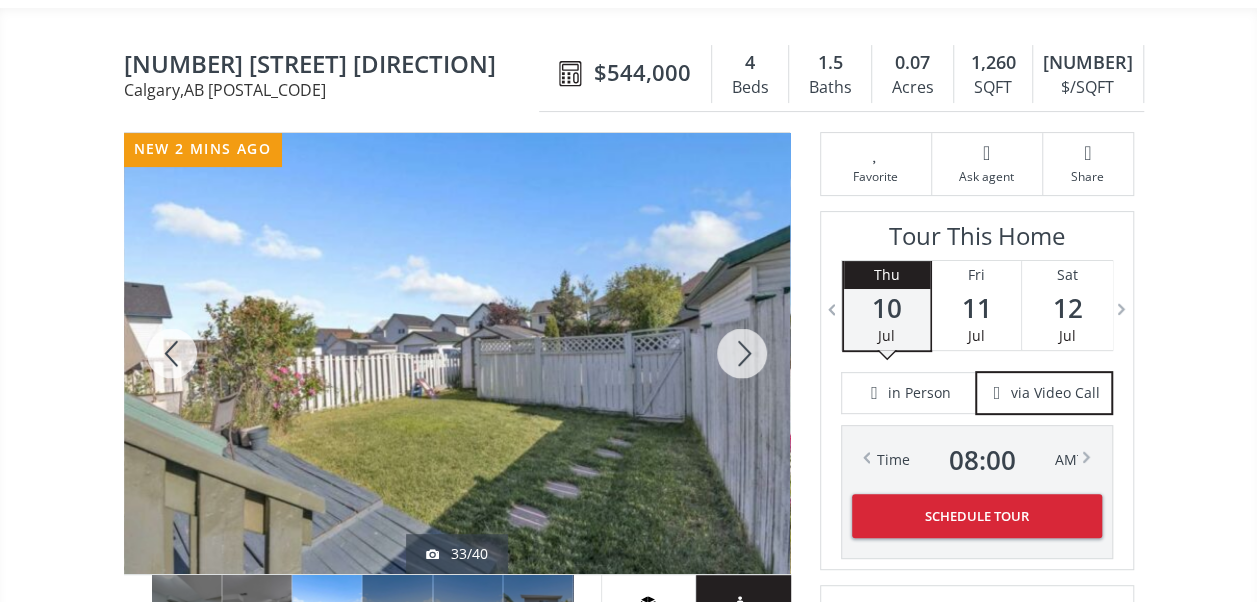 click at bounding box center (742, 353) 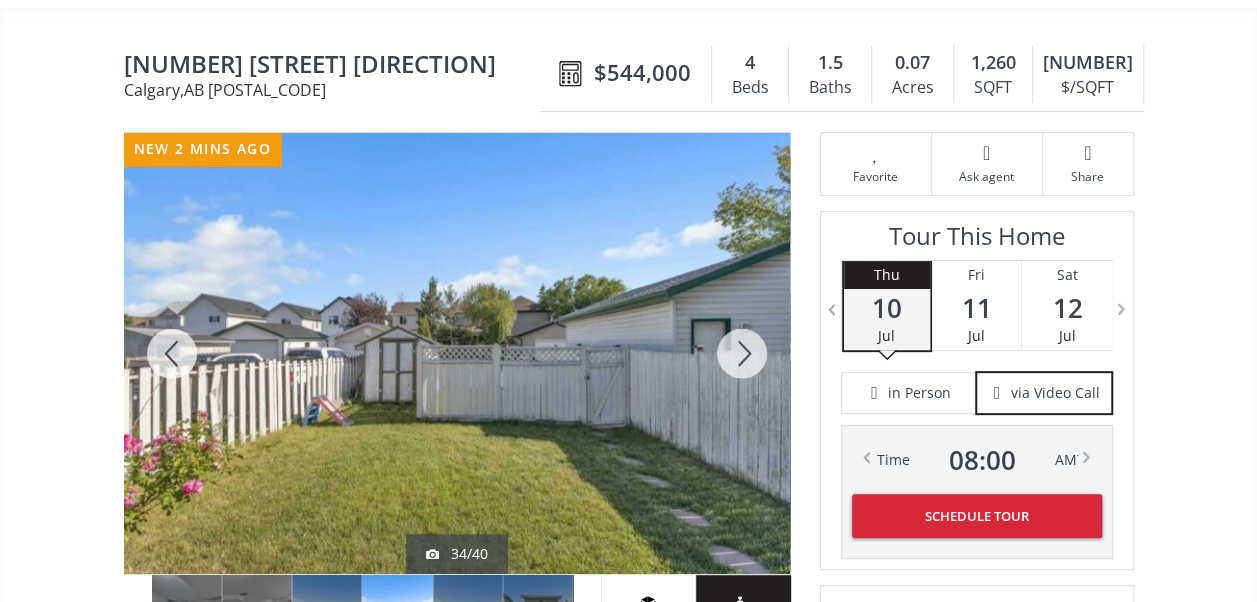 click at bounding box center (742, 353) 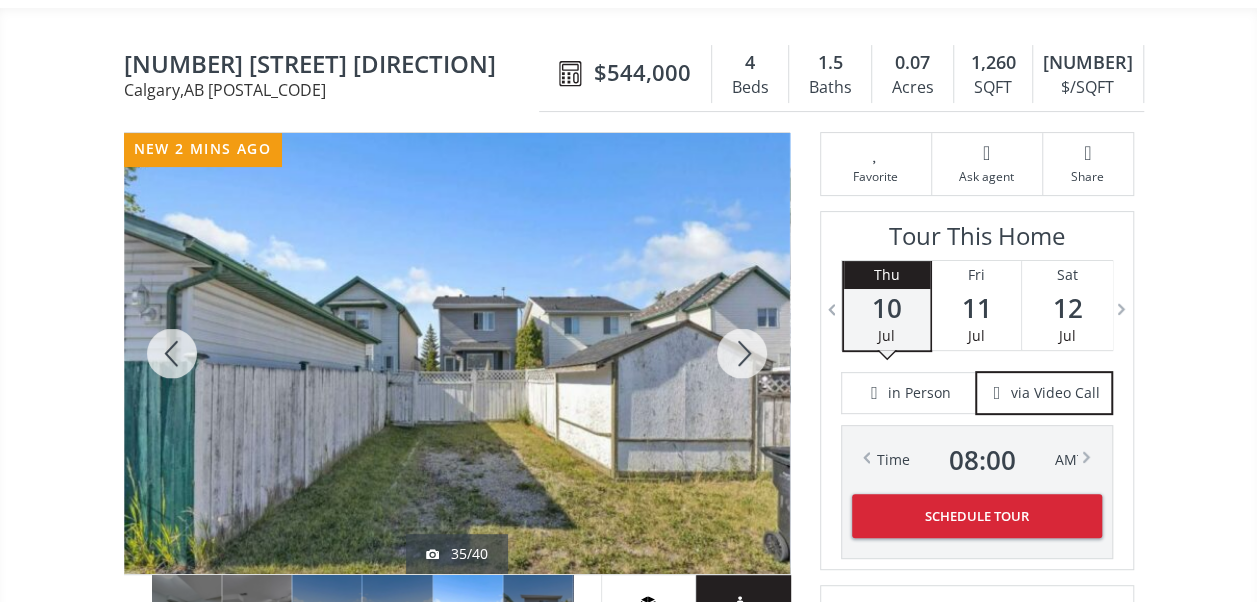 click at bounding box center (742, 353) 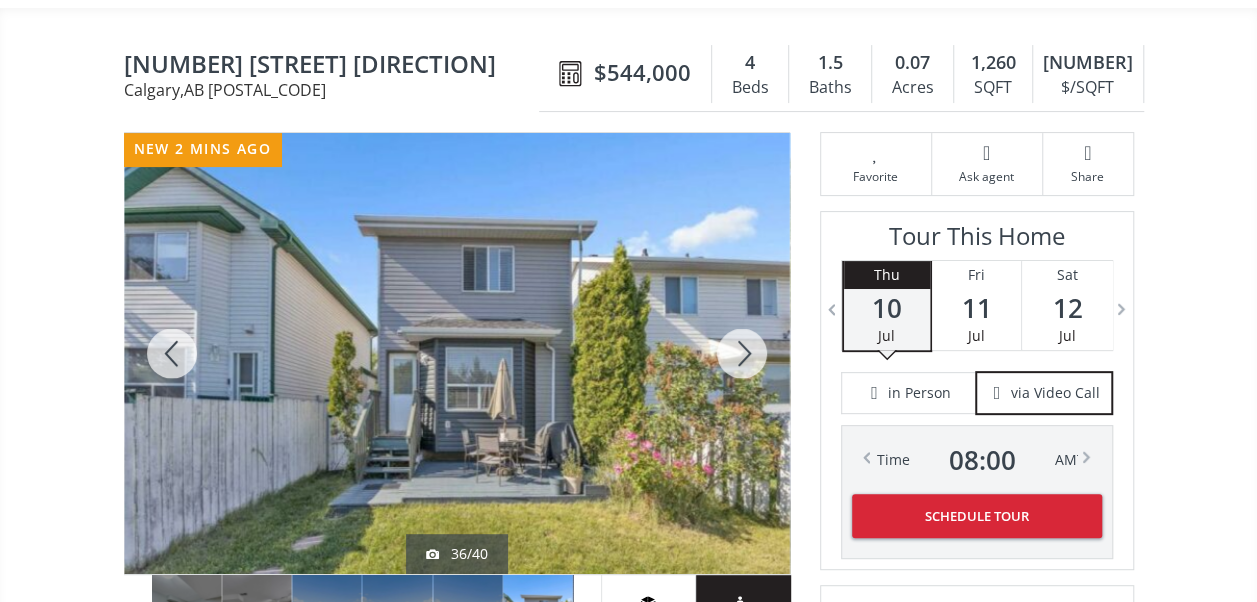 click at bounding box center [742, 353] 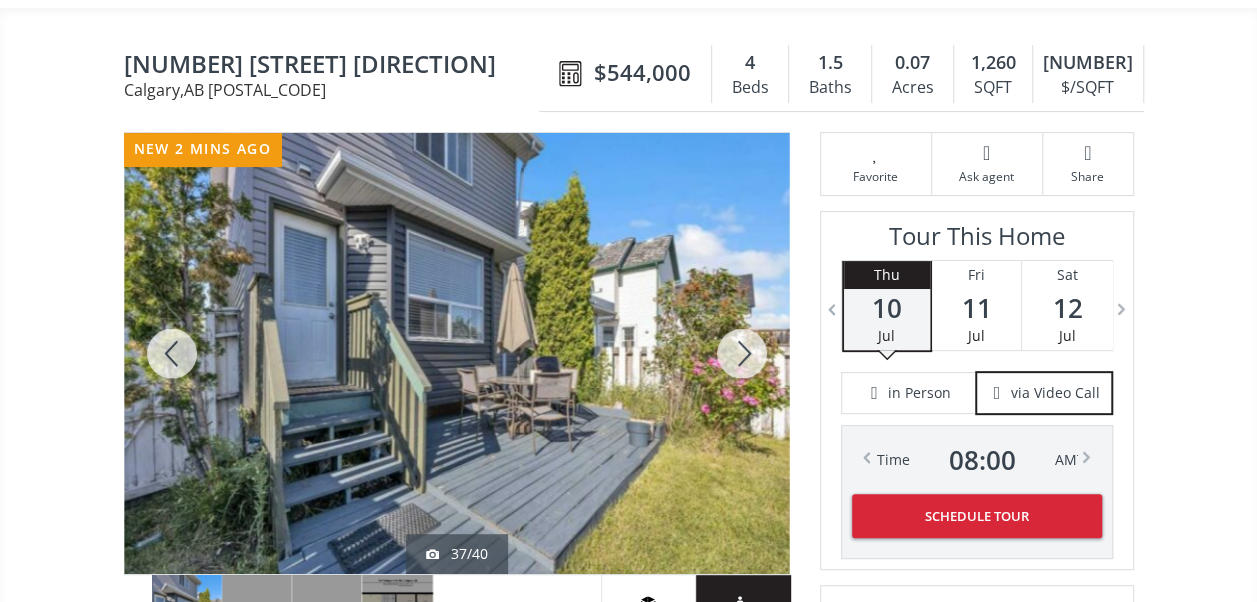 click at bounding box center (742, 353) 